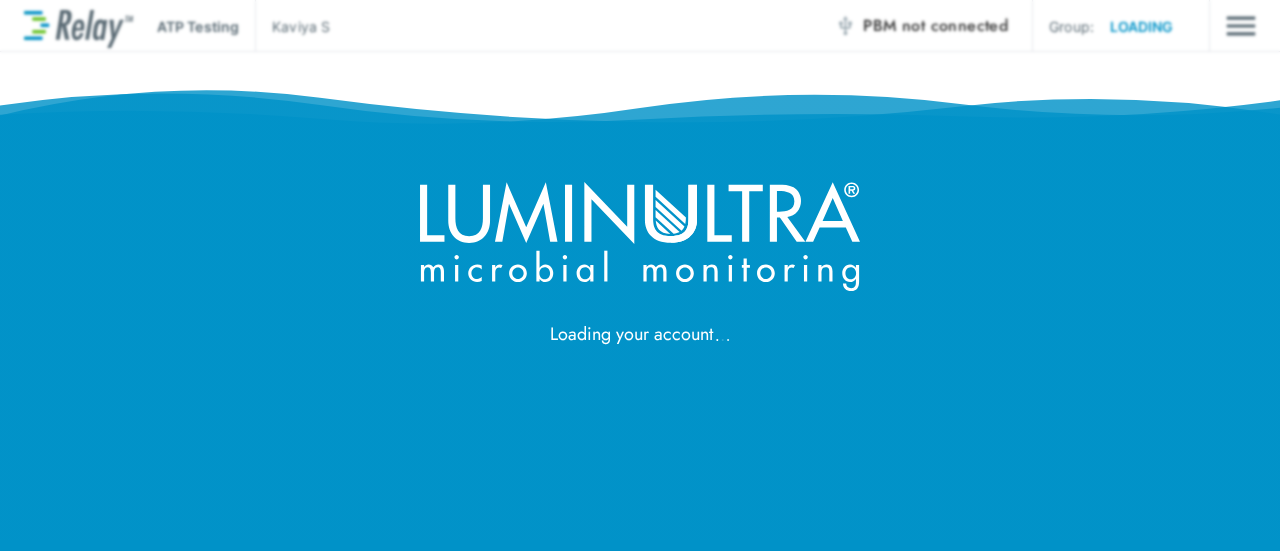 scroll, scrollTop: 0, scrollLeft: 0, axis: both 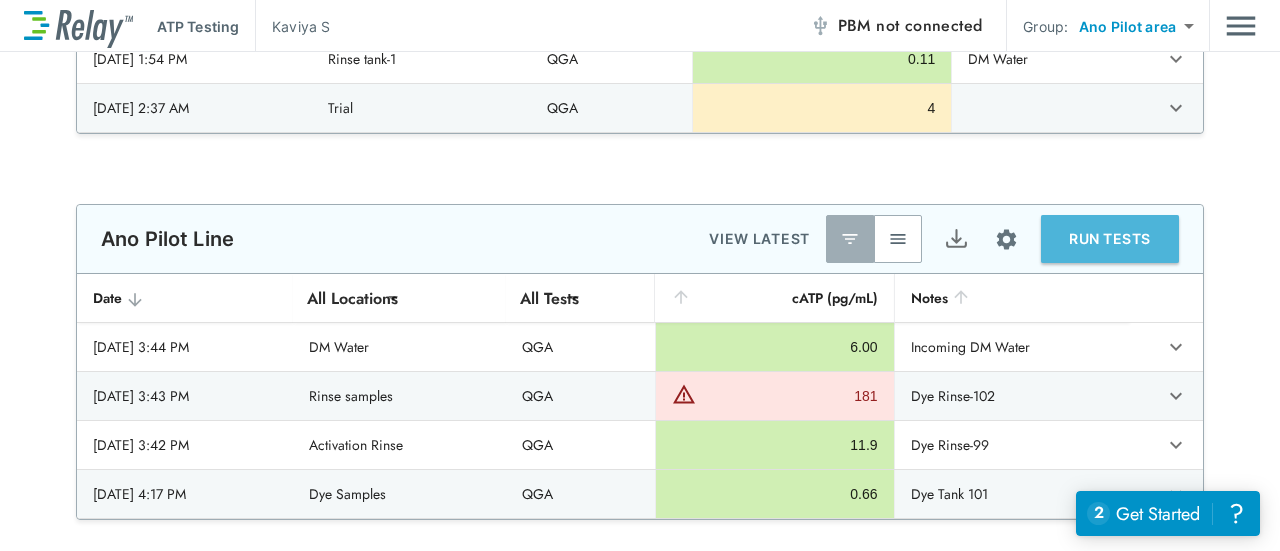 click on "RUN TESTS" at bounding box center (1110, 239) 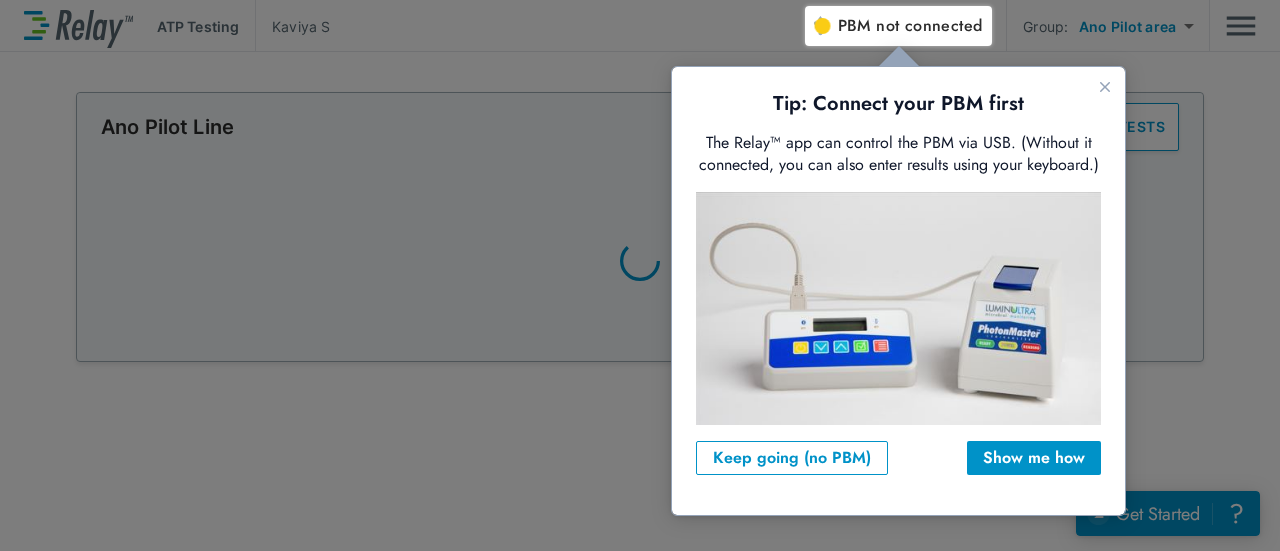 scroll, scrollTop: 0, scrollLeft: 0, axis: both 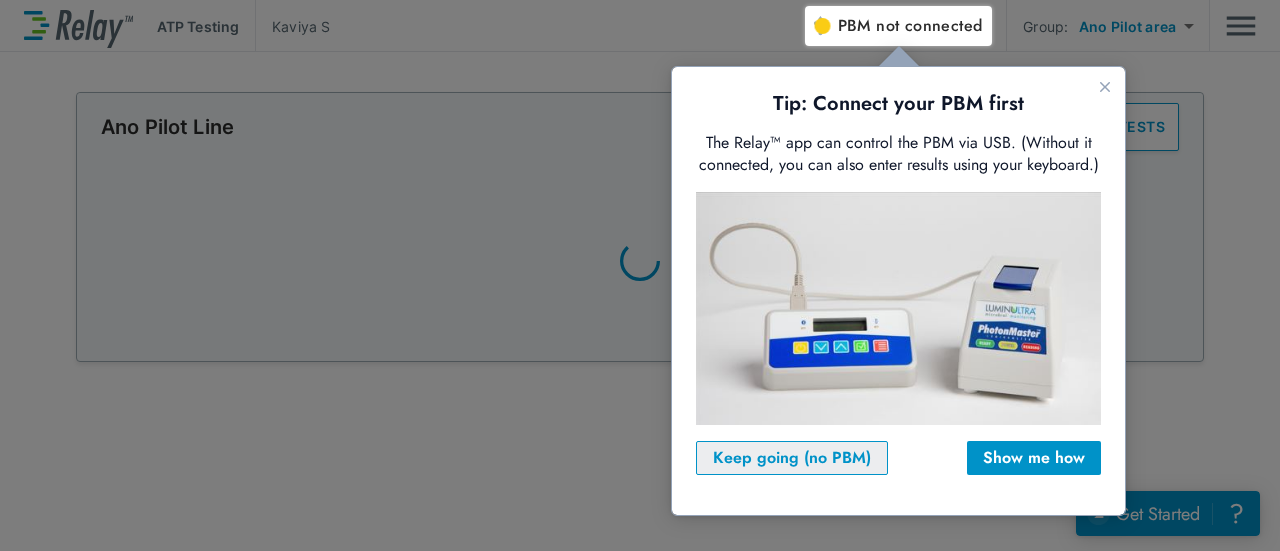 click on "Keep going (no PBM)" at bounding box center [792, 458] 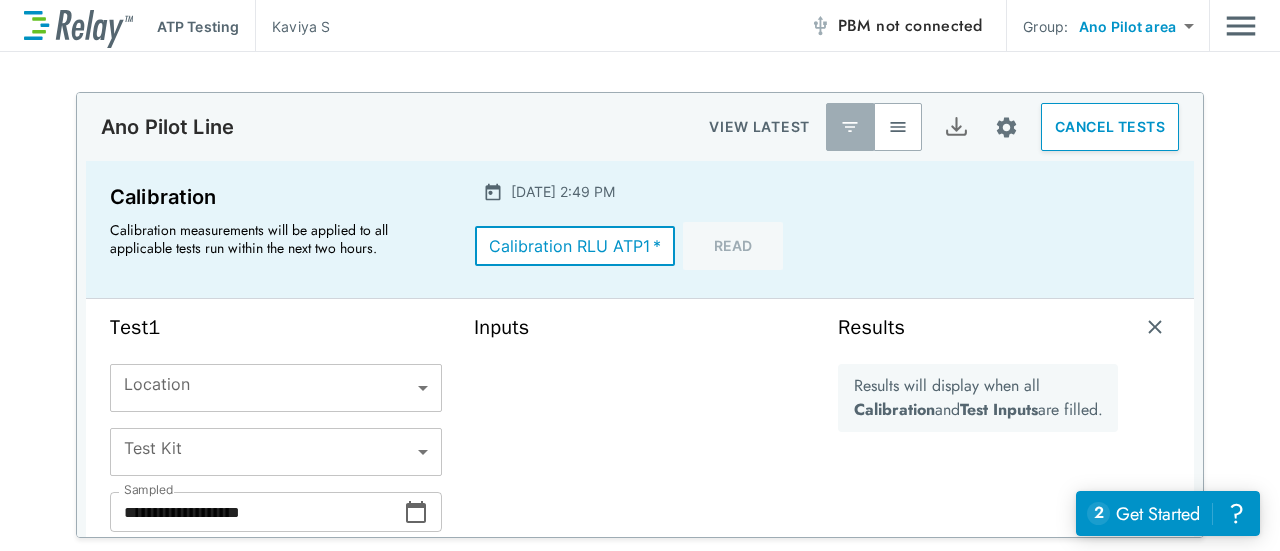 click on "Calibration RLU ATP1   *" at bounding box center [575, 246] 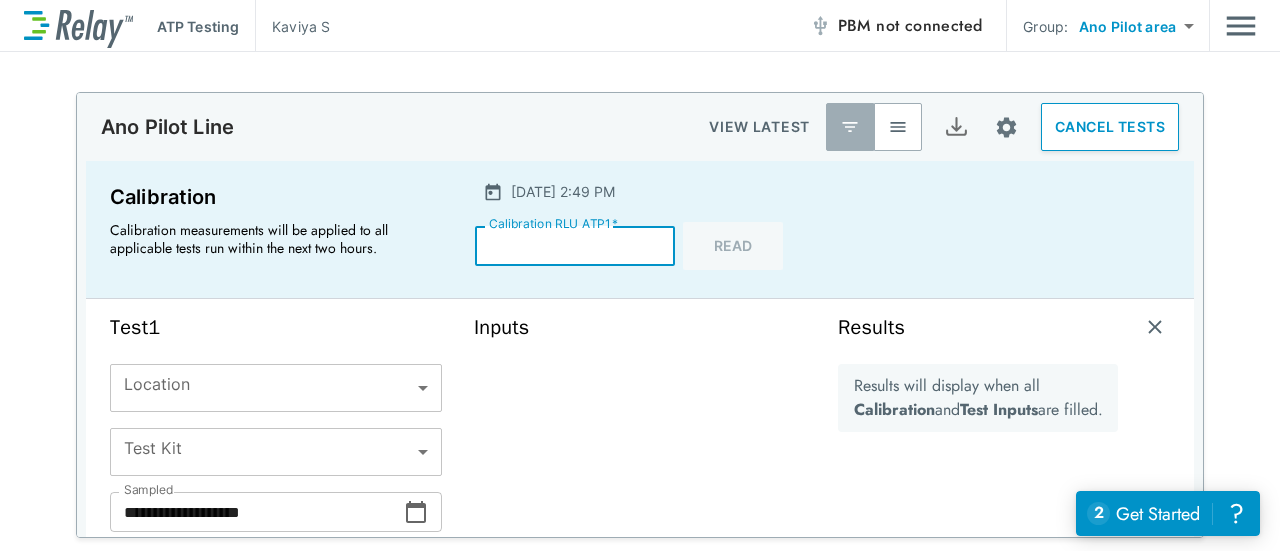 type on "*****" 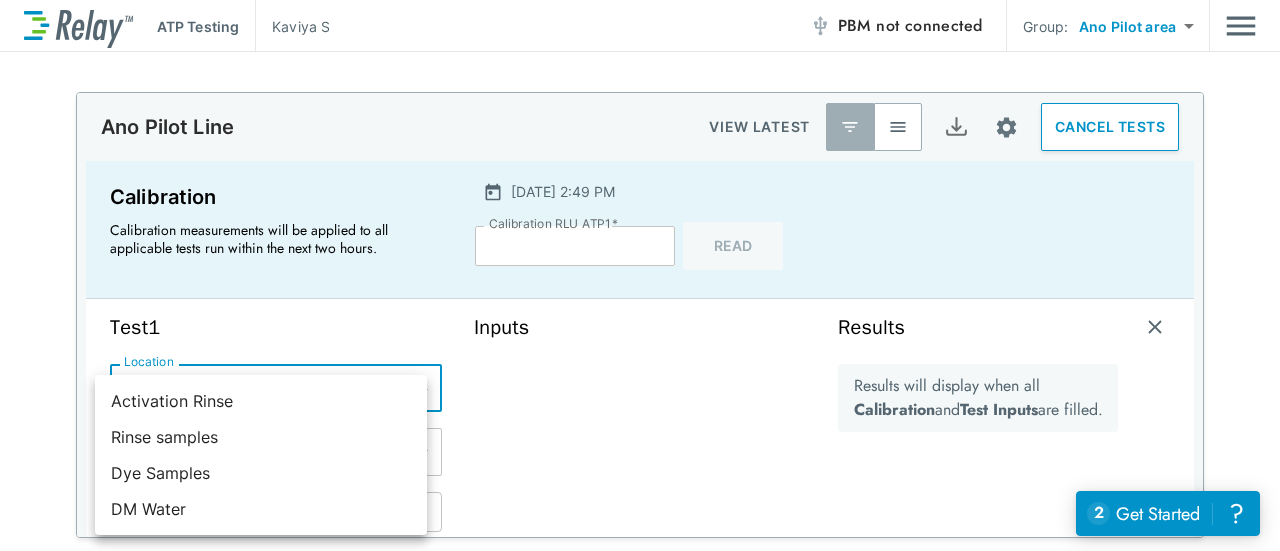 click on "**********" at bounding box center (640, 275) 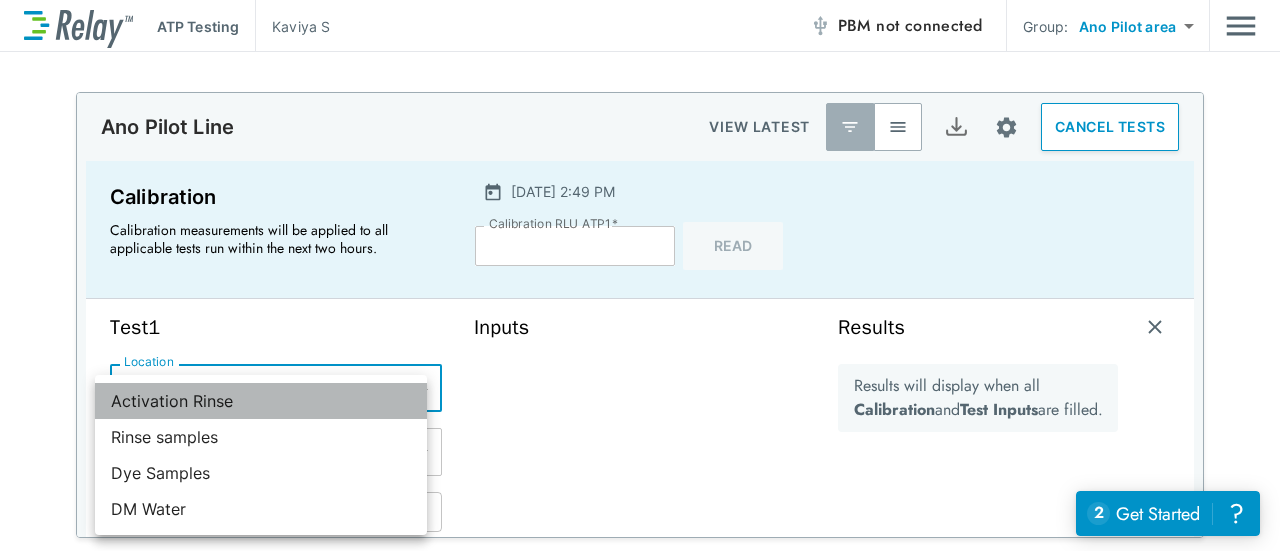click on "Activation Rinse" at bounding box center [261, 401] 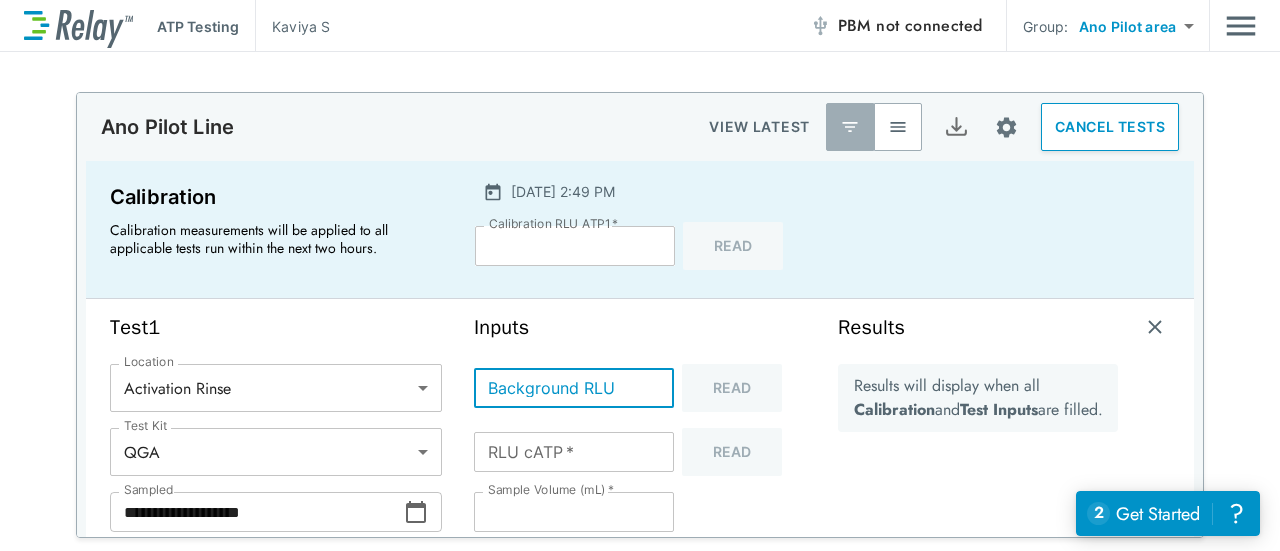 click on "Background RLU" at bounding box center (574, 388) 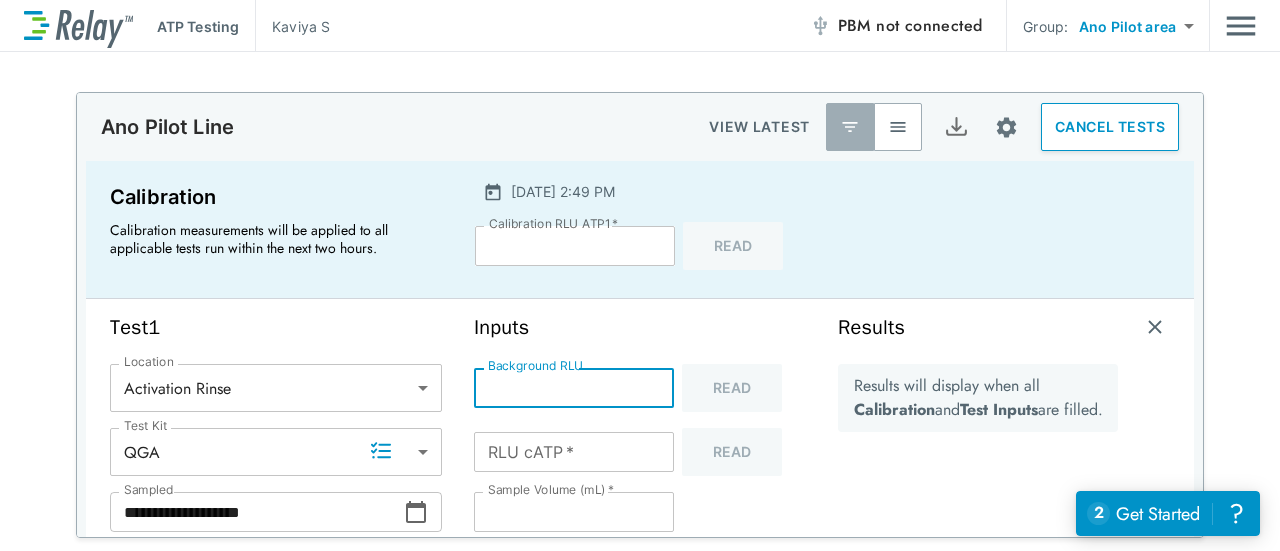type on "**" 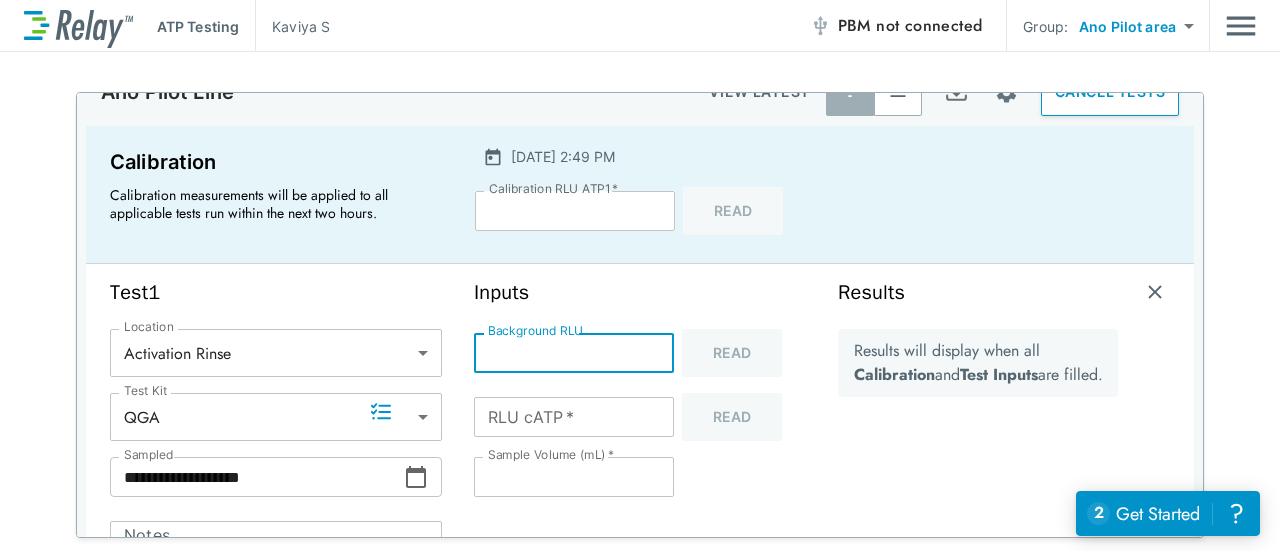 scroll, scrollTop: 40, scrollLeft: 0, axis: vertical 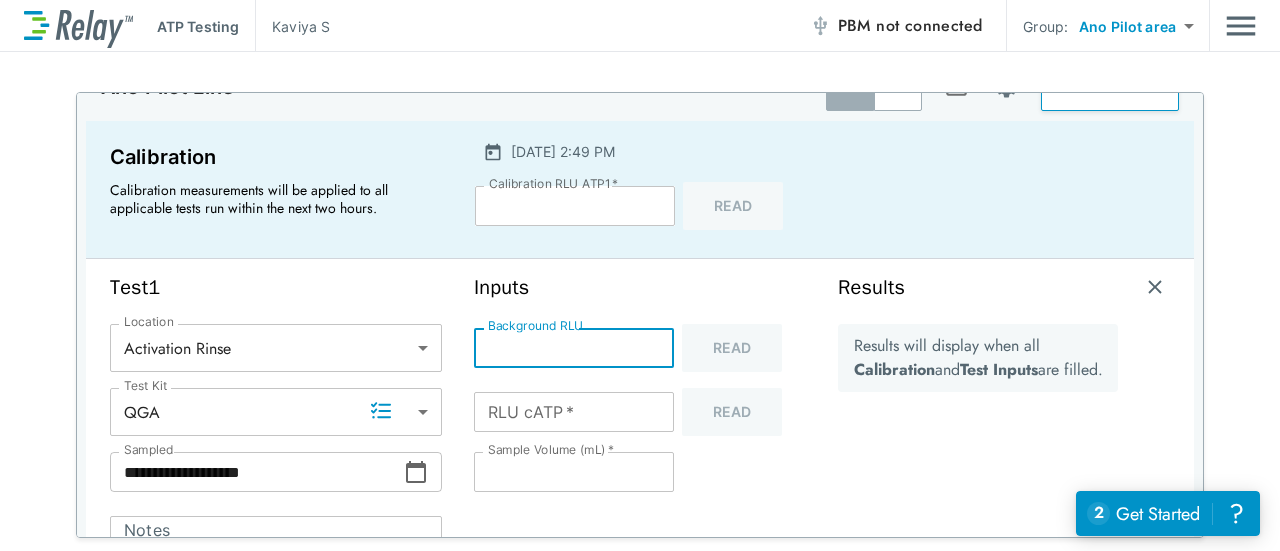 type on "*" 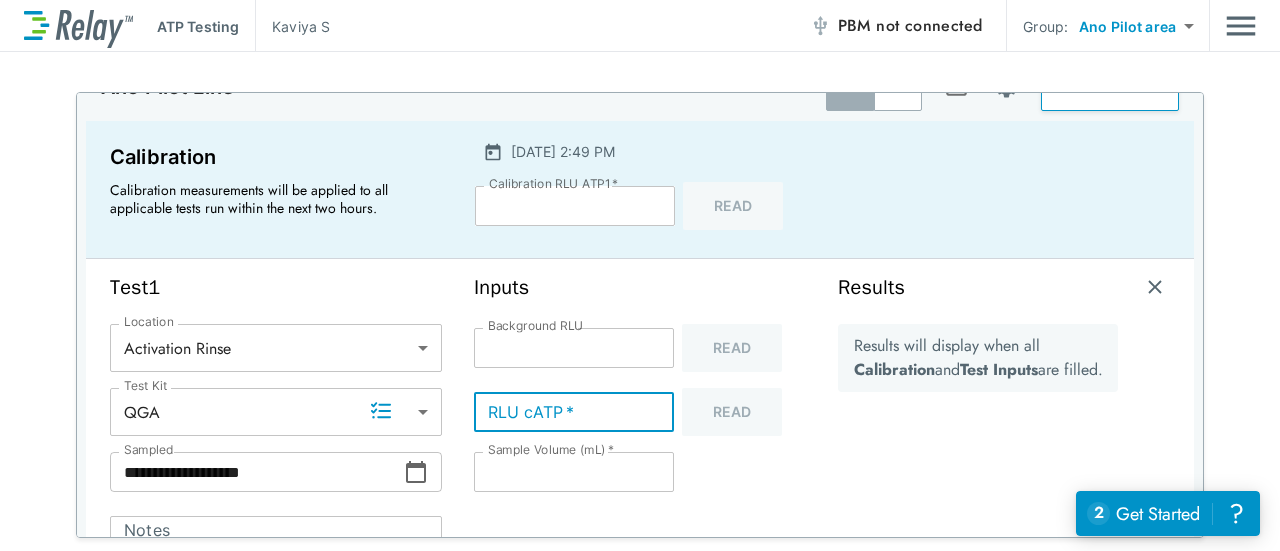 click on "RLU cATP   *" at bounding box center [574, 412] 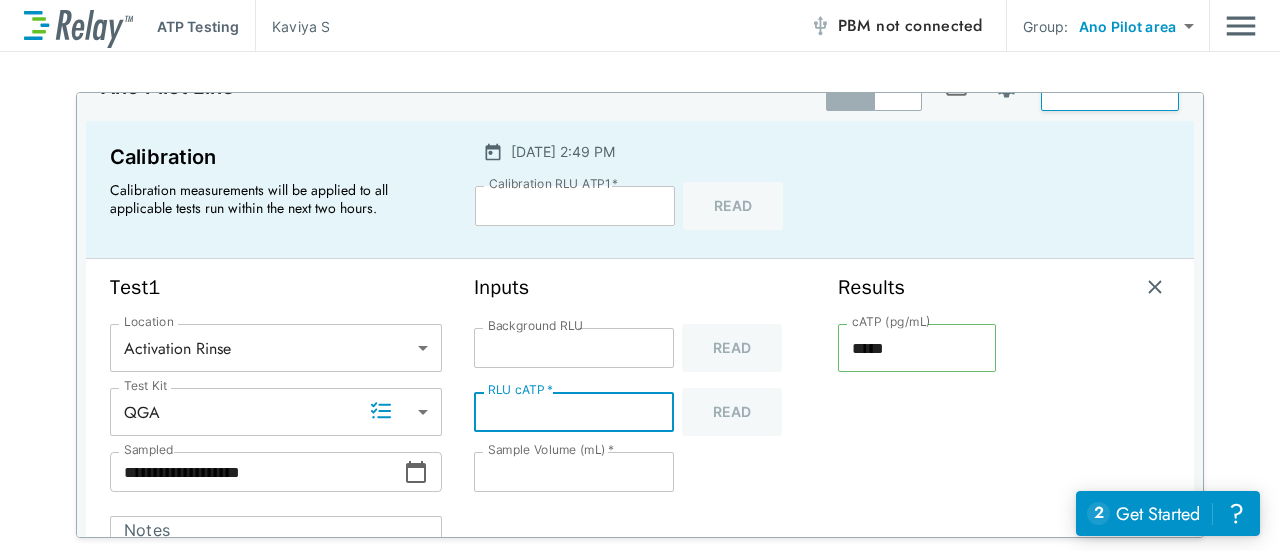 type on "**" 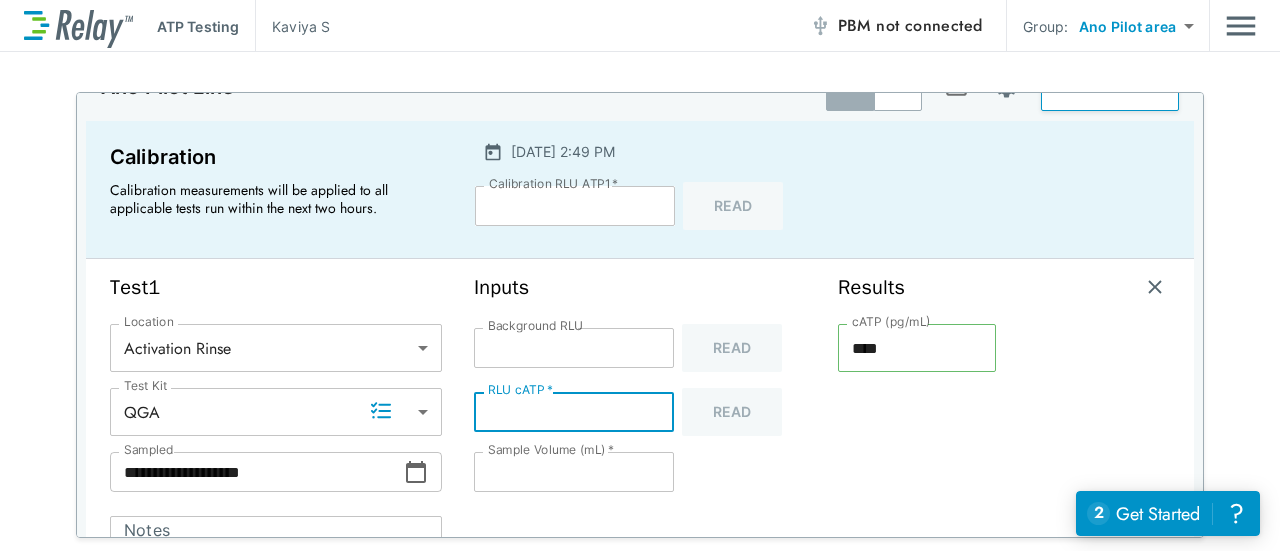 type on "***" 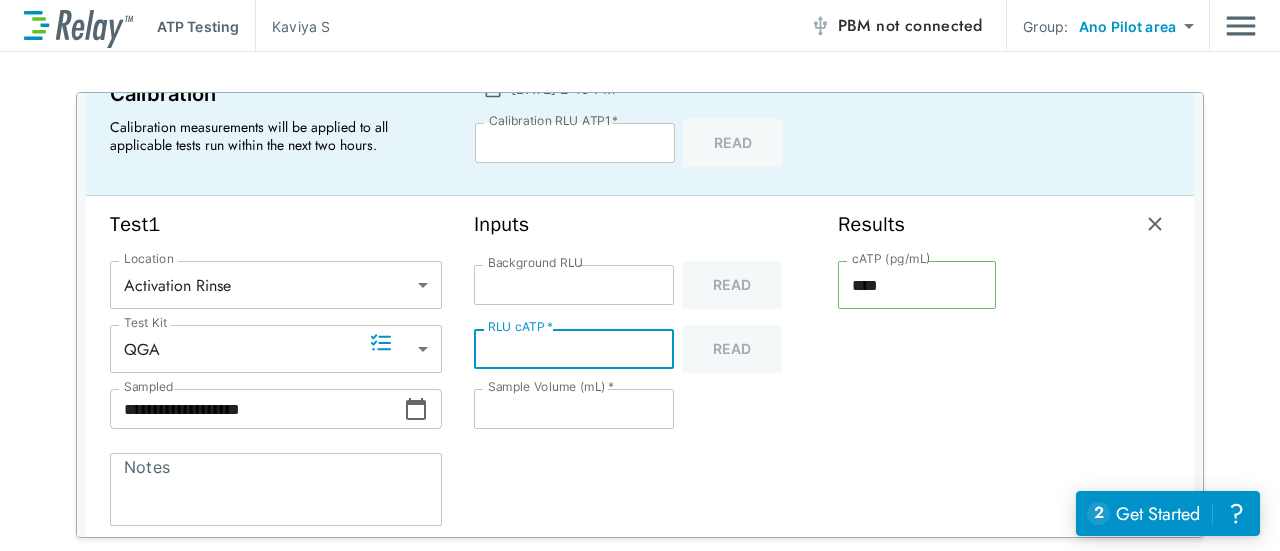 scroll, scrollTop: 125, scrollLeft: 0, axis: vertical 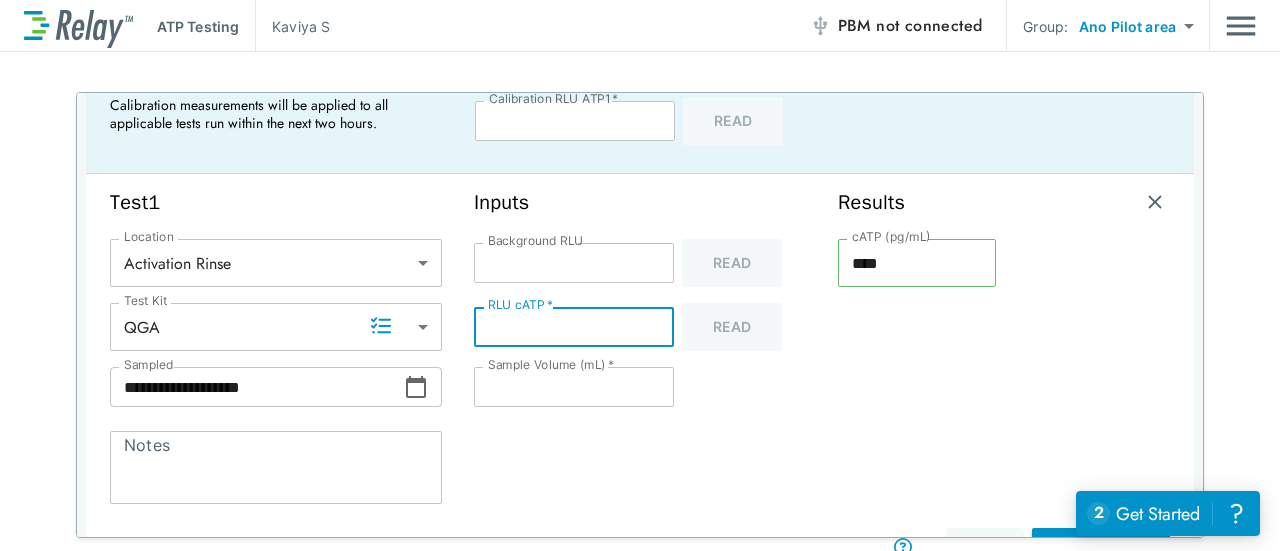 type on "***" 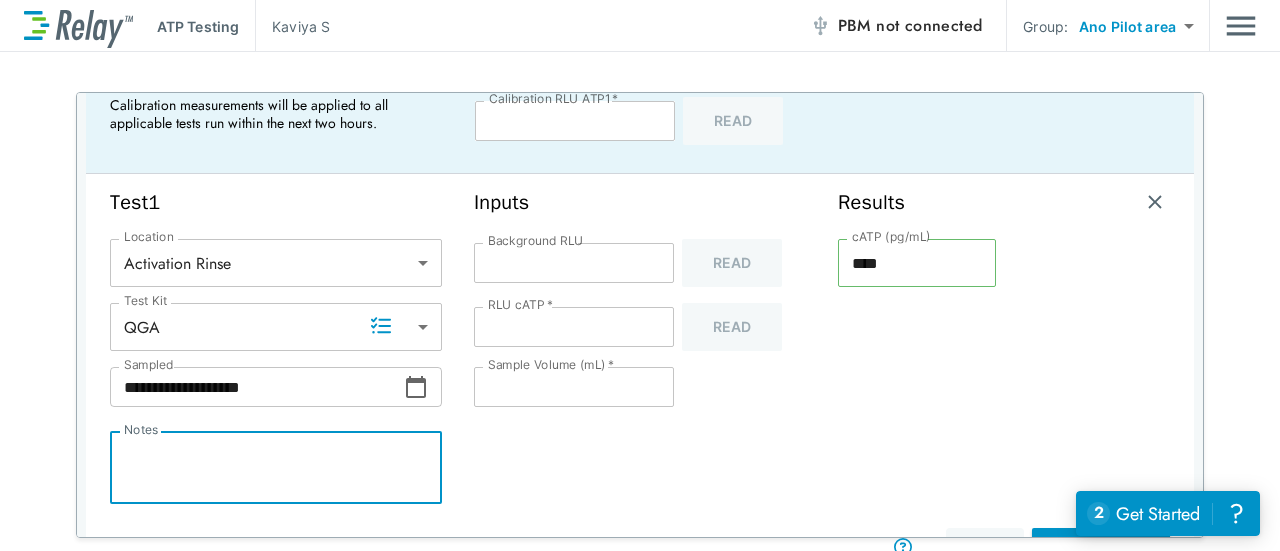 paste on "**********" 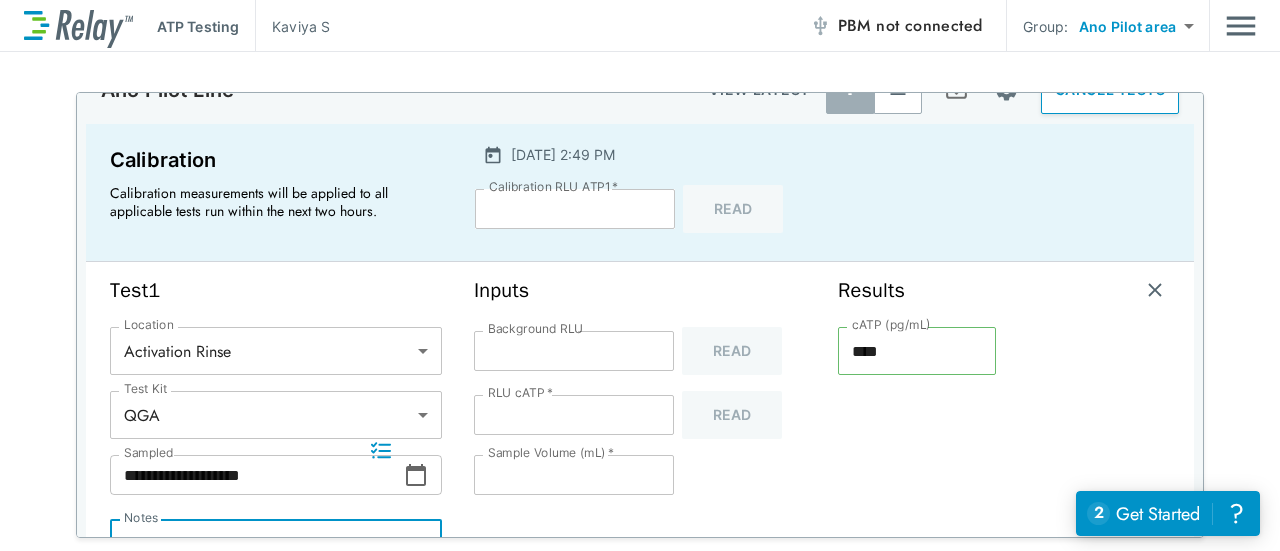 scroll, scrollTop: 0, scrollLeft: 0, axis: both 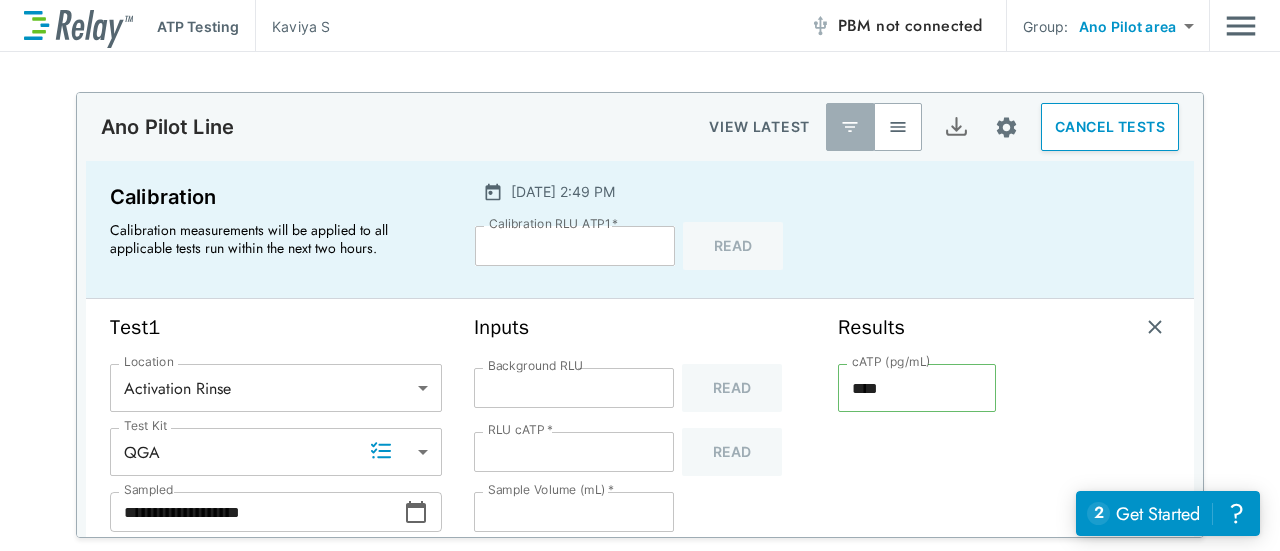type on "*" 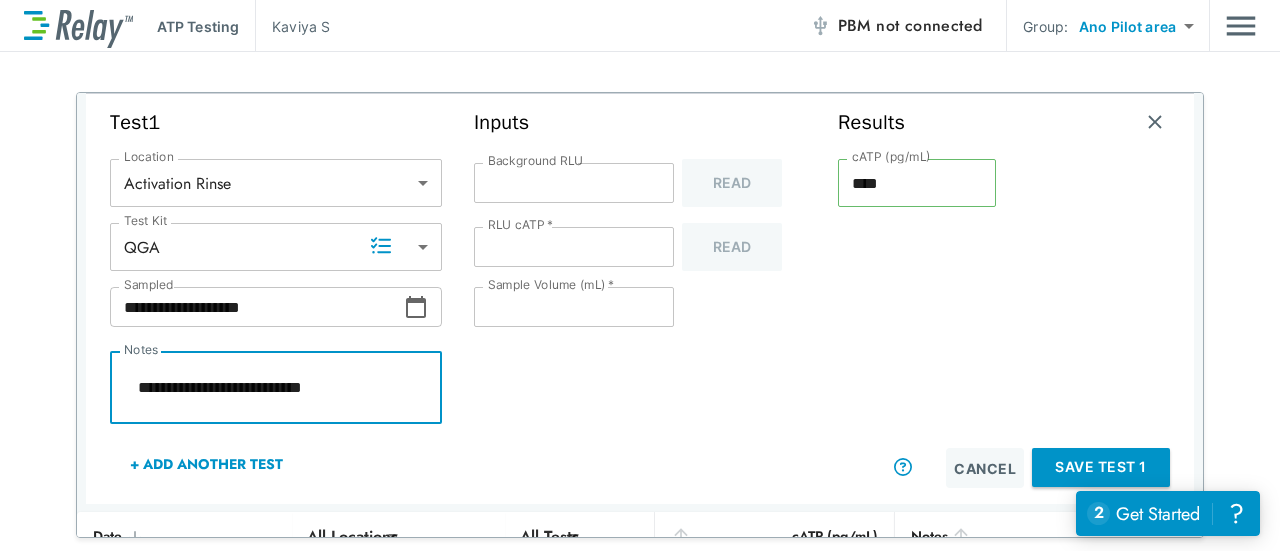 scroll, scrollTop: 208, scrollLeft: 0, axis: vertical 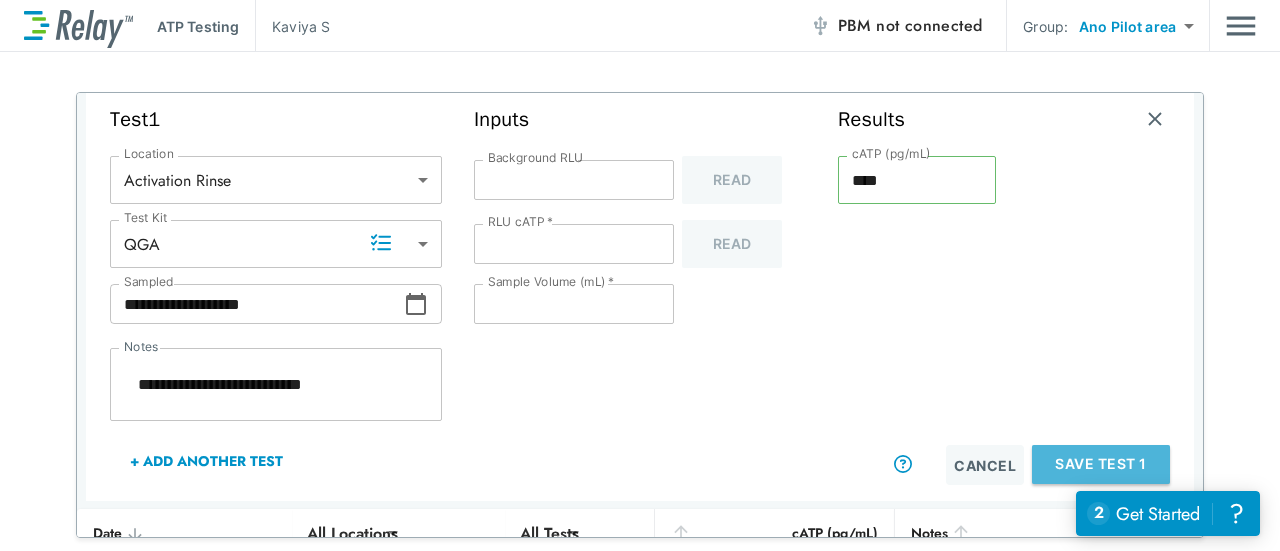 click on "Save Test 1" at bounding box center [1101, 464] 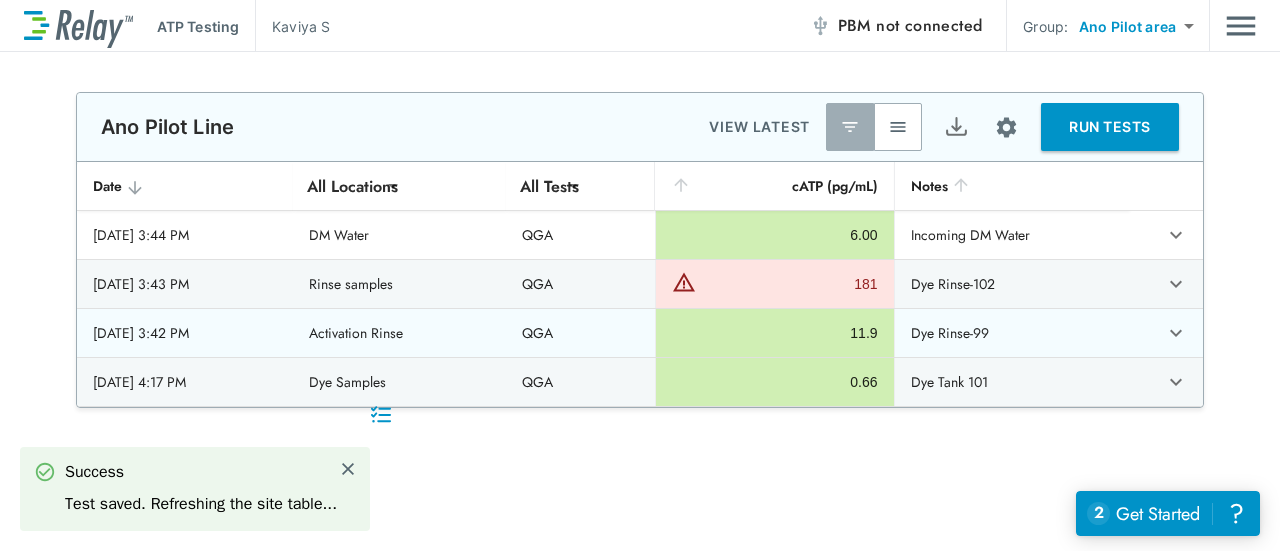 scroll, scrollTop: 0, scrollLeft: 0, axis: both 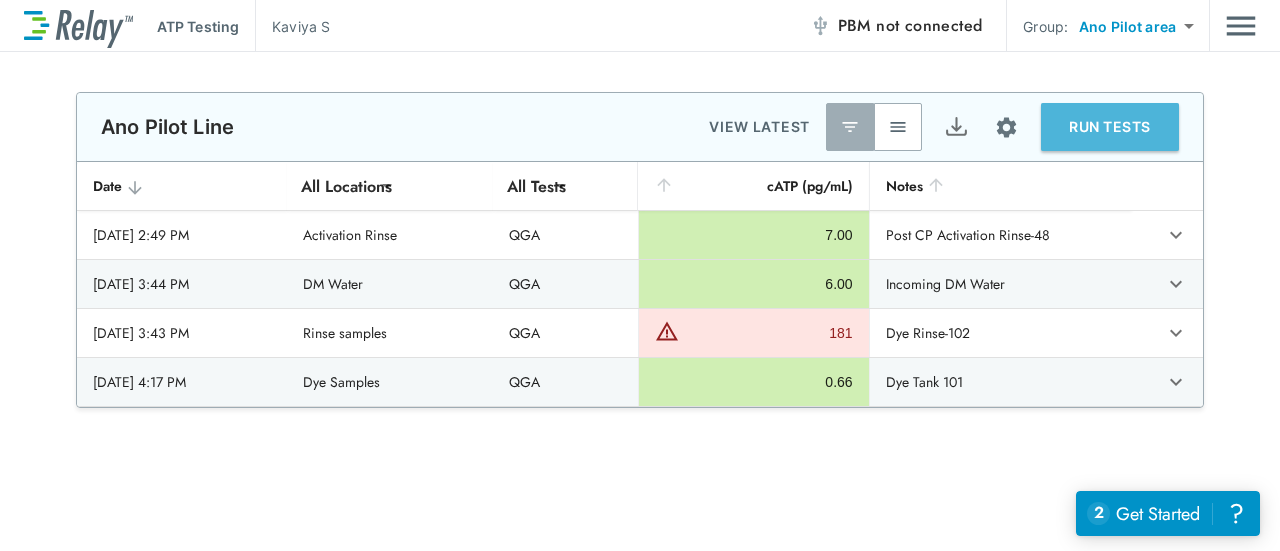 type on "*" 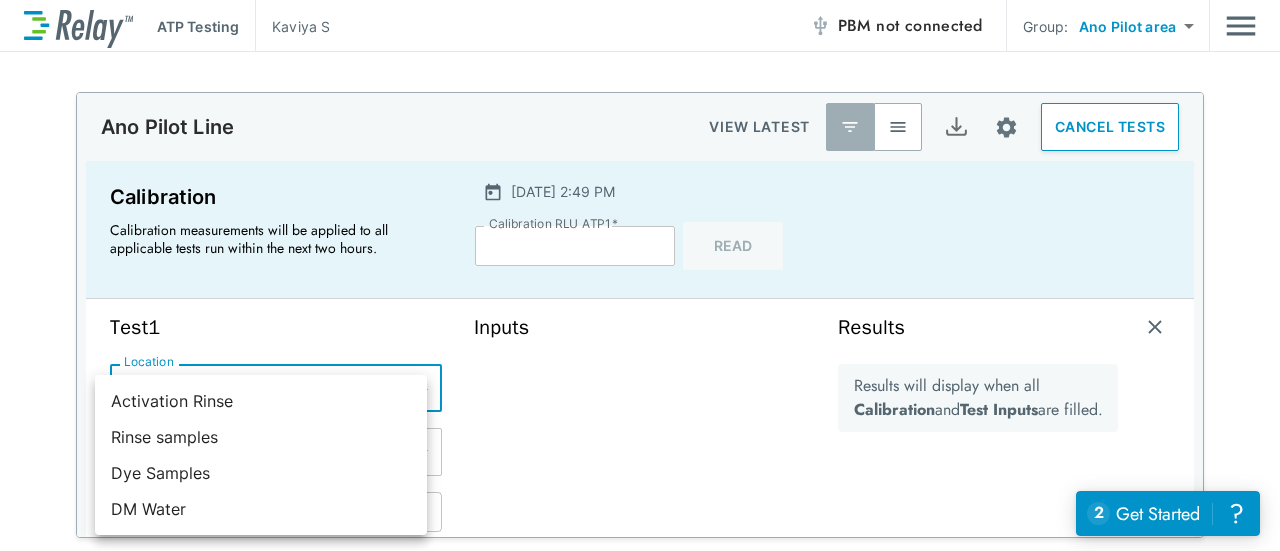 click on "**********" at bounding box center [640, 275] 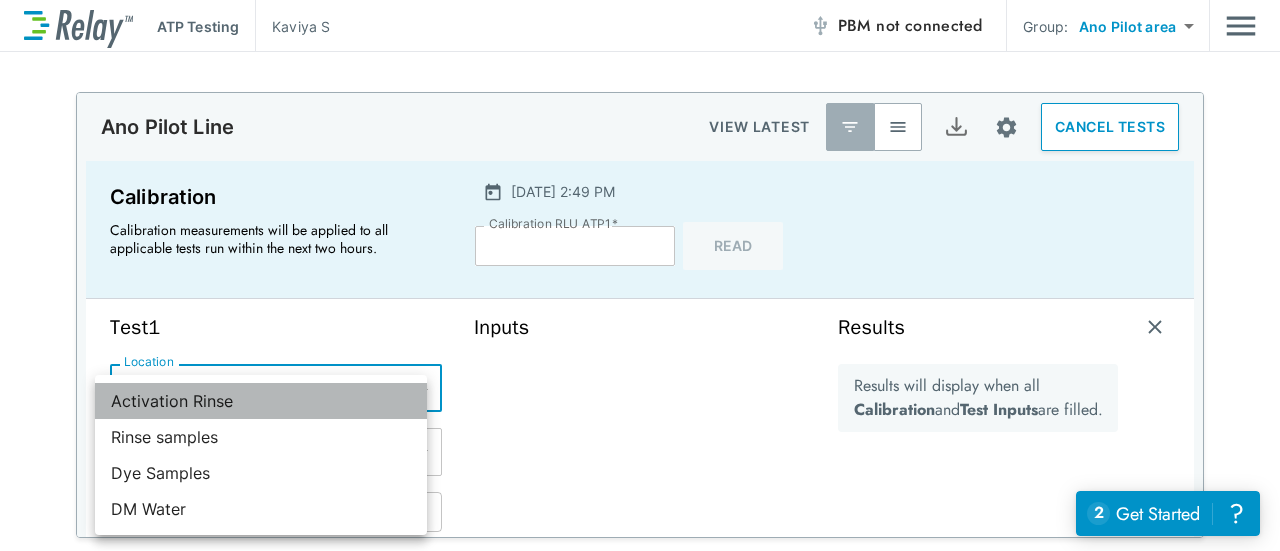click on "Activation Rinse" at bounding box center [261, 401] 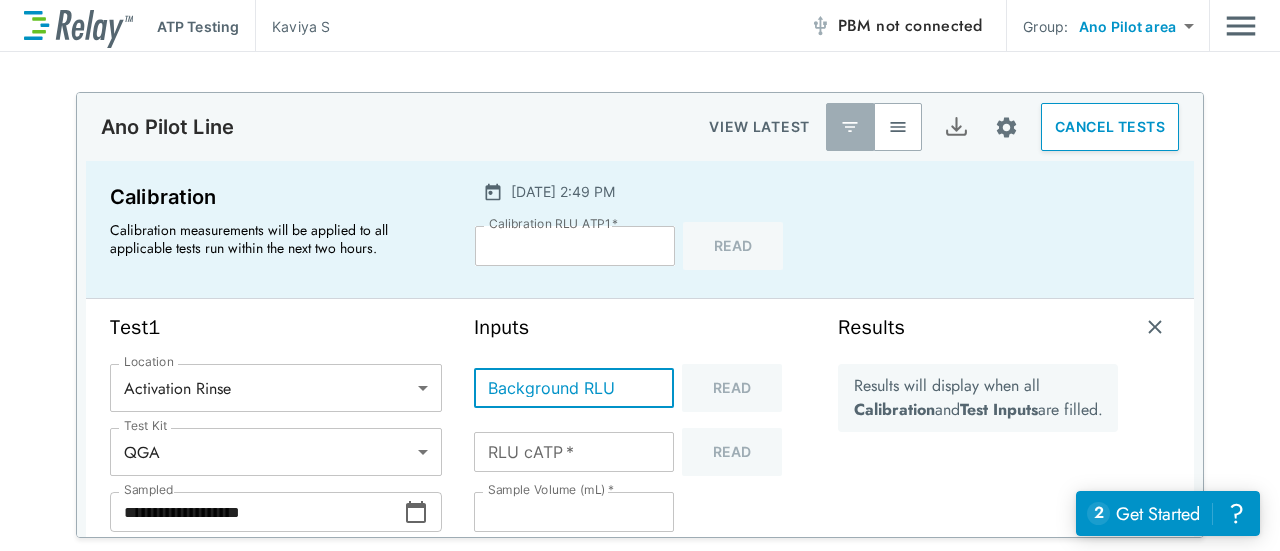 click on "Background RLU" at bounding box center (574, 388) 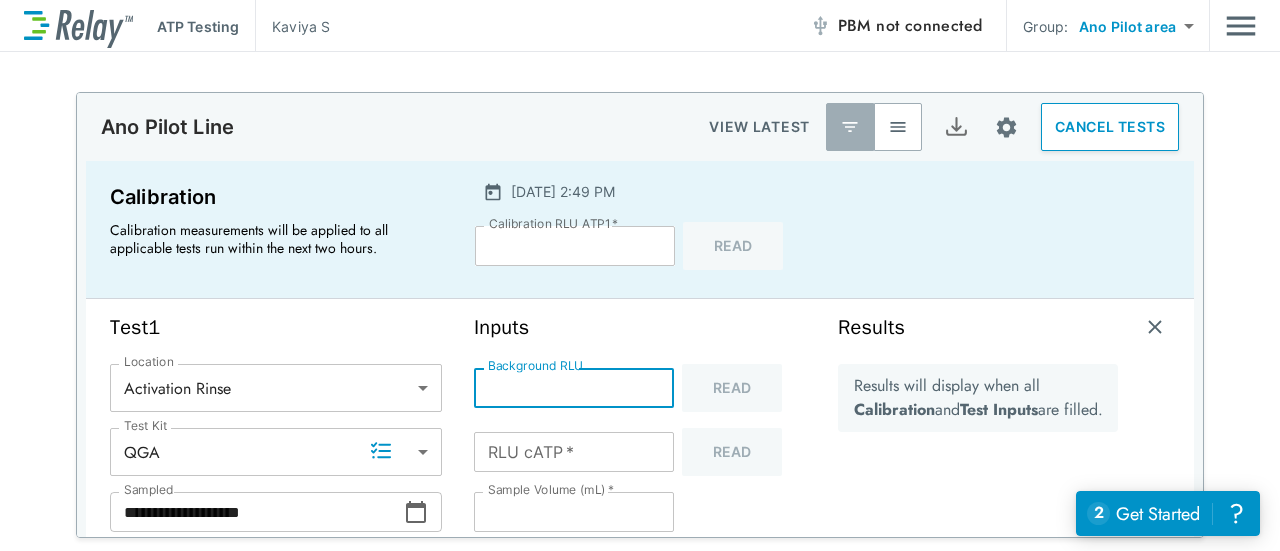 type on "*" 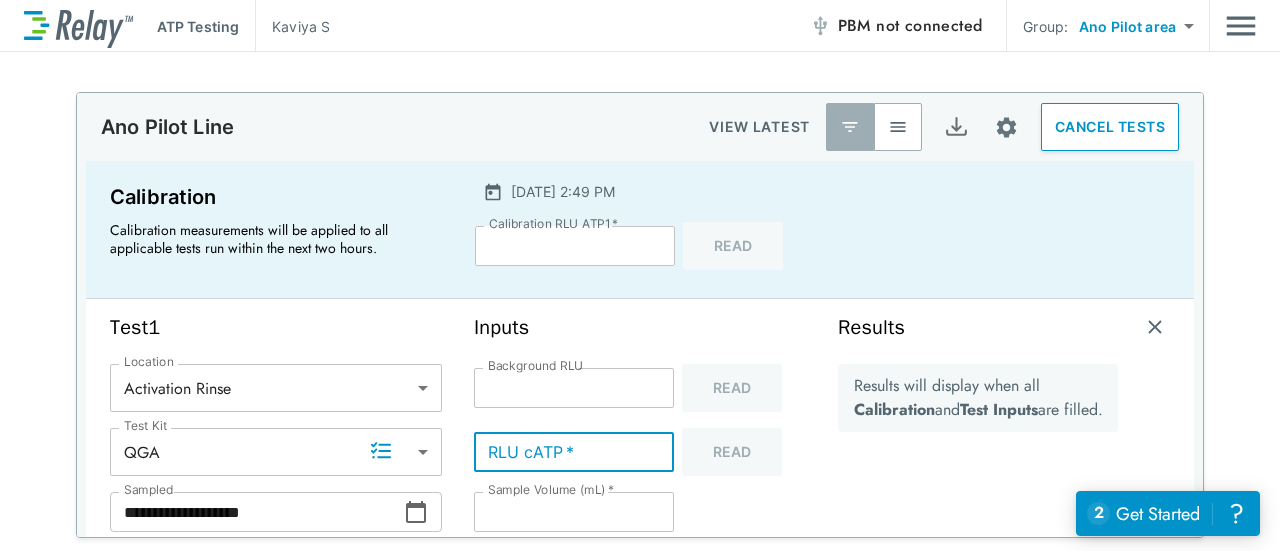 click on "RLU cATP   *" at bounding box center [574, 452] 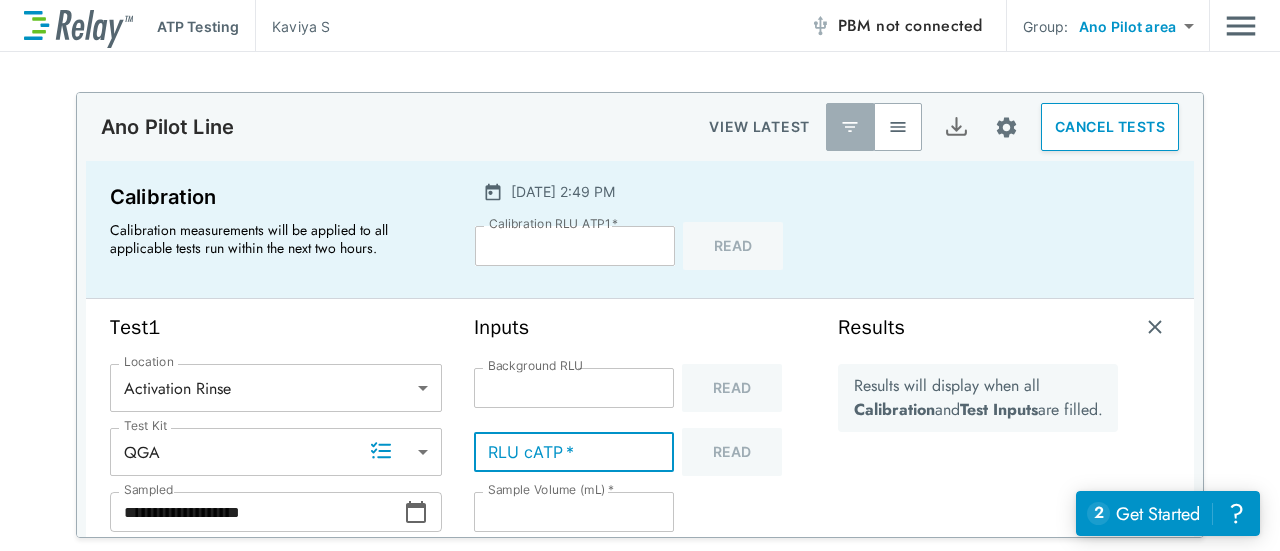click on "RLU cATP   *" at bounding box center [574, 452] 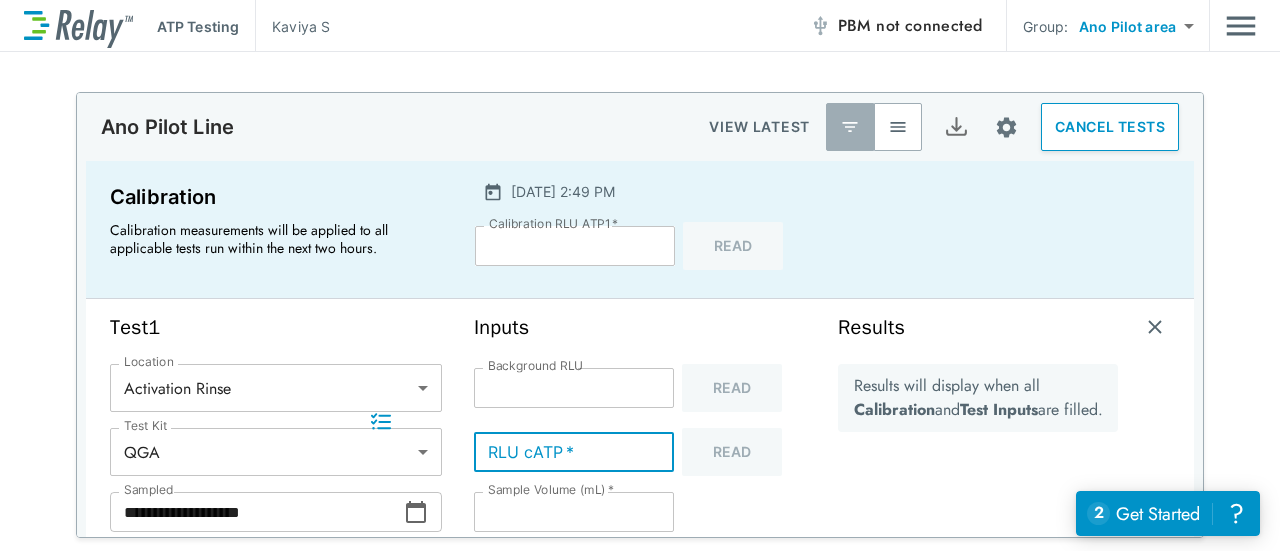 scroll, scrollTop: 34, scrollLeft: 0, axis: vertical 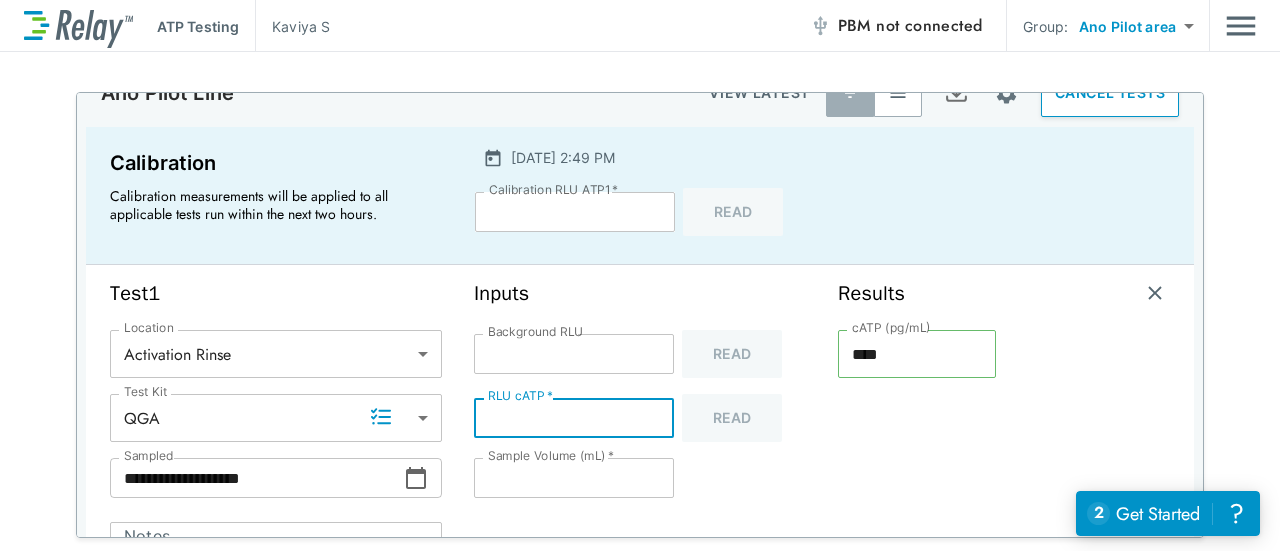 type on "**" 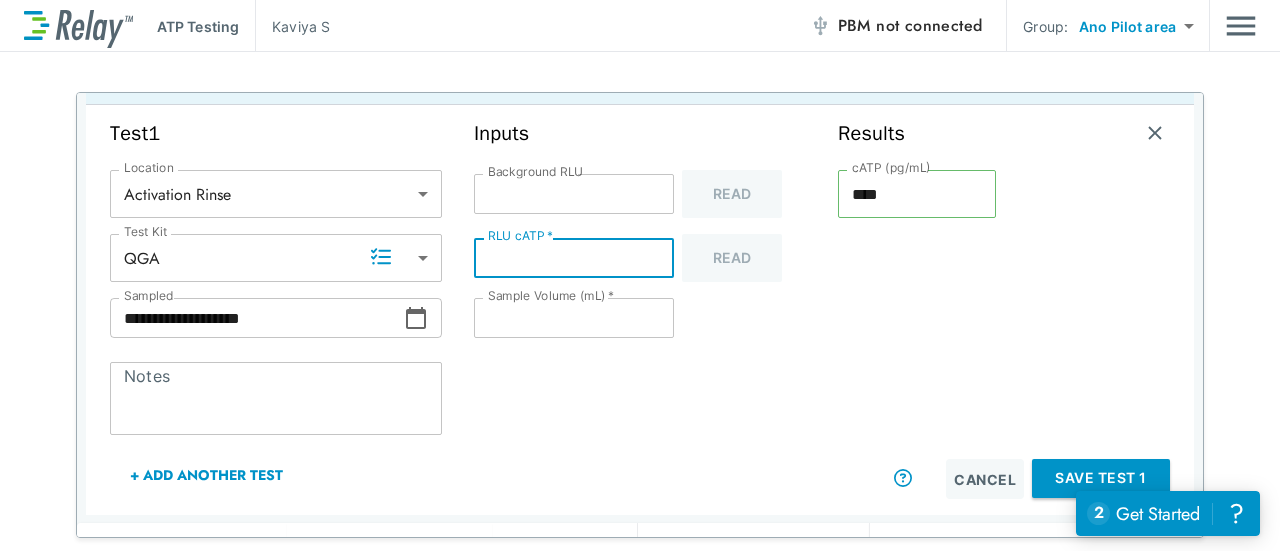 scroll, scrollTop: 235, scrollLeft: 0, axis: vertical 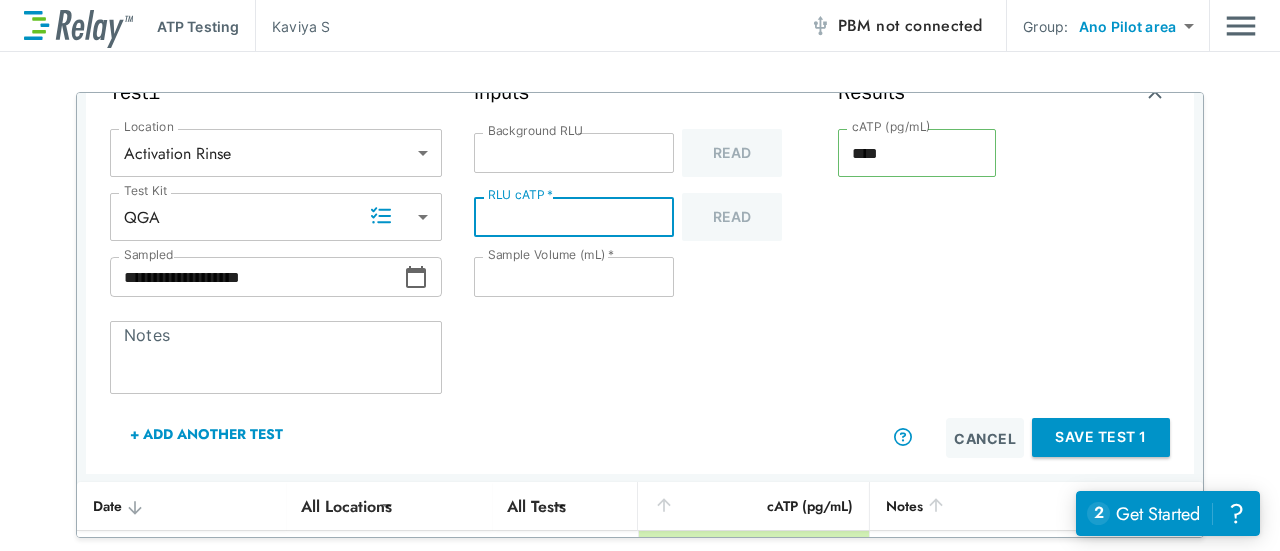 type on "***" 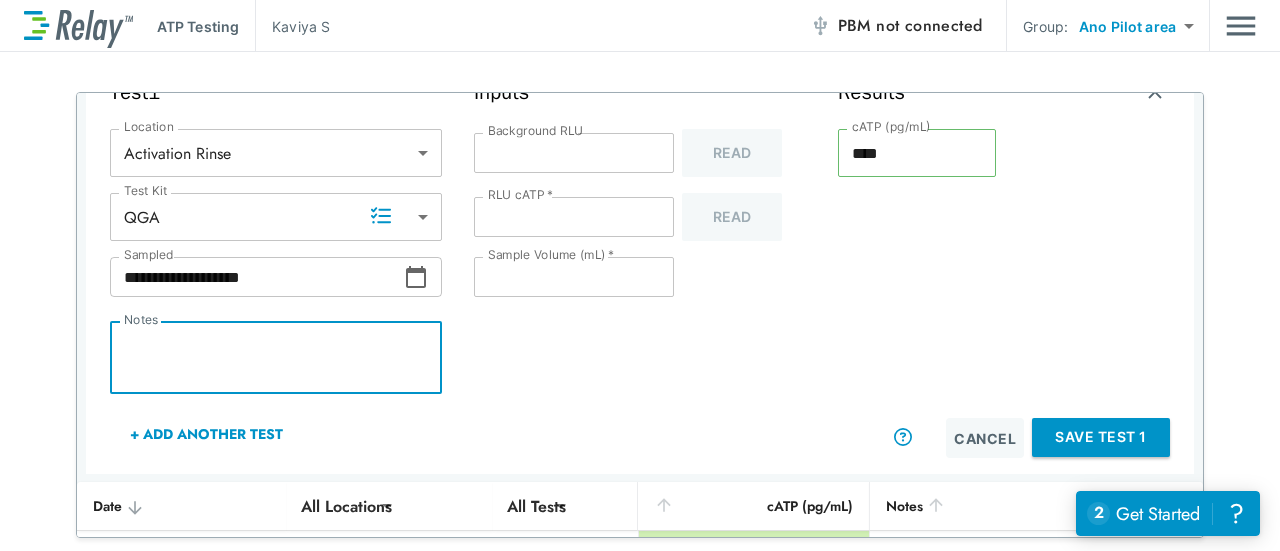 click on "Notes" at bounding box center (276, 358) 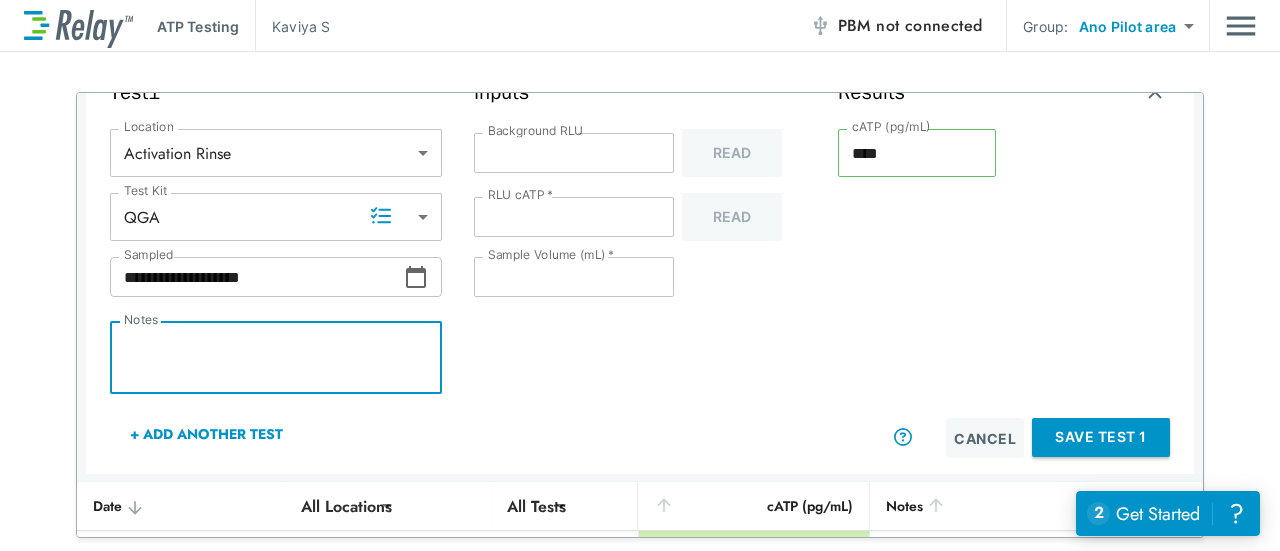 paste on "**********" 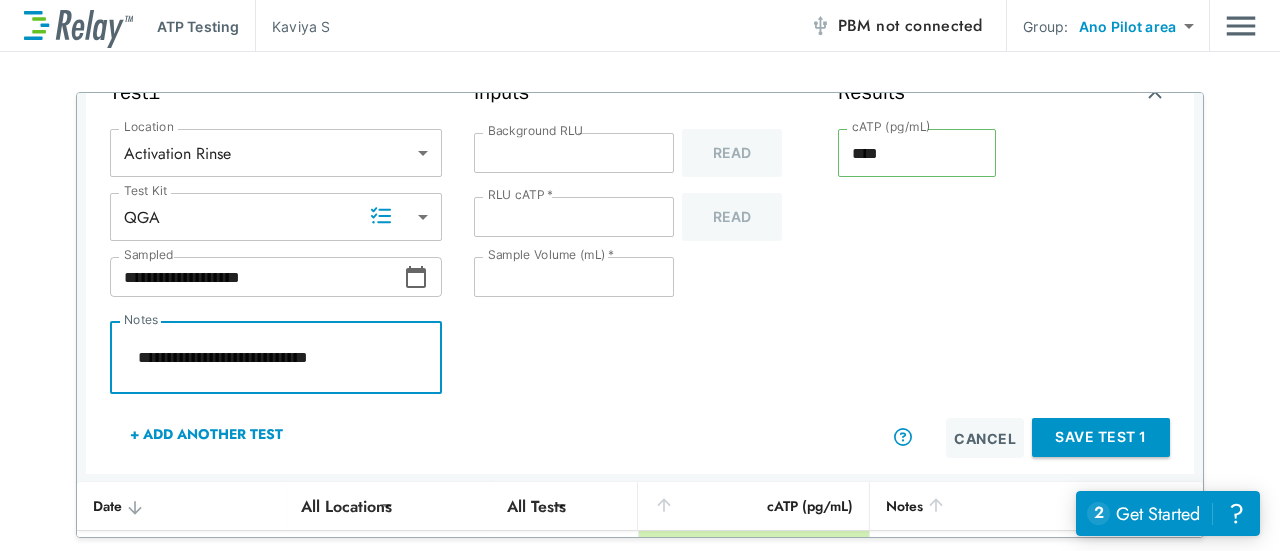 type on "*" 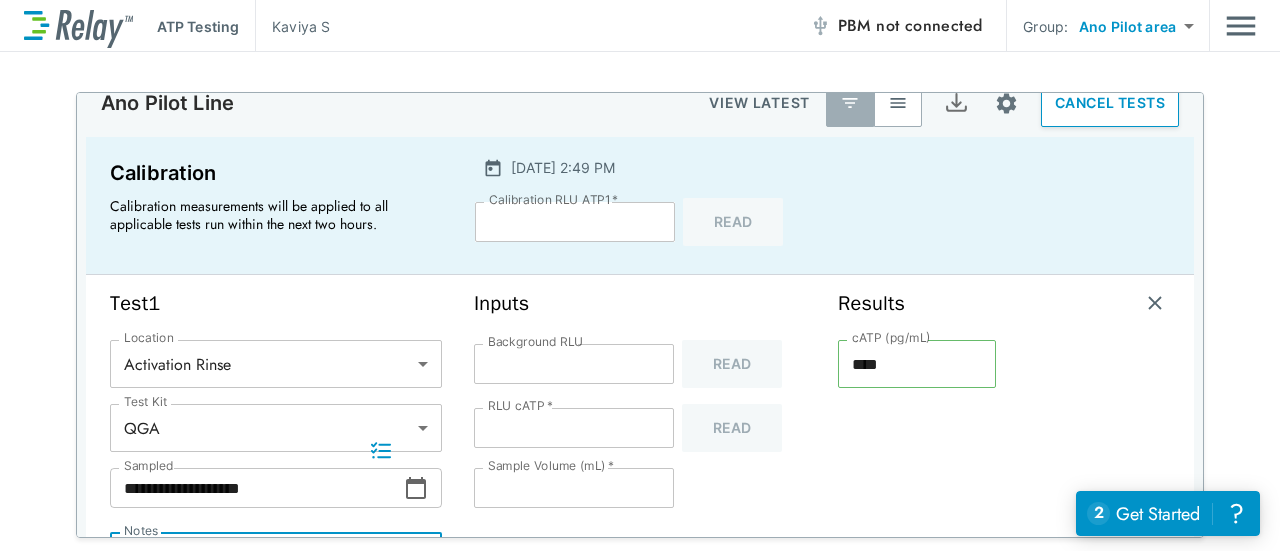 scroll, scrollTop: 0, scrollLeft: 0, axis: both 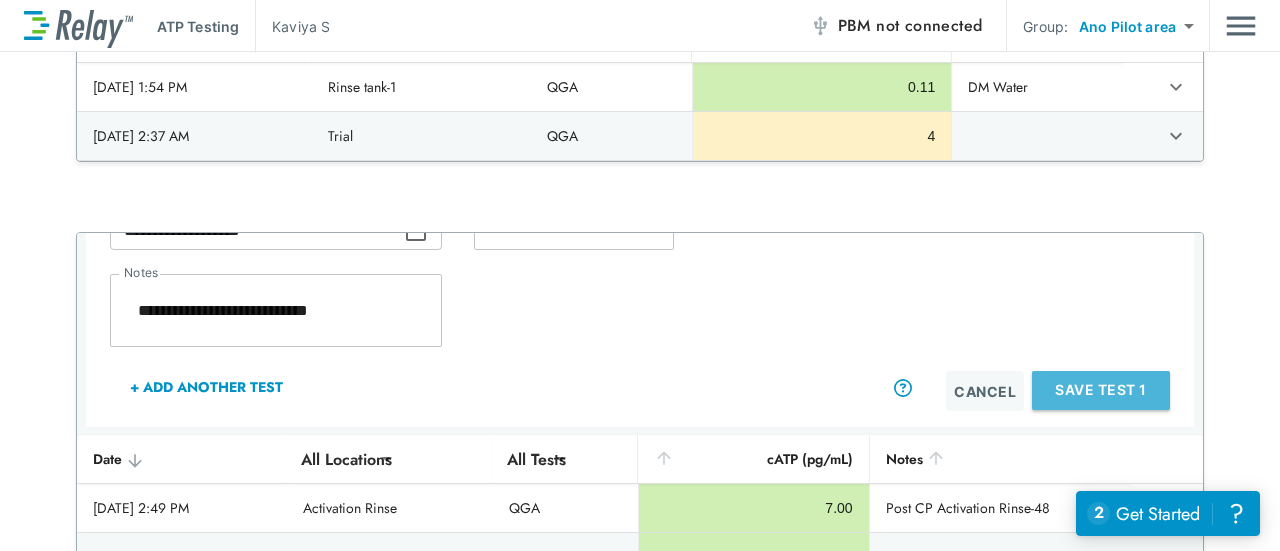 click on "Save Test 1" at bounding box center (1101, 390) 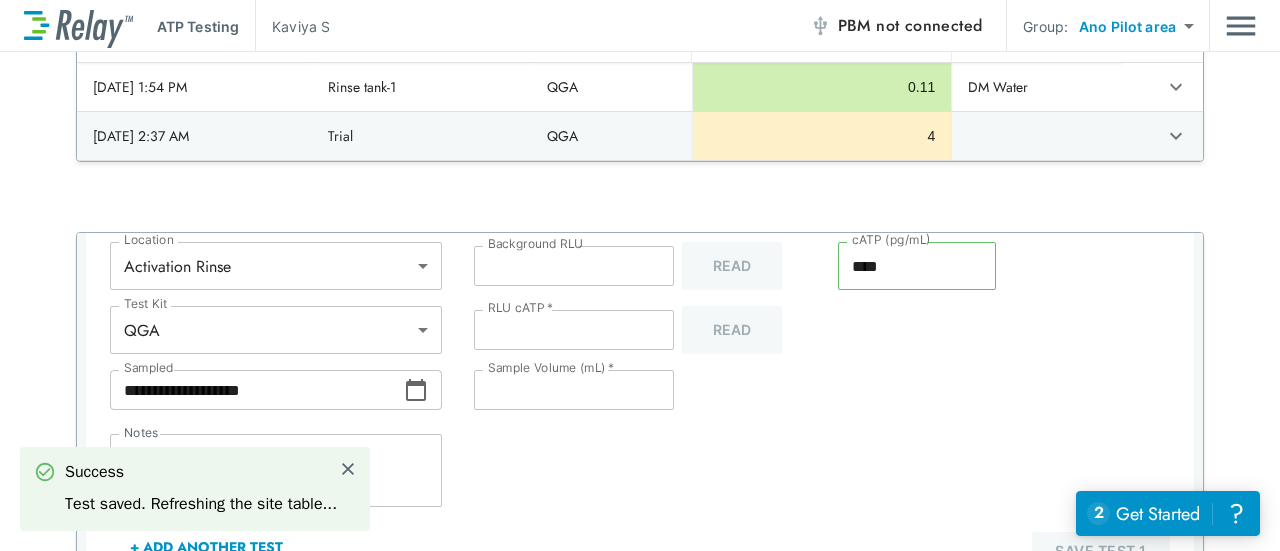 scroll, scrollTop: 0, scrollLeft: 0, axis: both 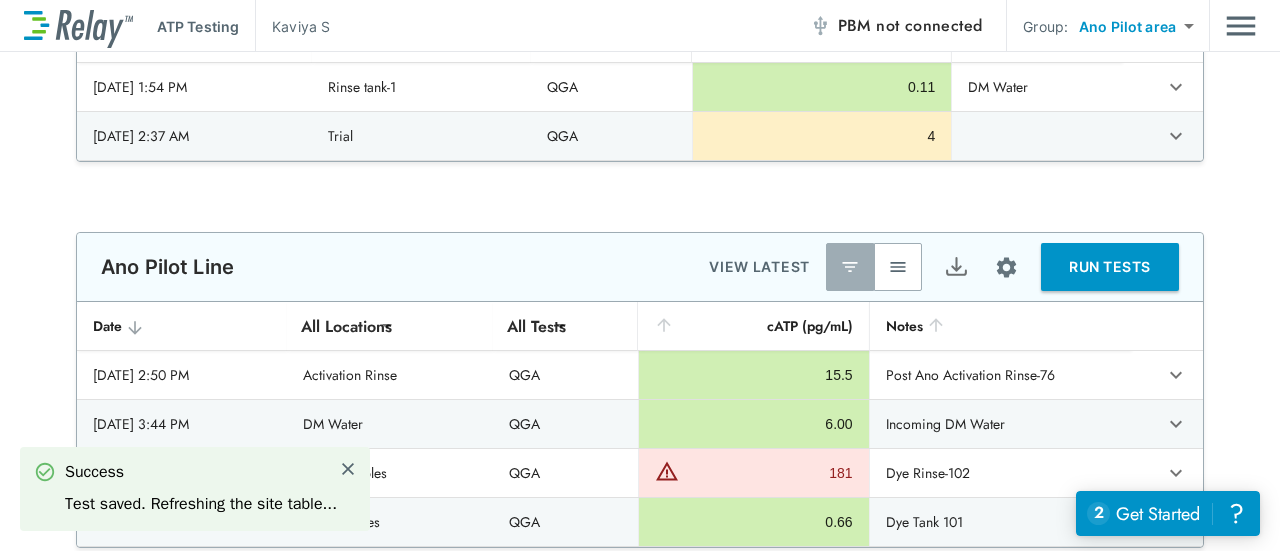 type on "*" 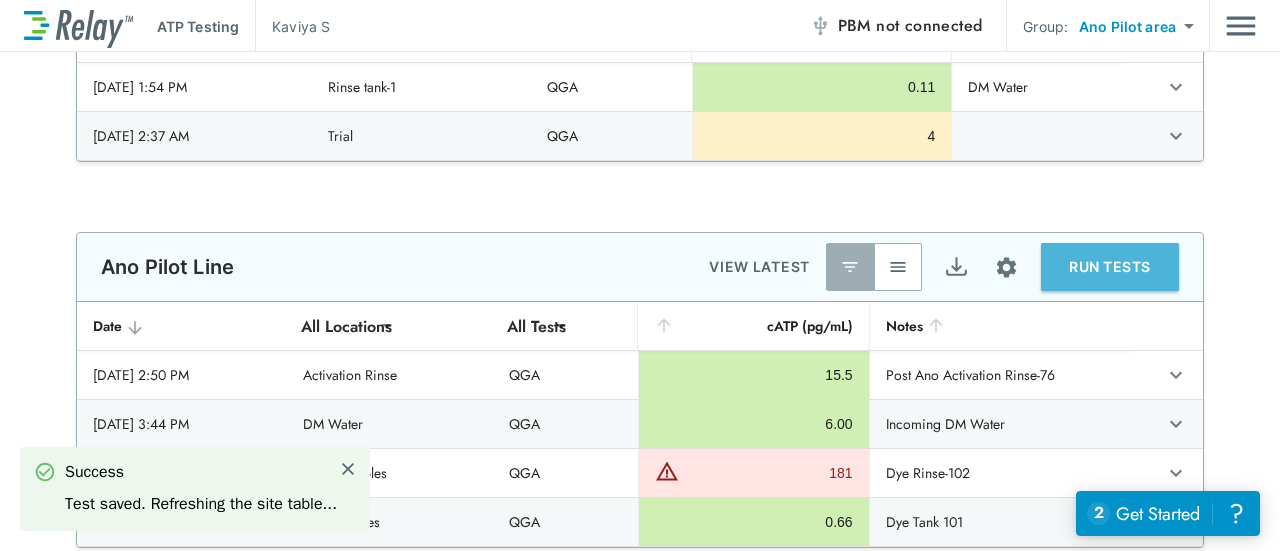 click on "RUN TESTS" at bounding box center (1110, 267) 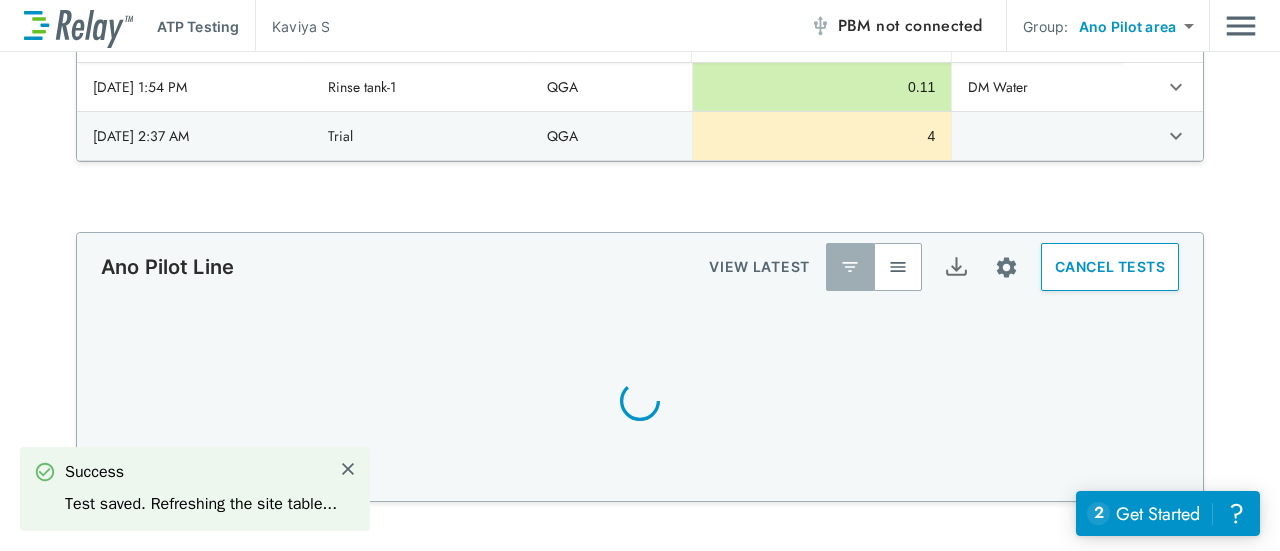 scroll, scrollTop: 216, scrollLeft: 0, axis: vertical 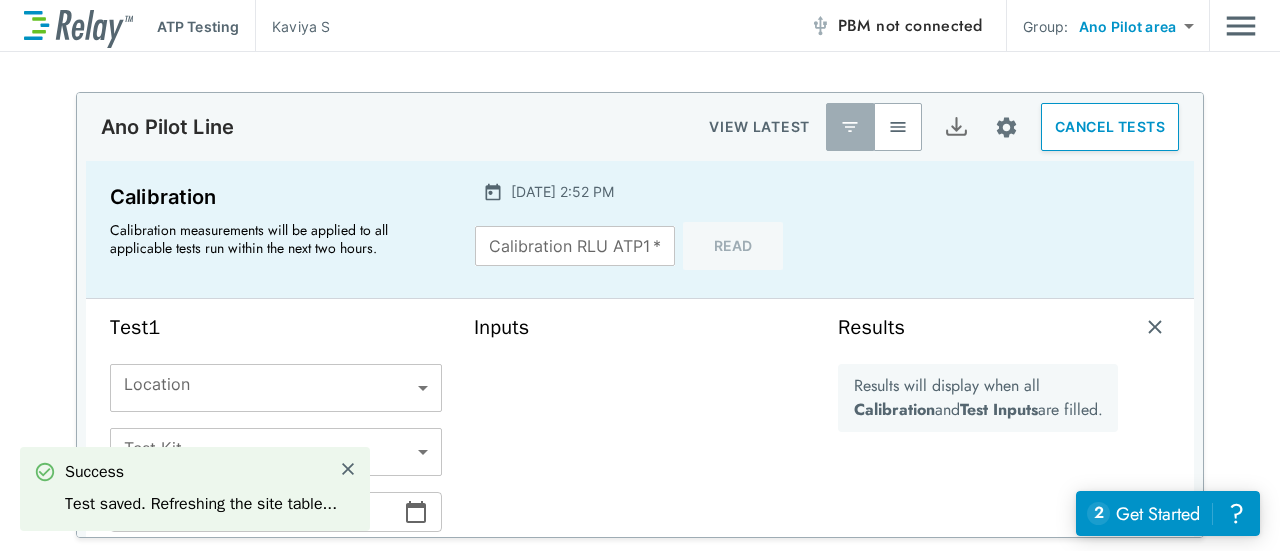 type on "*****" 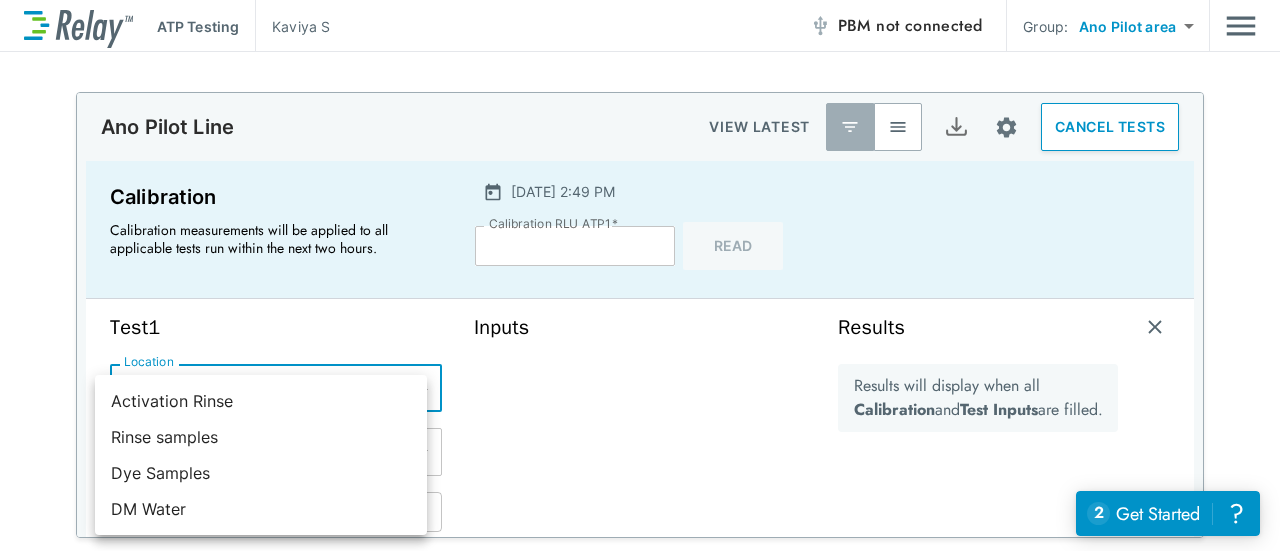 click on "**********" at bounding box center [640, 275] 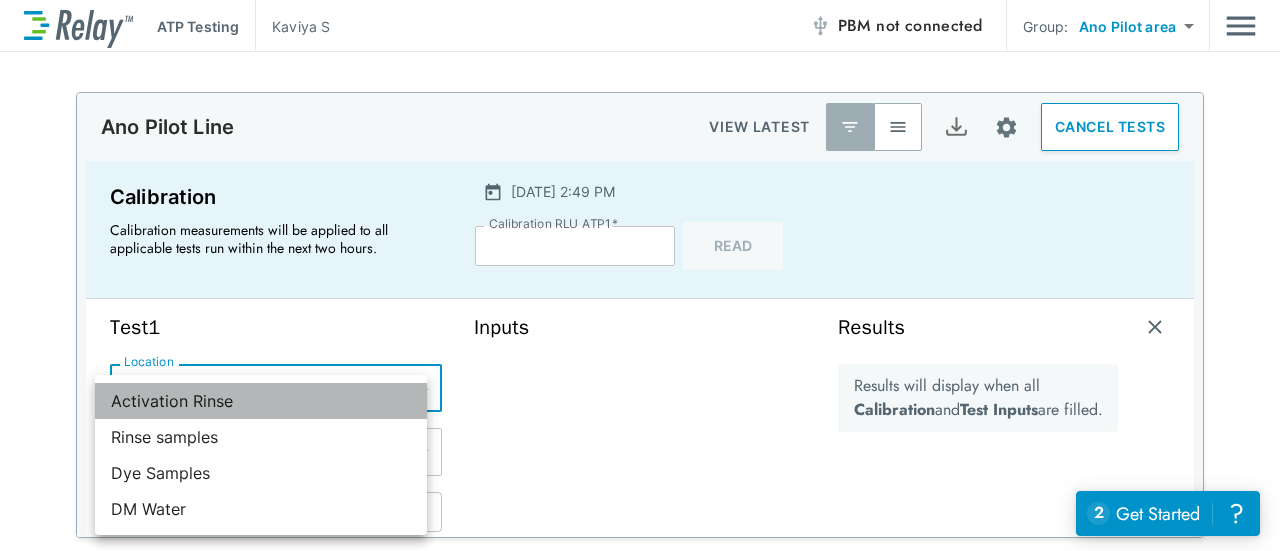 click on "Activation Rinse" at bounding box center [261, 401] 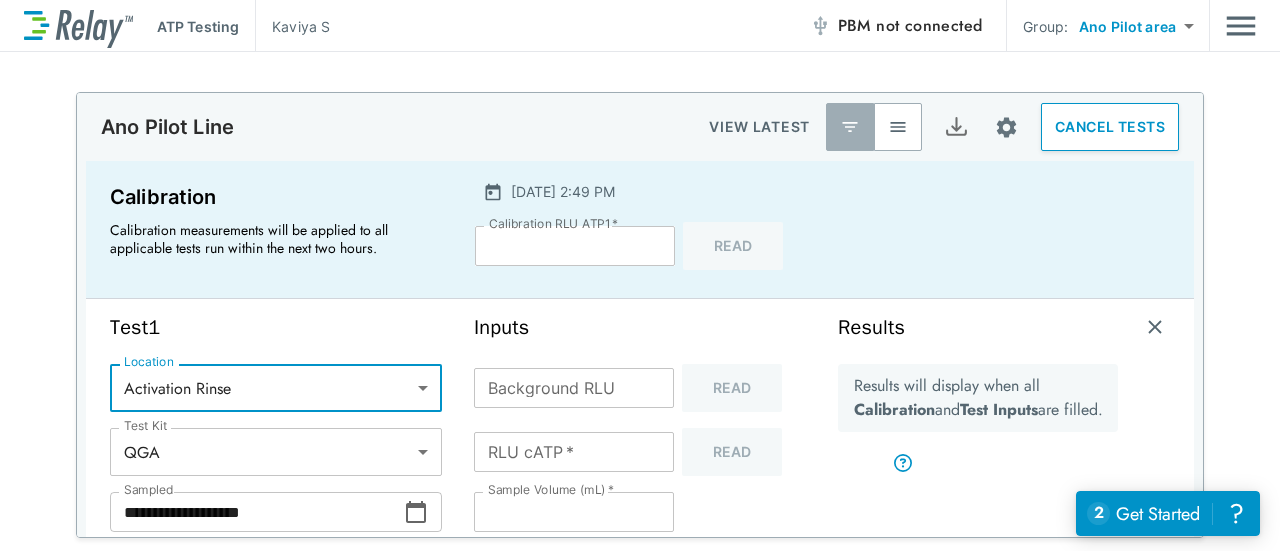 scroll, scrollTop: 220, scrollLeft: 0, axis: vertical 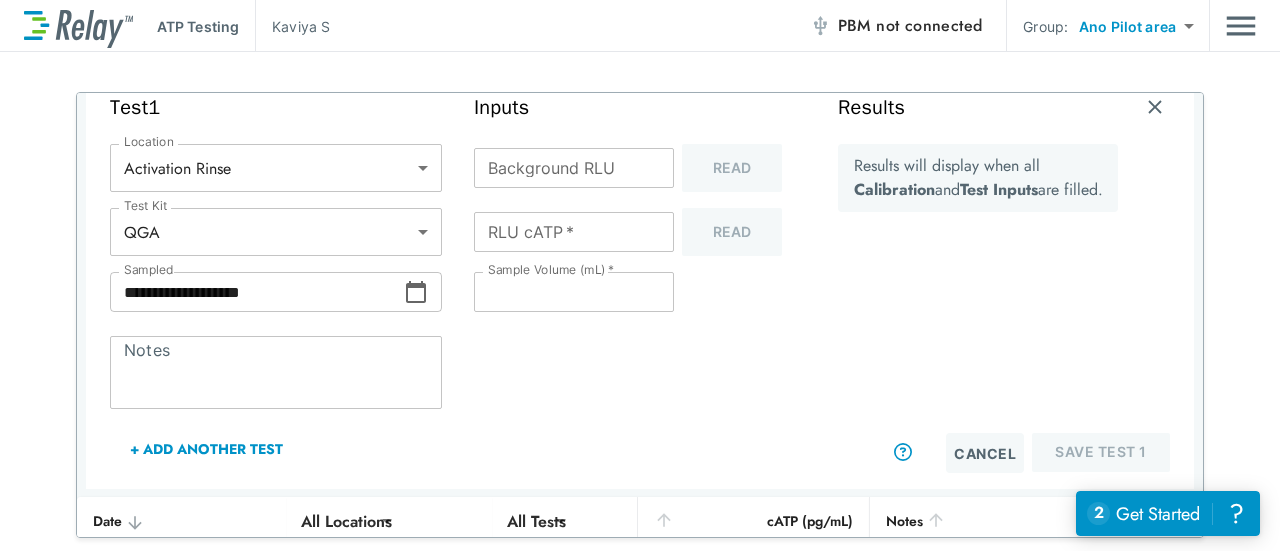 click on "* Notes" at bounding box center [276, 372] 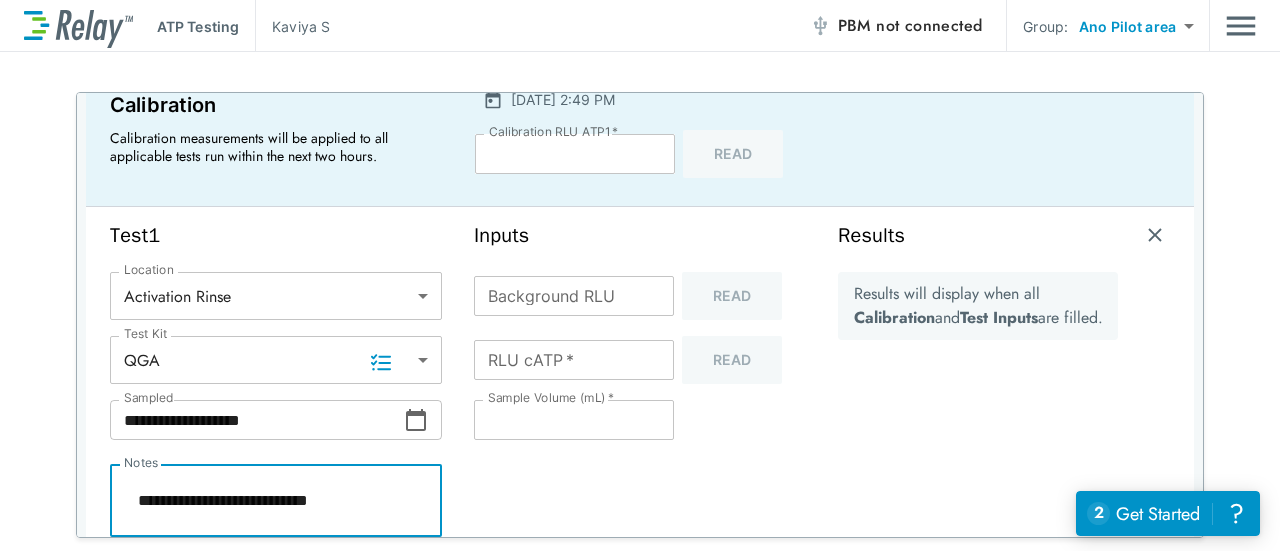scroll, scrollTop: 88, scrollLeft: 0, axis: vertical 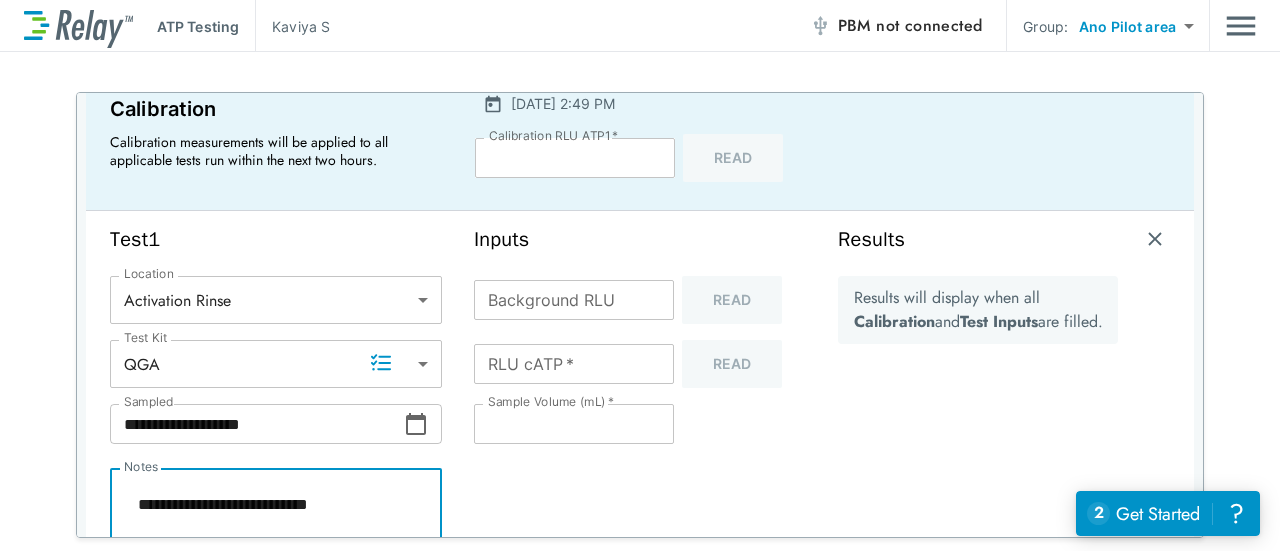 type on "*" 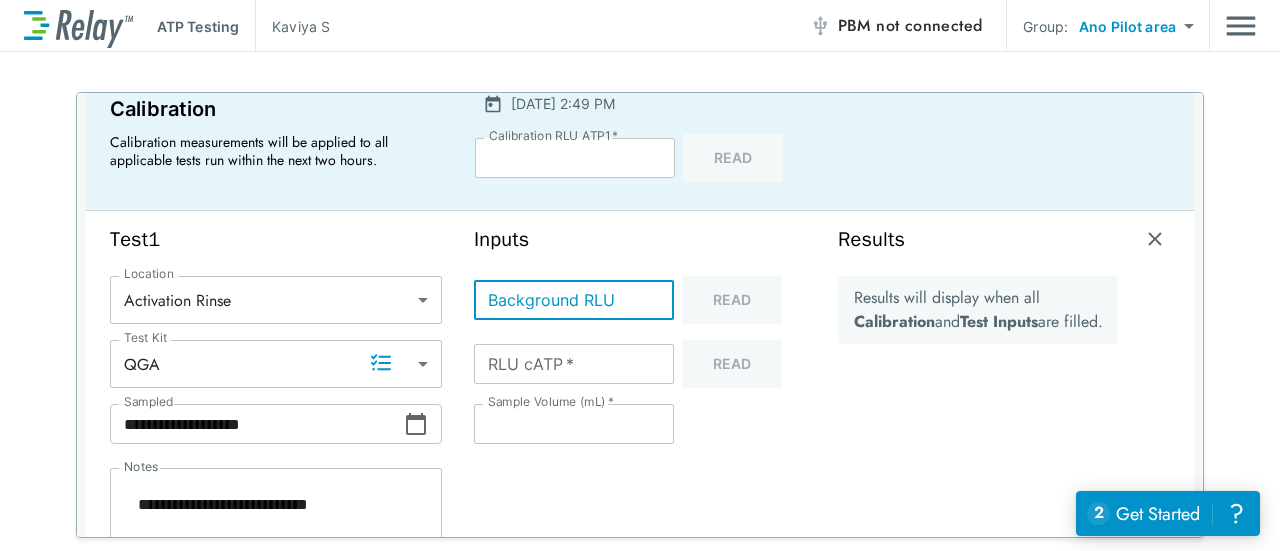 type on "*" 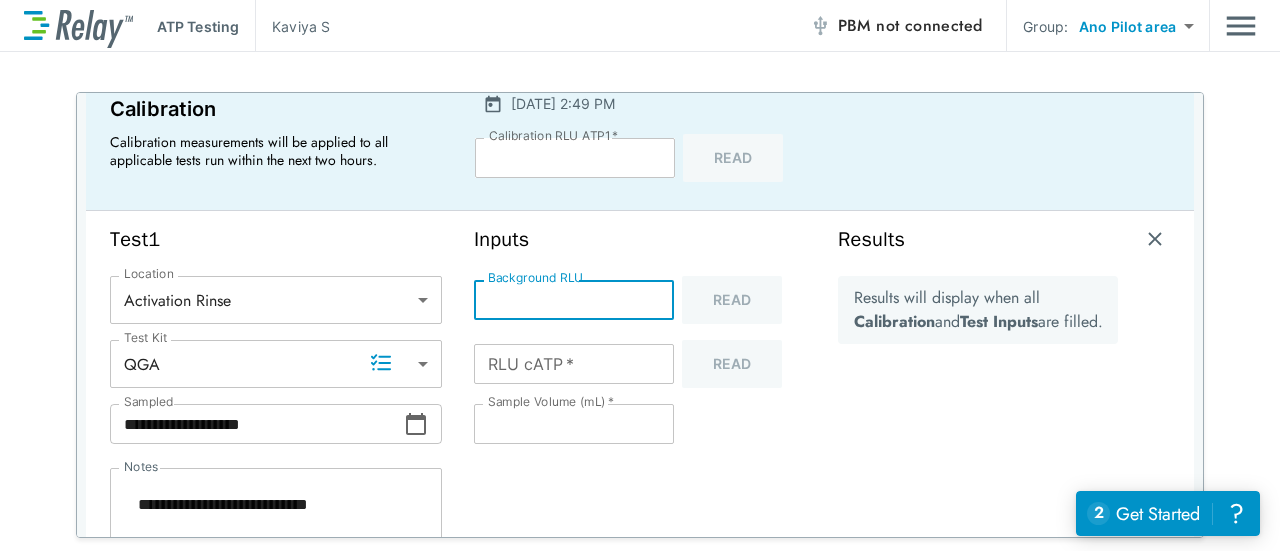 type on "*" 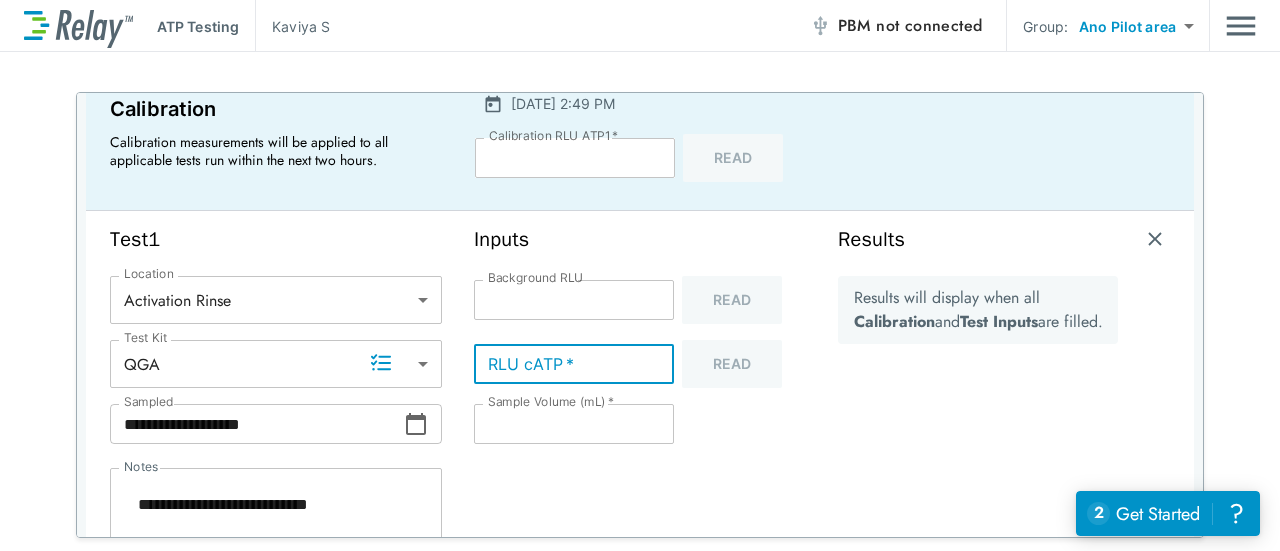 click on "RLU cATP   *" at bounding box center (574, 364) 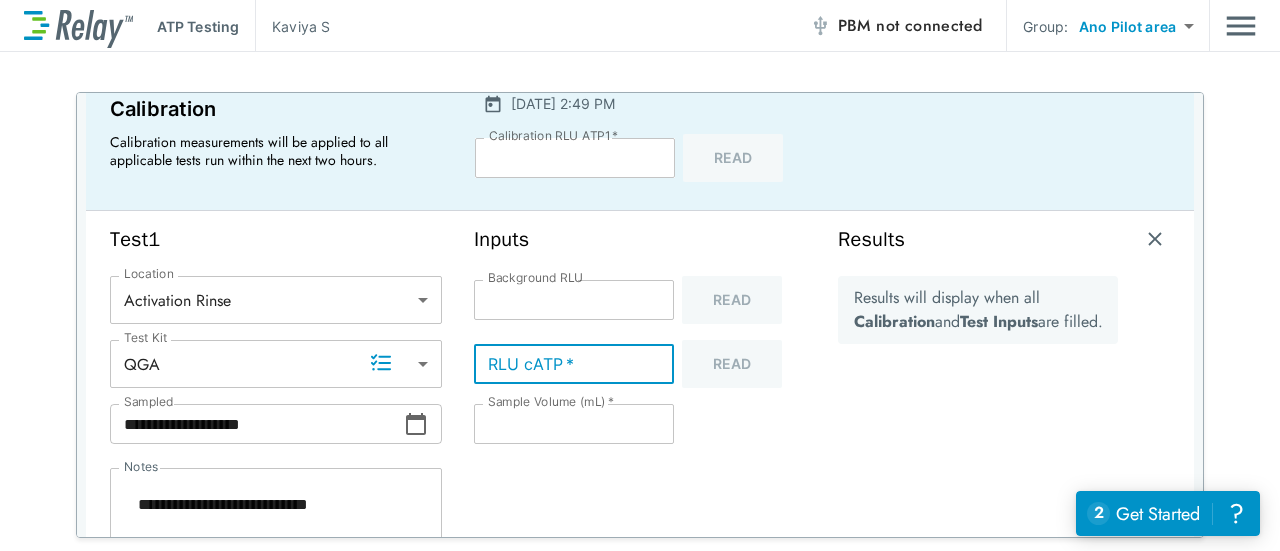 type on "*" 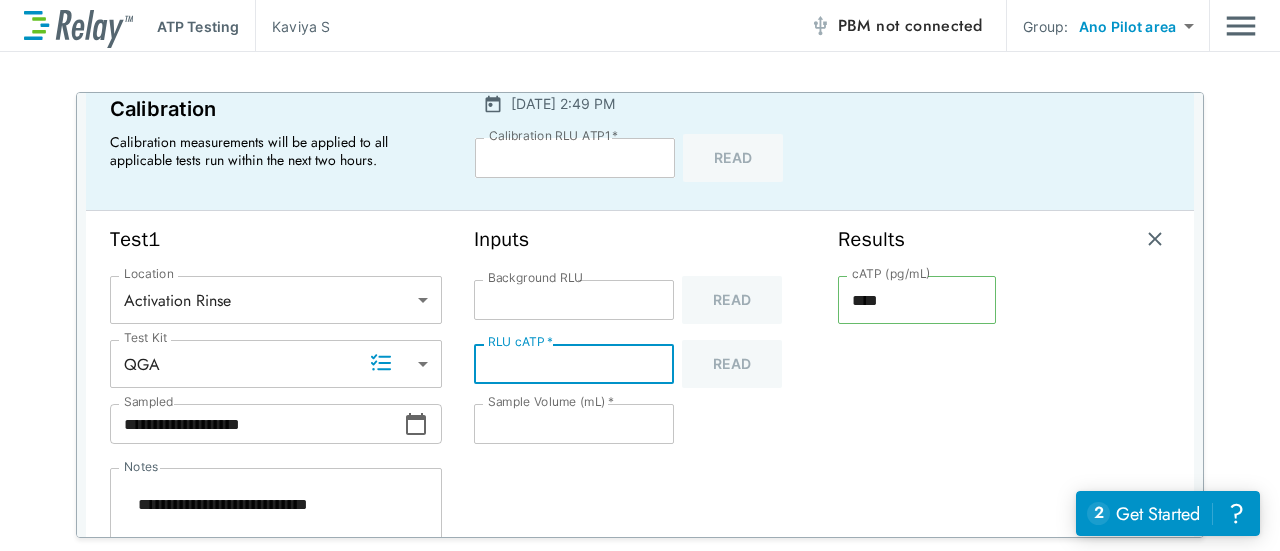 type on "*" 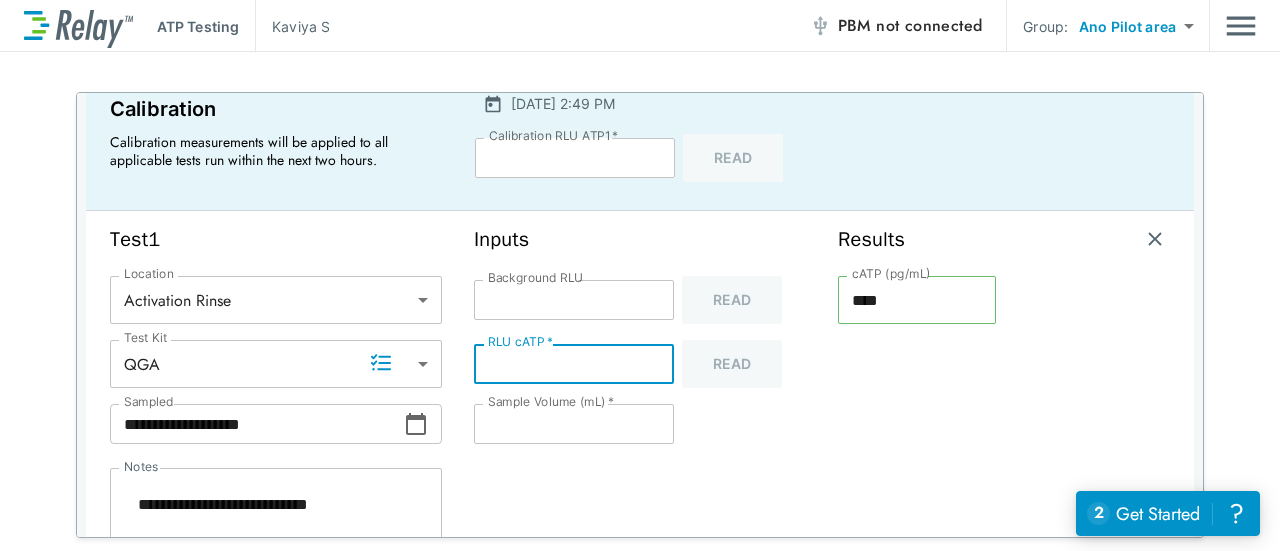 type on "*" 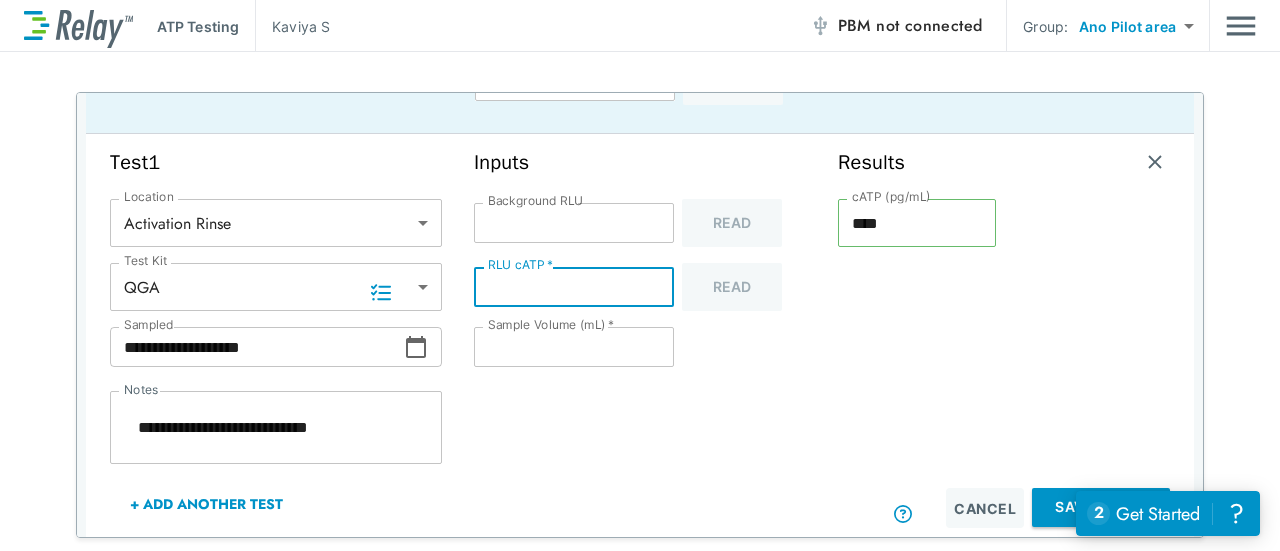 scroll, scrollTop: 166, scrollLeft: 0, axis: vertical 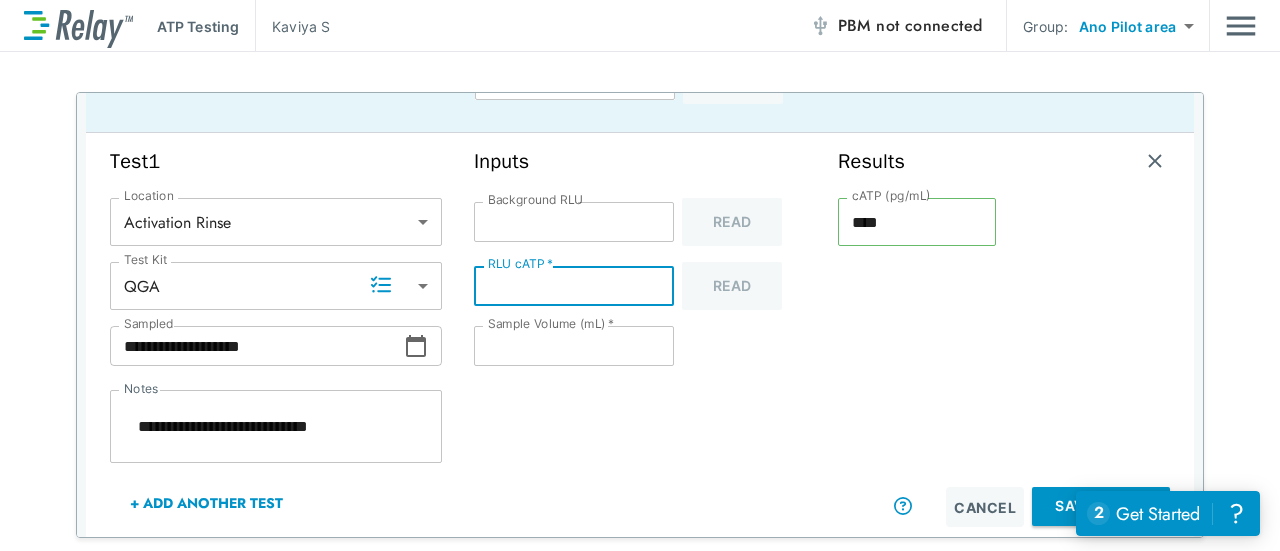type on "*" 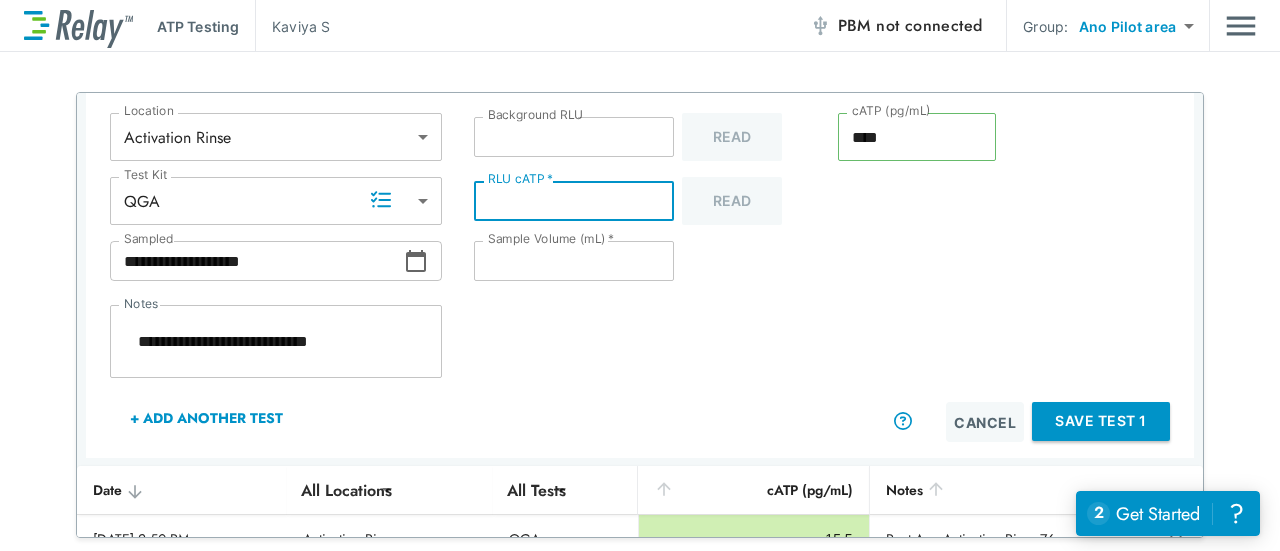 scroll, scrollTop: 255, scrollLeft: 0, axis: vertical 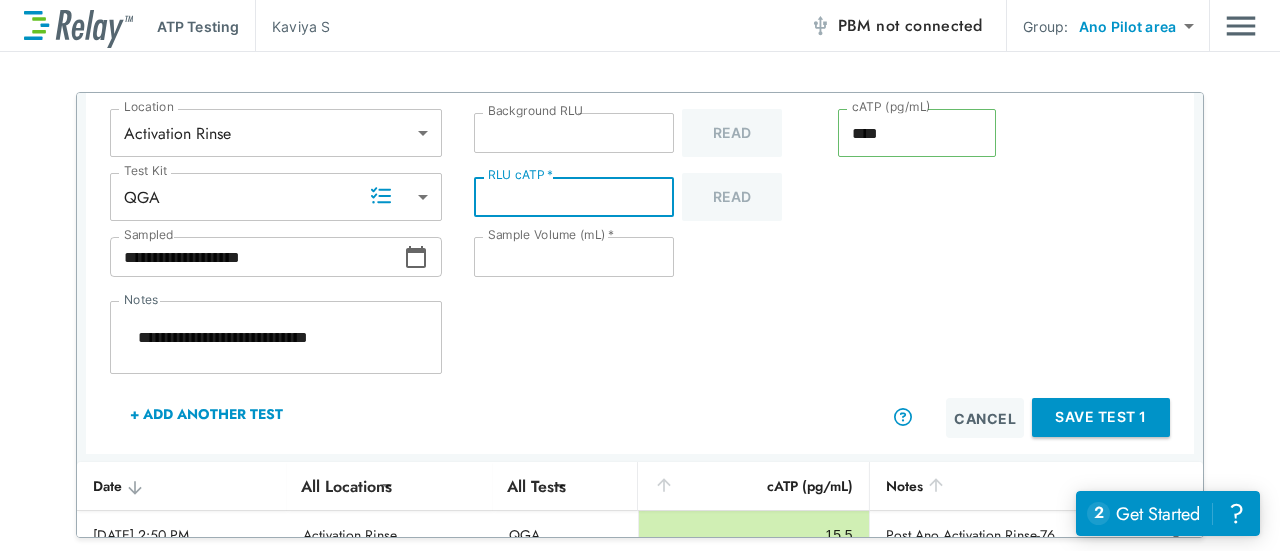 type on "*" 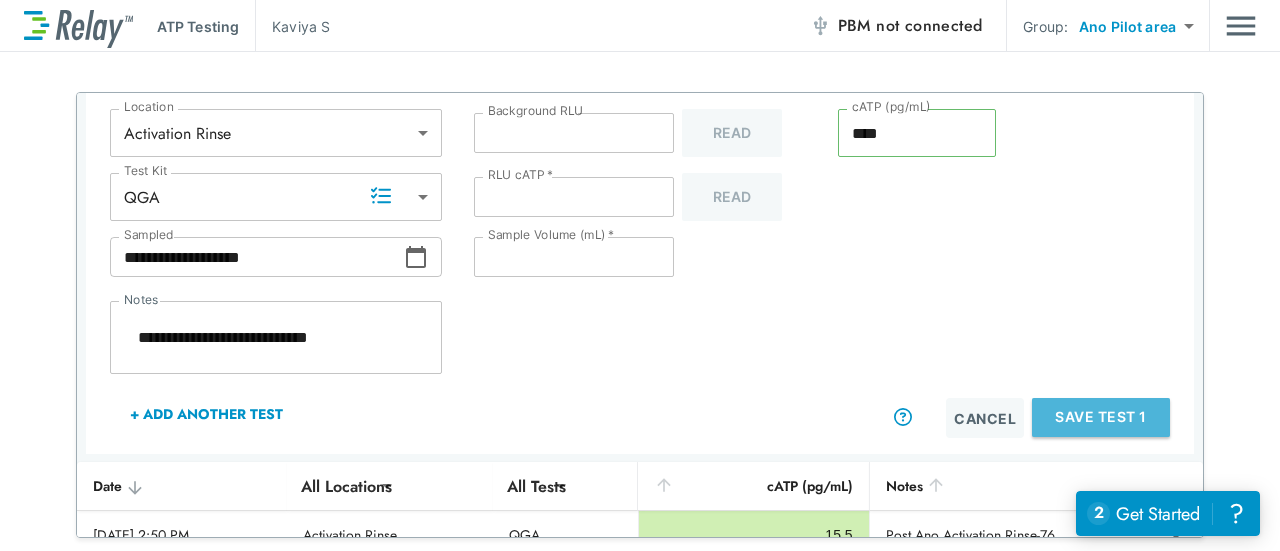 click on "Save Test 1" at bounding box center [1101, 417] 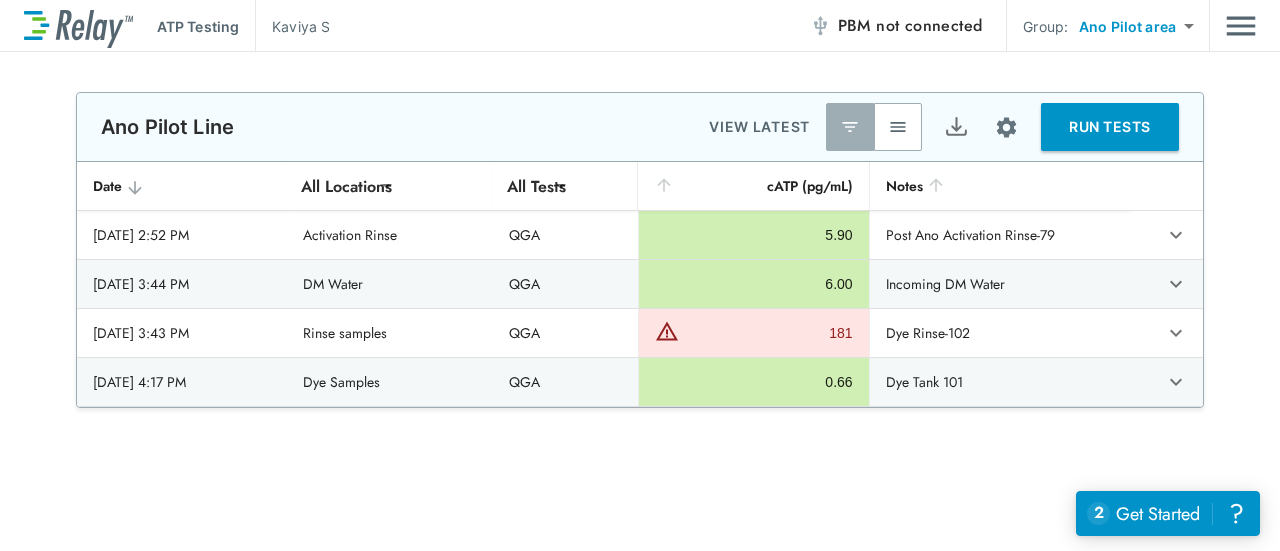 scroll, scrollTop: 0, scrollLeft: 0, axis: both 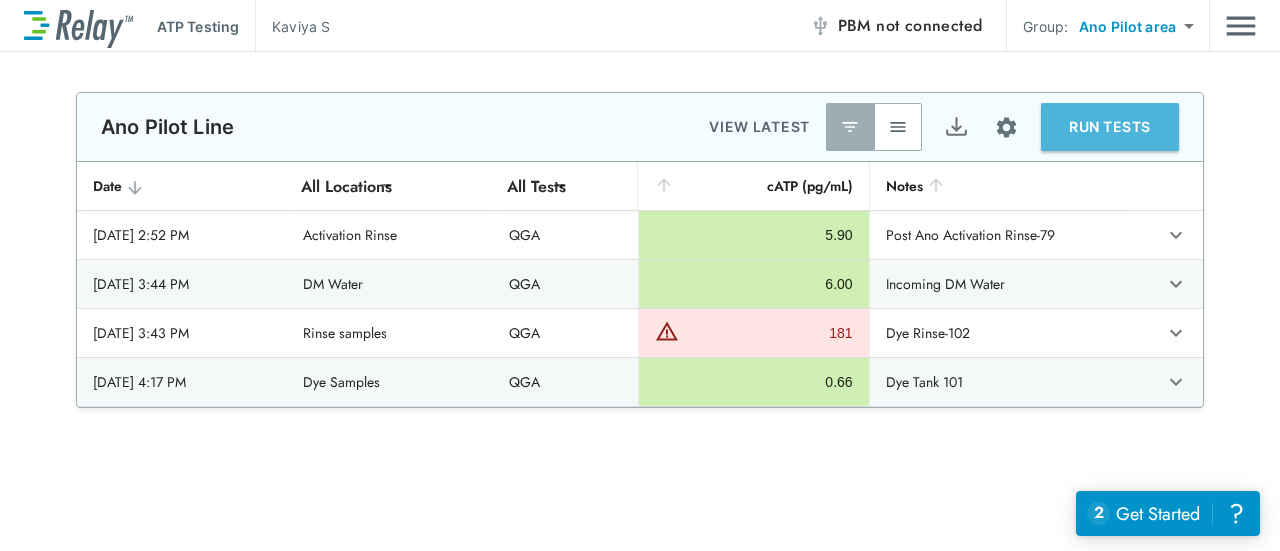 type on "*" 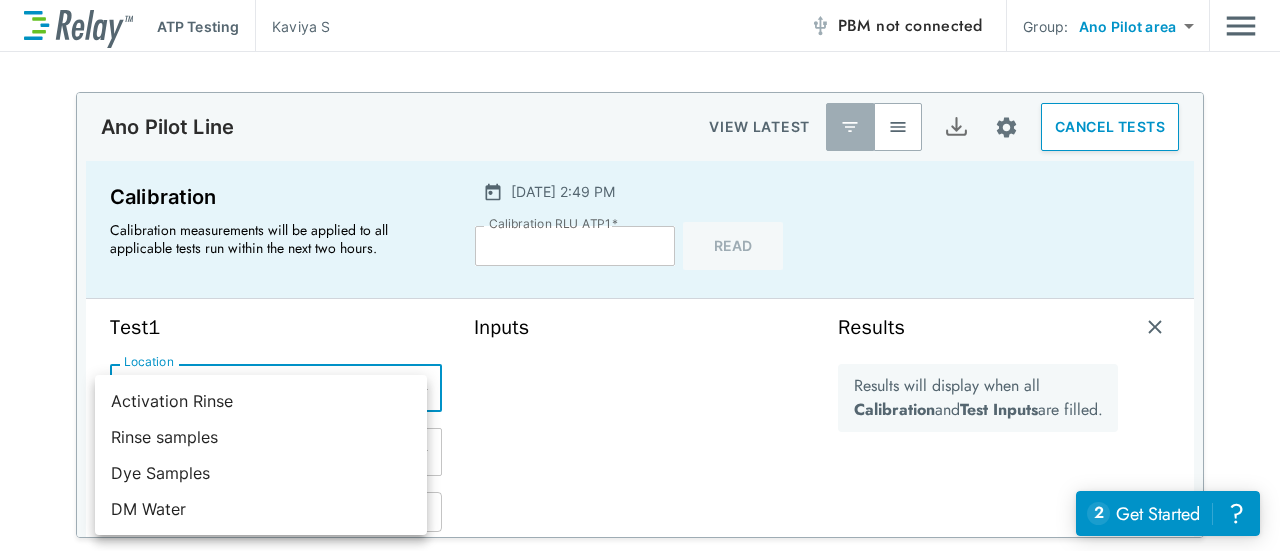 click on "**********" at bounding box center [640, 275] 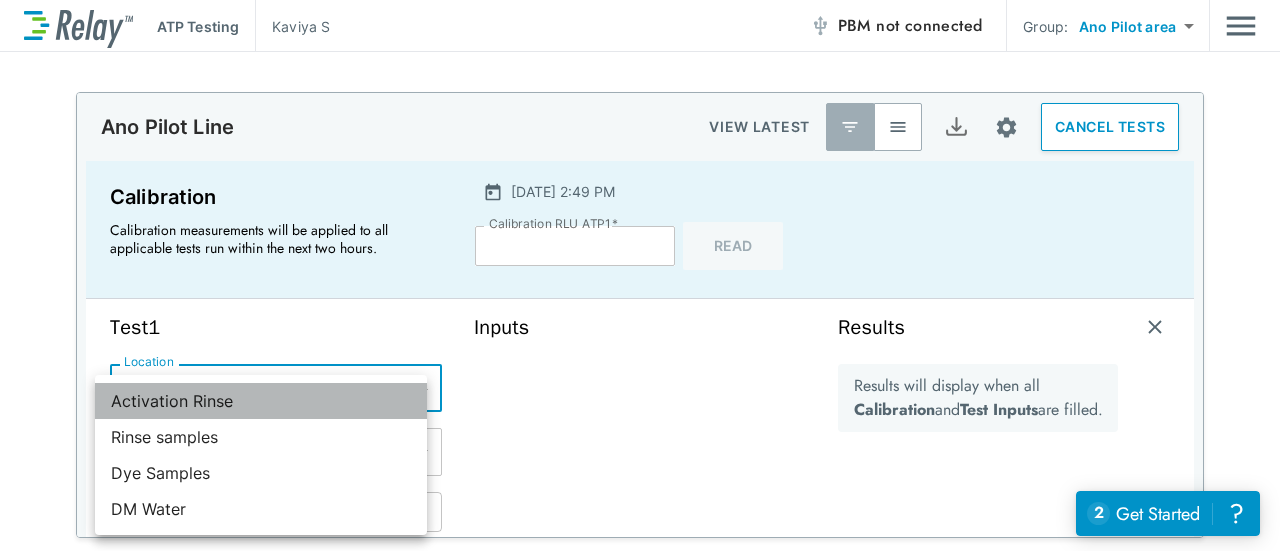 click on "Activation Rinse" at bounding box center [261, 401] 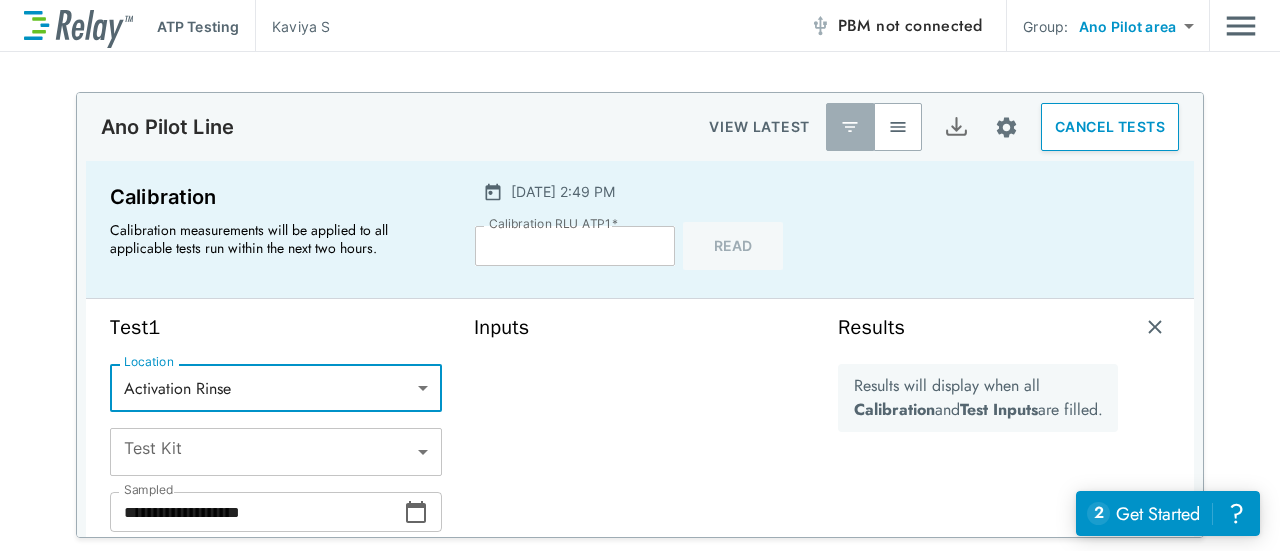type on "***" 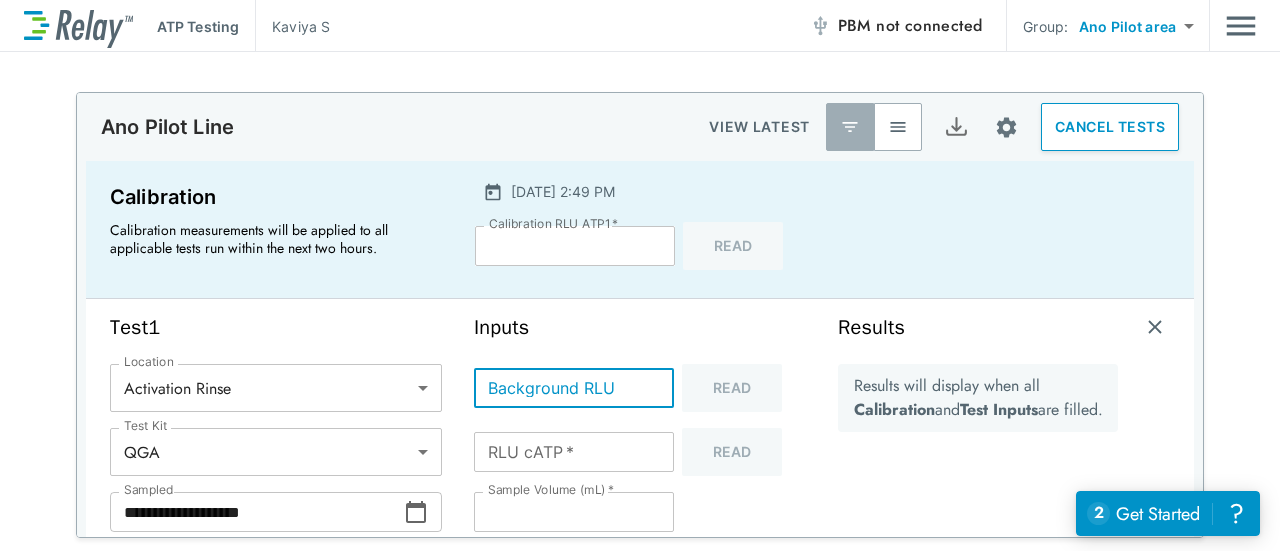 click on "Background RLU" at bounding box center (574, 388) 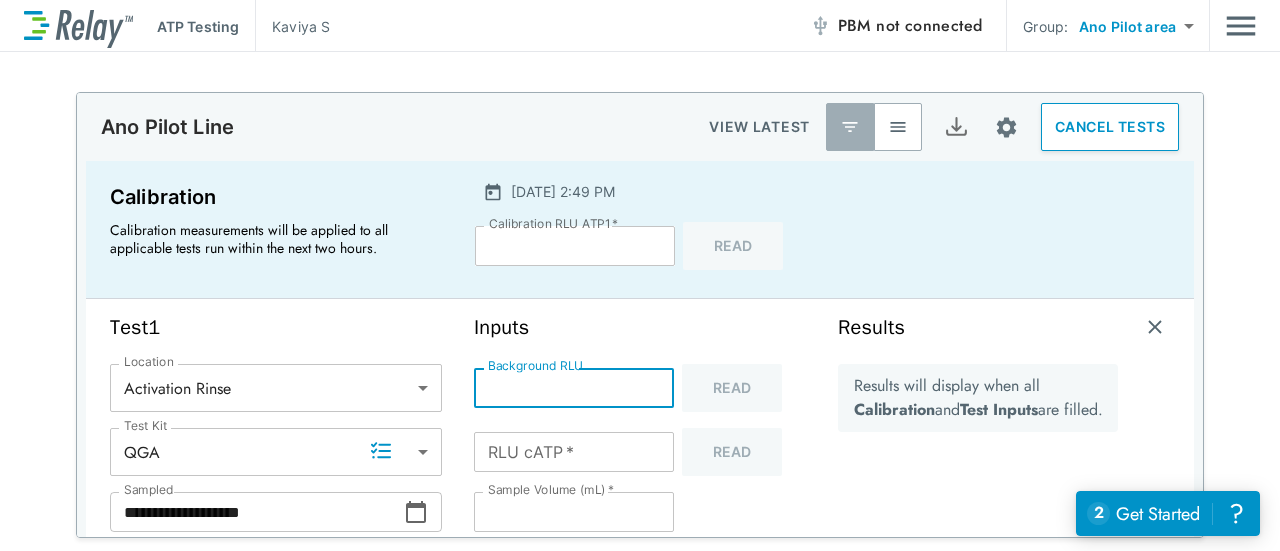 type on "**" 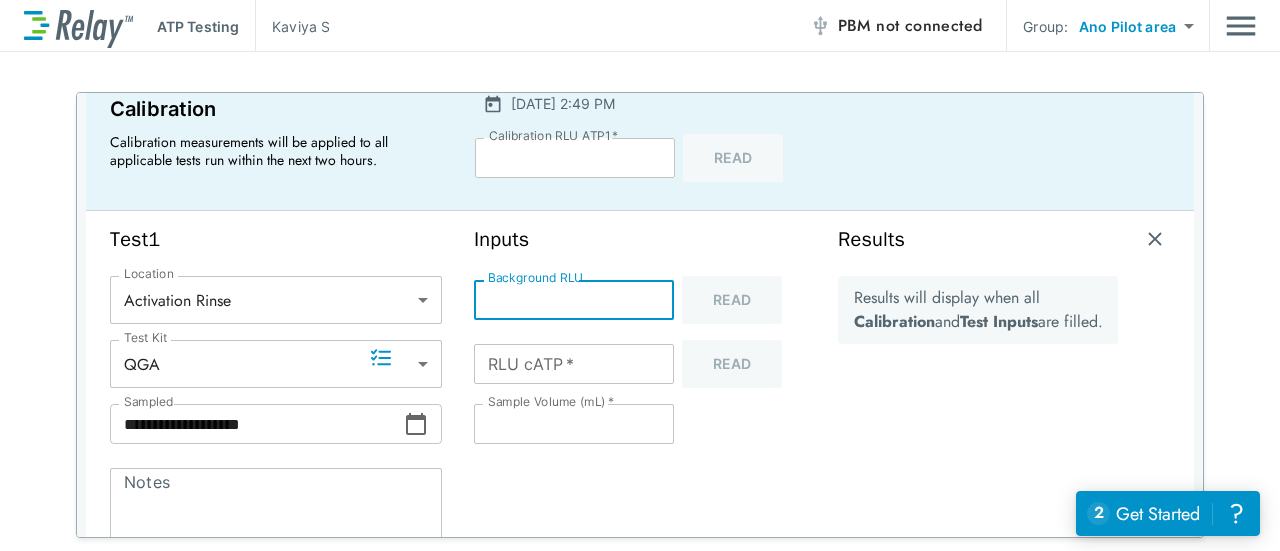 scroll, scrollTop: 110, scrollLeft: 0, axis: vertical 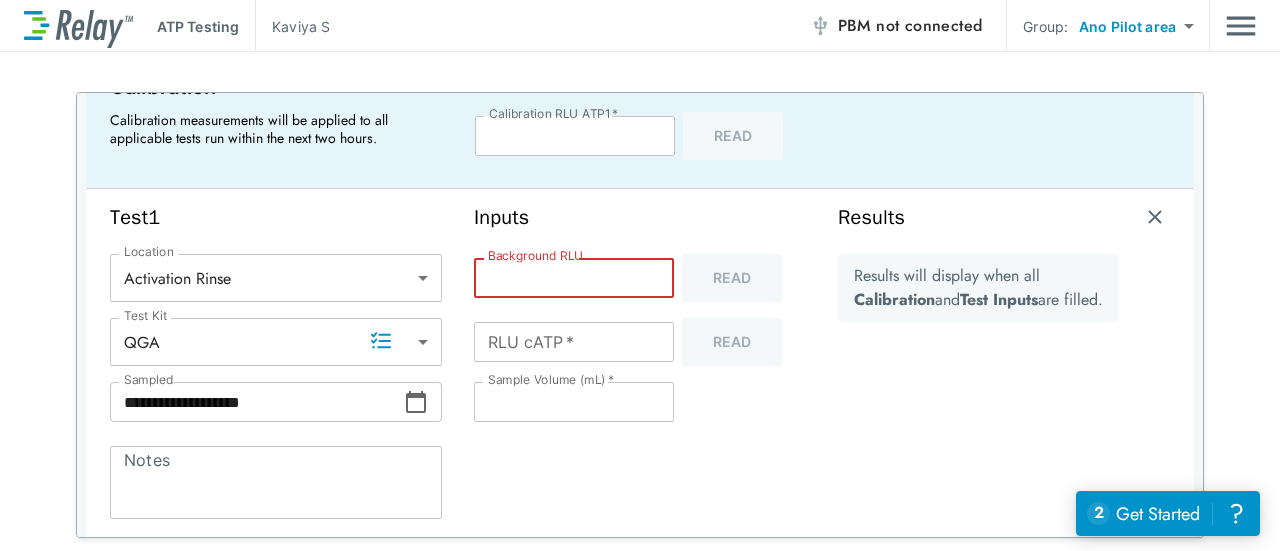 type on "**" 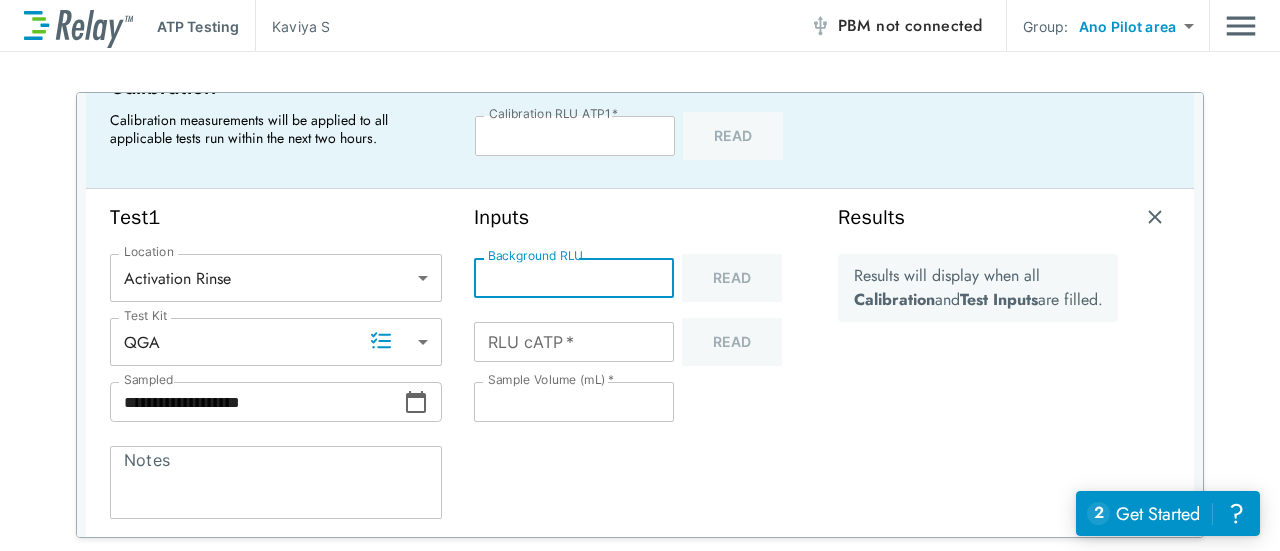 type on "*" 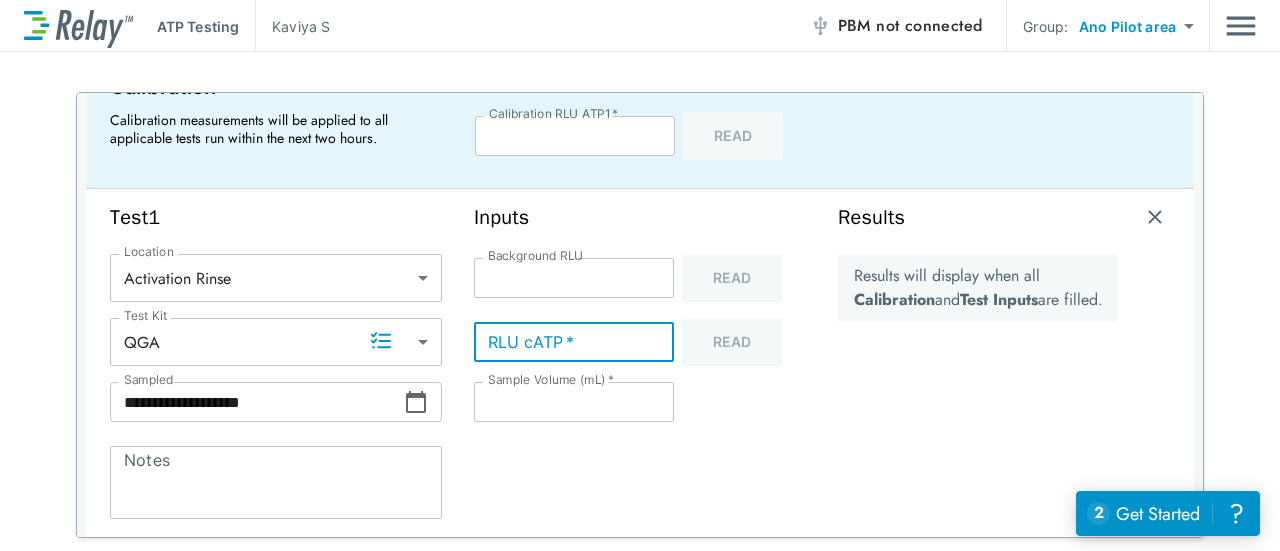 click on "RLU cATP   *" at bounding box center (574, 342) 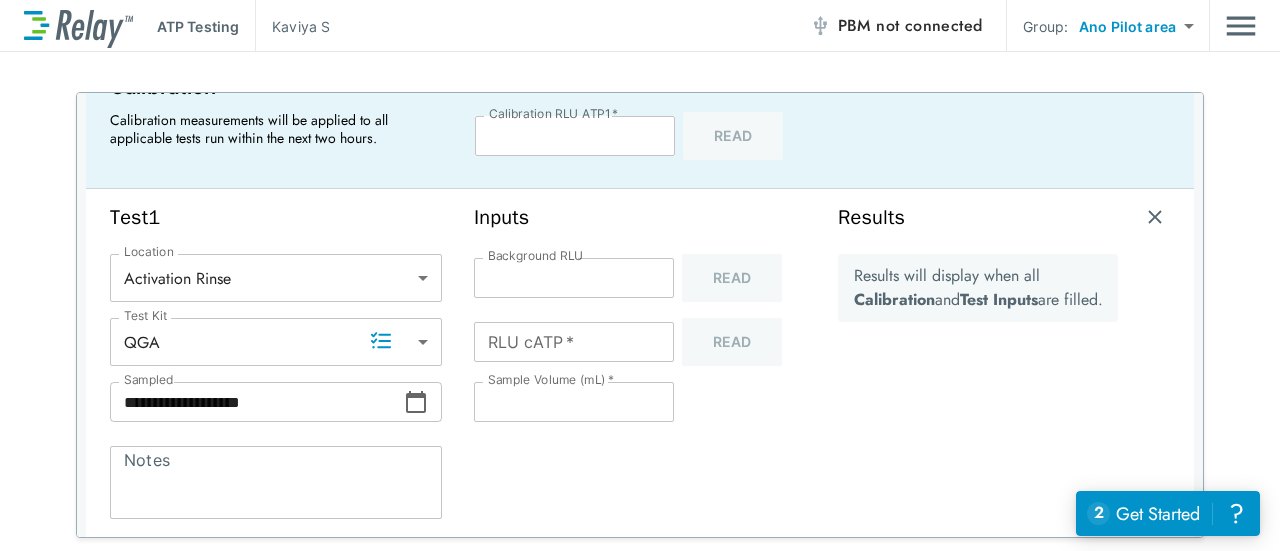 click on "* Notes" at bounding box center (276, 482) 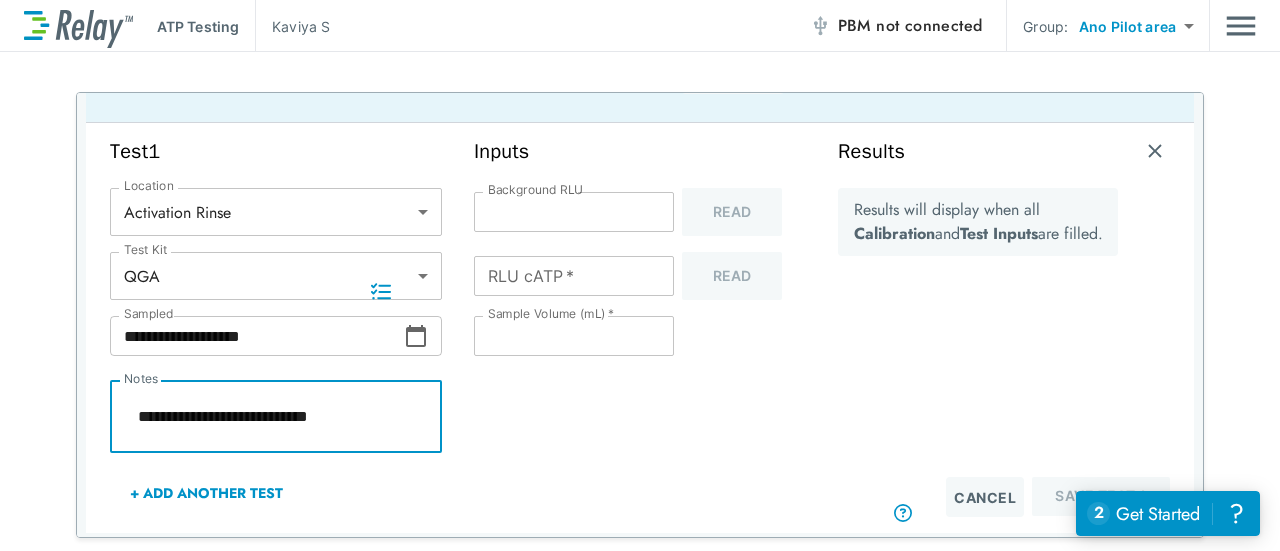 scroll, scrollTop: 156, scrollLeft: 0, axis: vertical 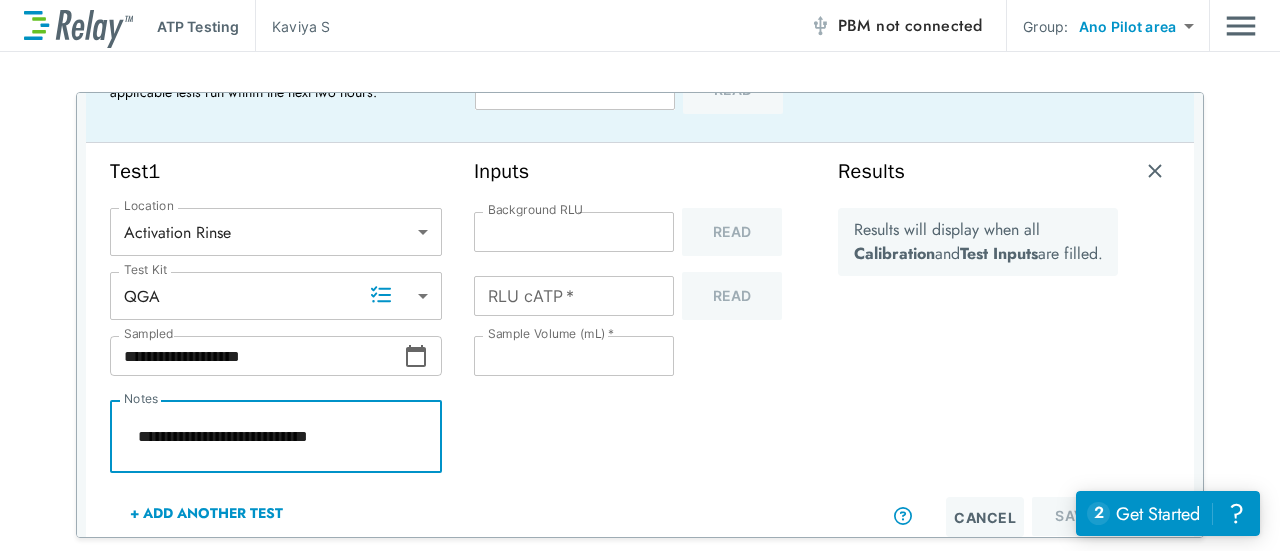 type on "*" 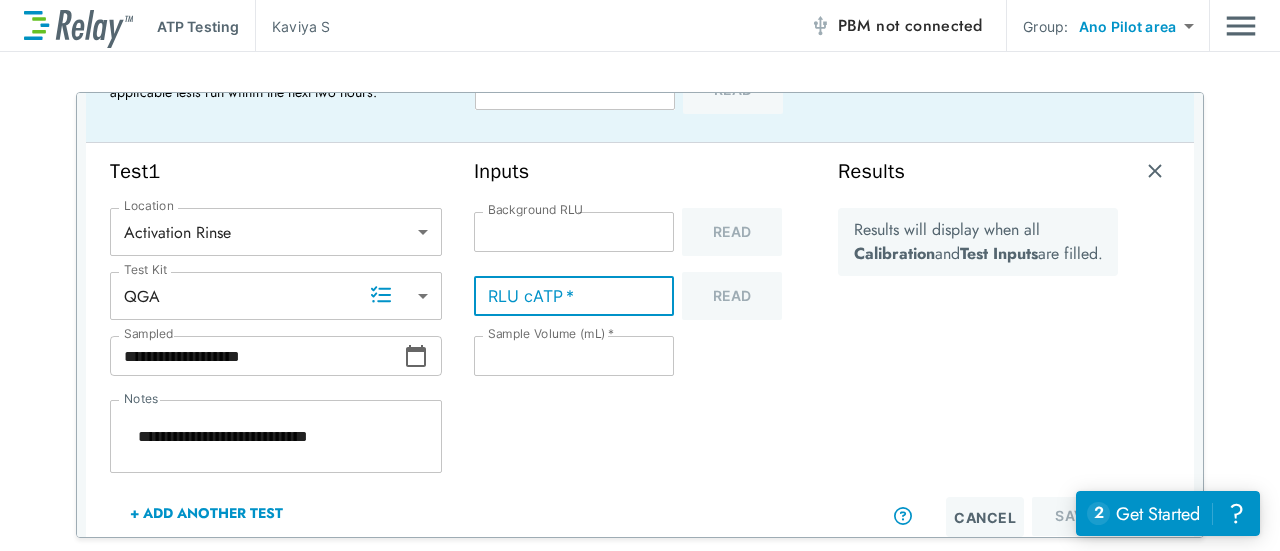 click on "RLU cATP   *" at bounding box center (574, 296) 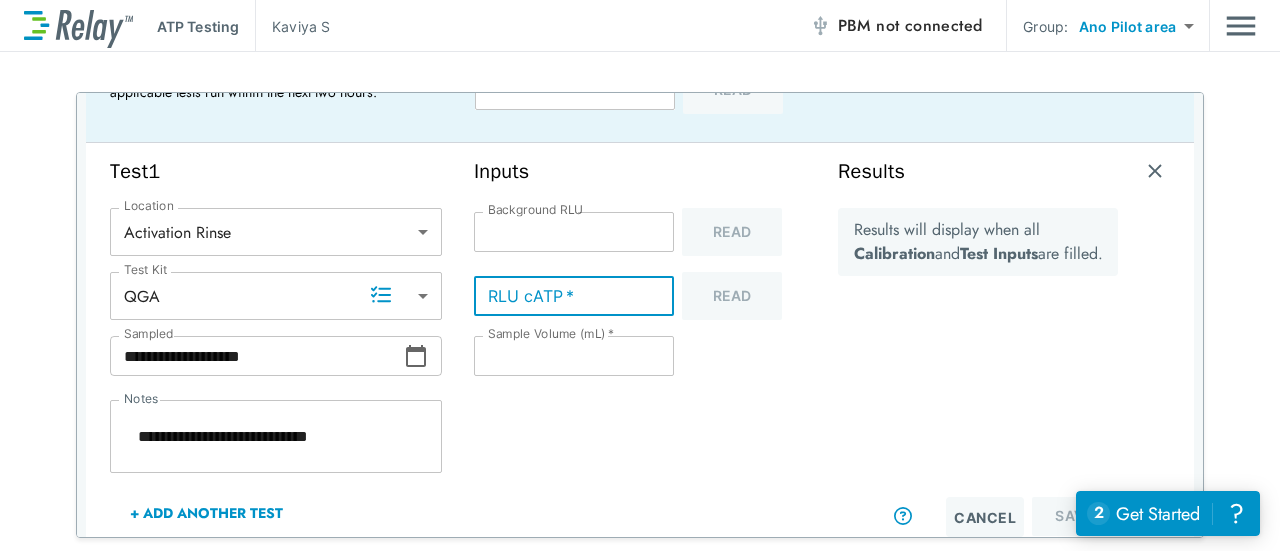 type on "*" 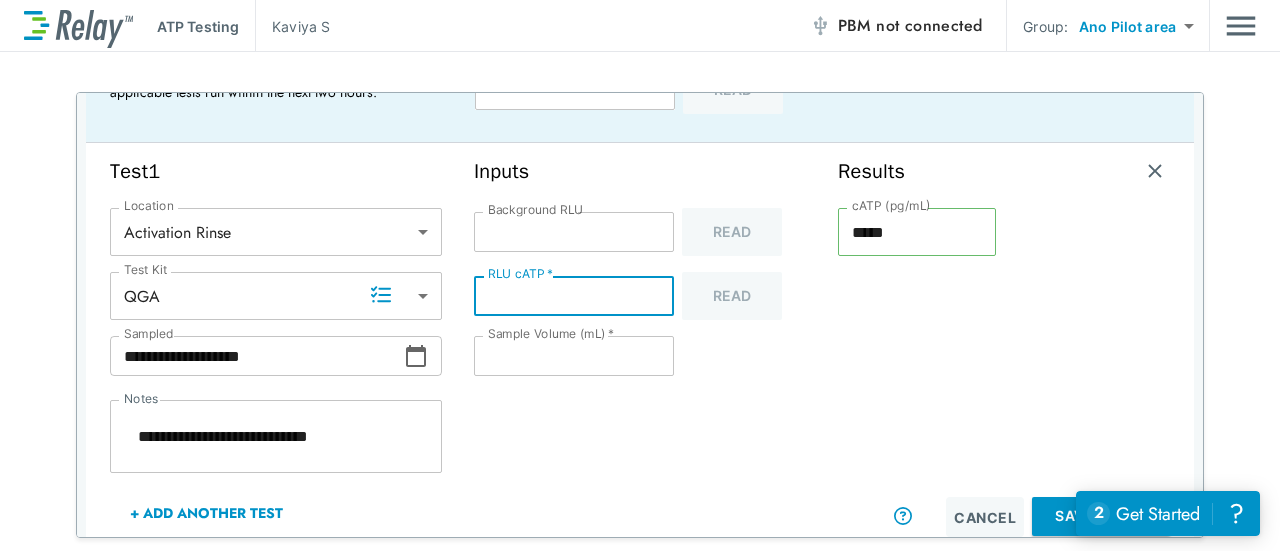 type on "*" 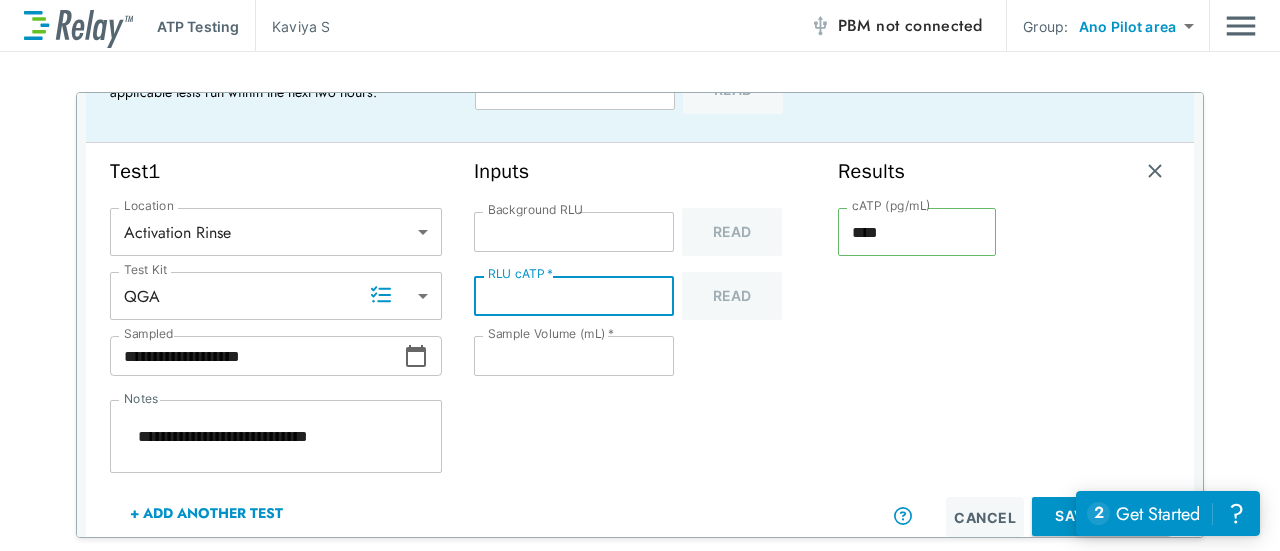 type on "*" 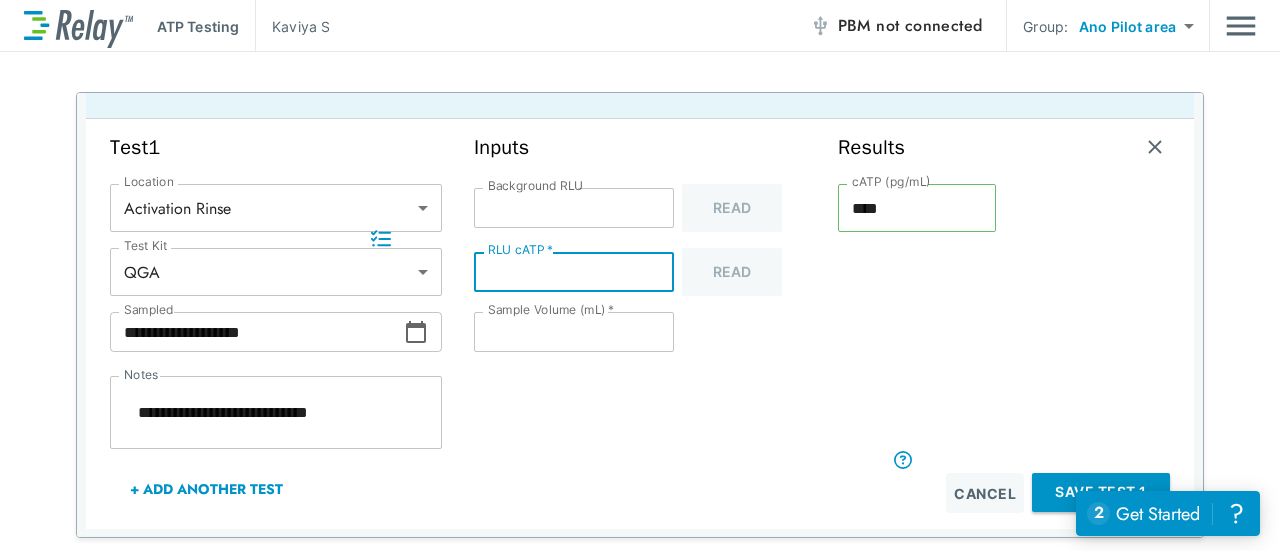 scroll, scrollTop: 216, scrollLeft: 0, axis: vertical 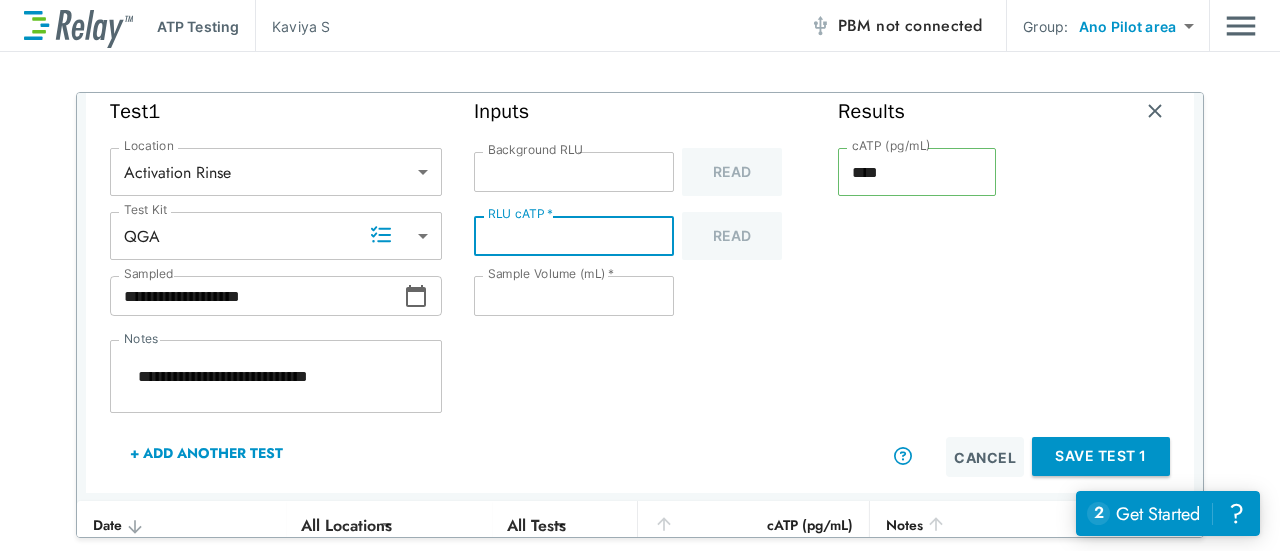 type on "*" 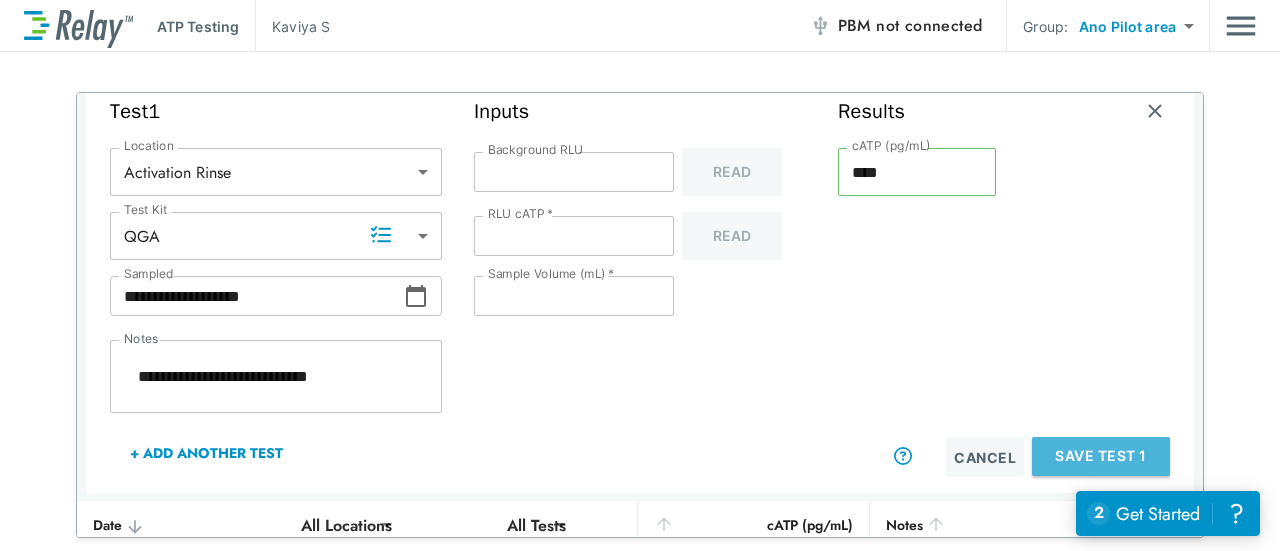 click on "Save Test 1" at bounding box center [1101, 456] 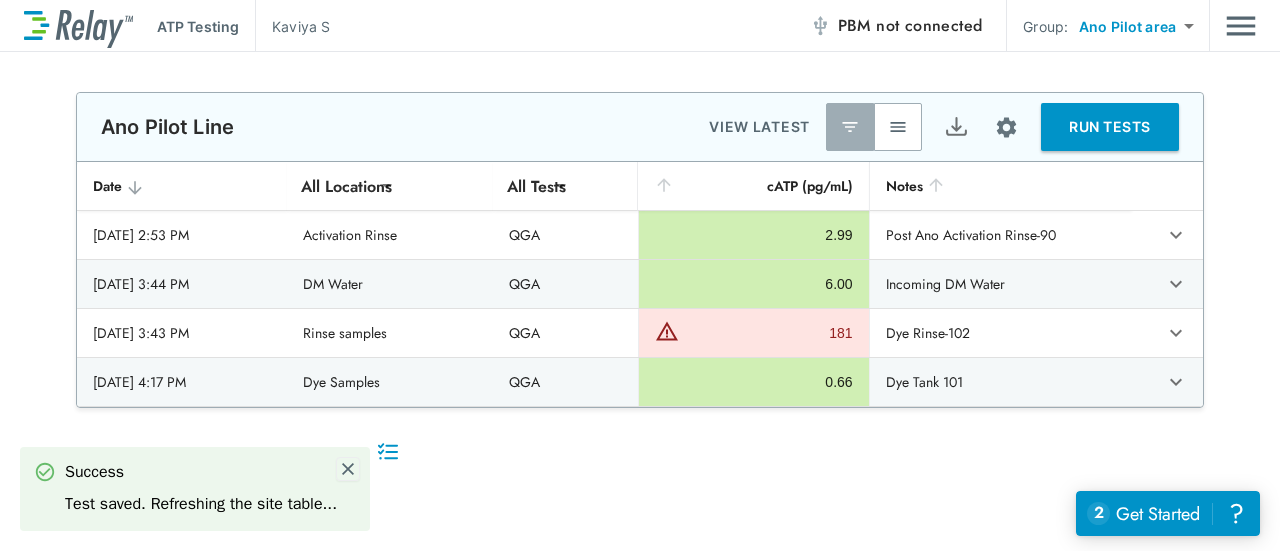 scroll, scrollTop: 0, scrollLeft: 0, axis: both 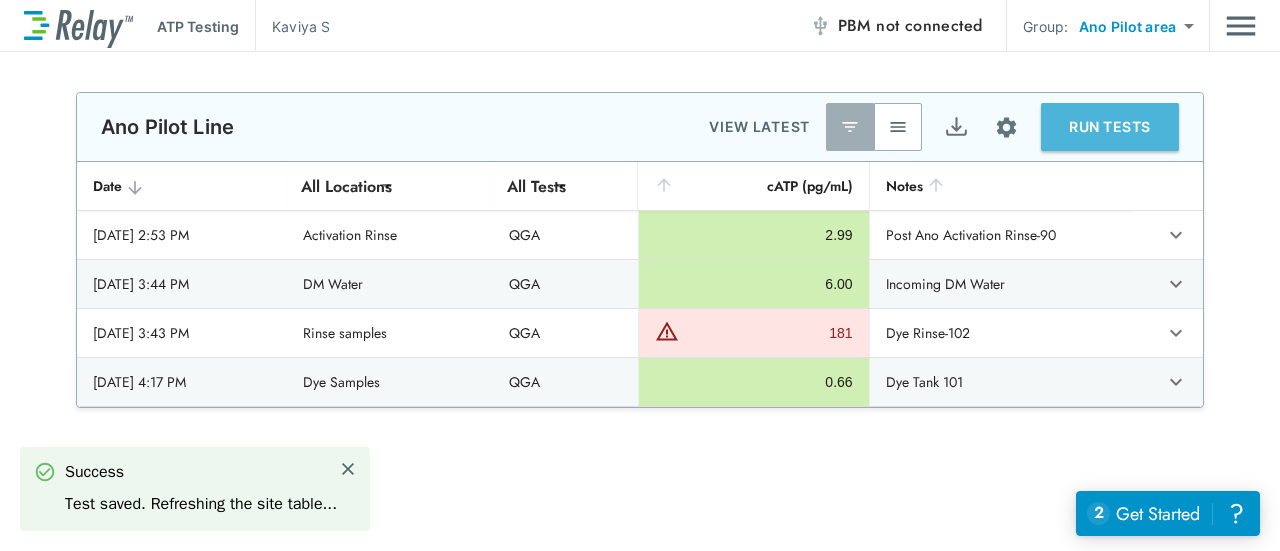 type on "*" 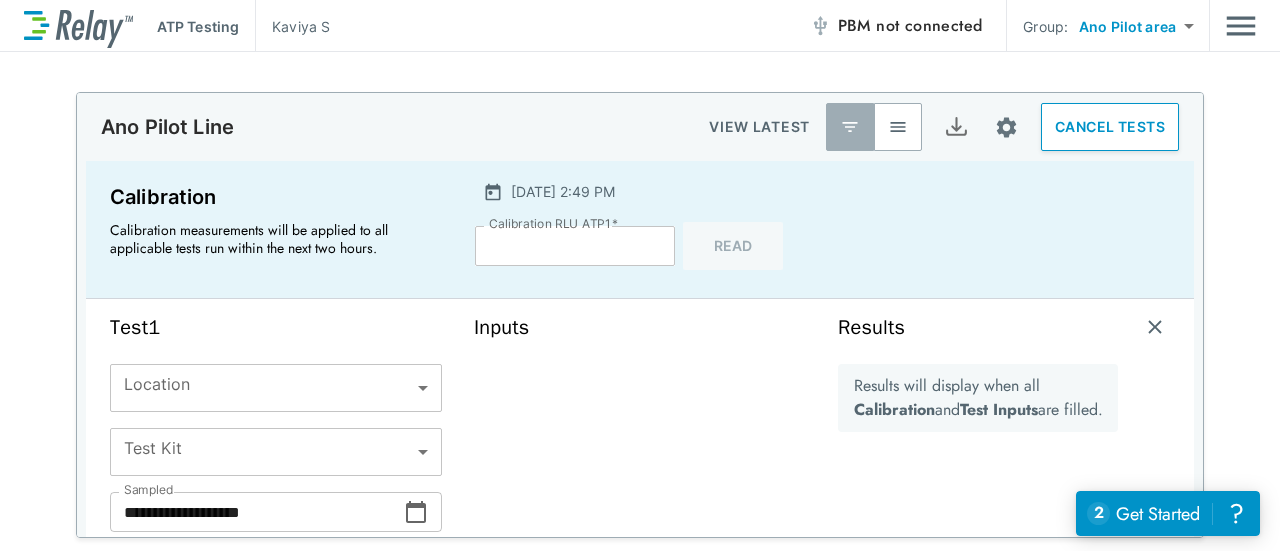 click on "**********" at bounding box center (640, 275) 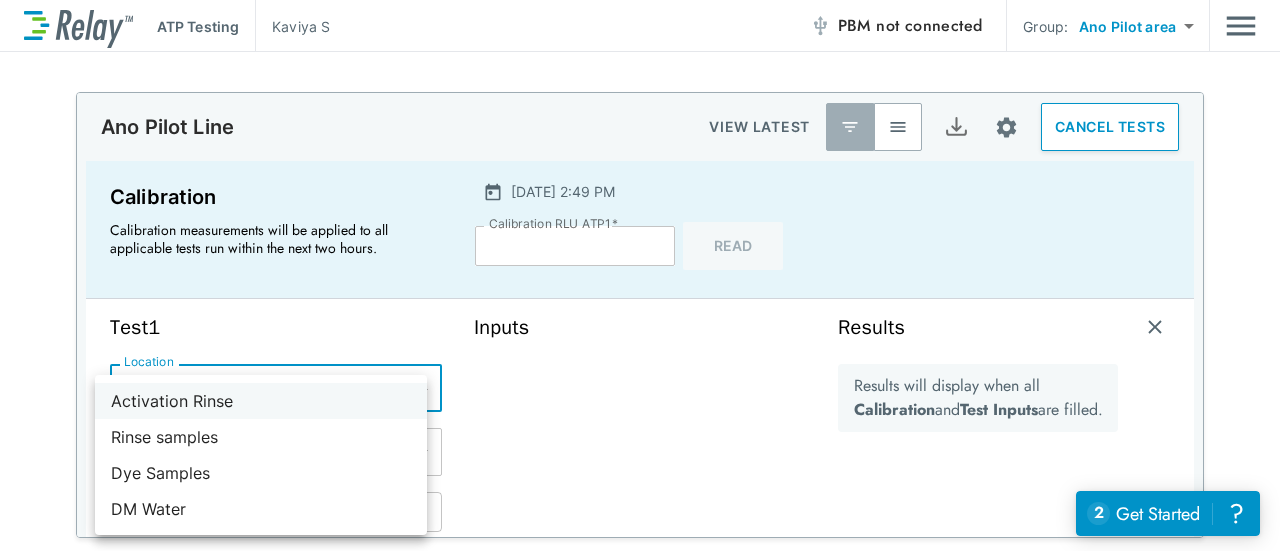 click on "Activation Rinse" at bounding box center (261, 401) 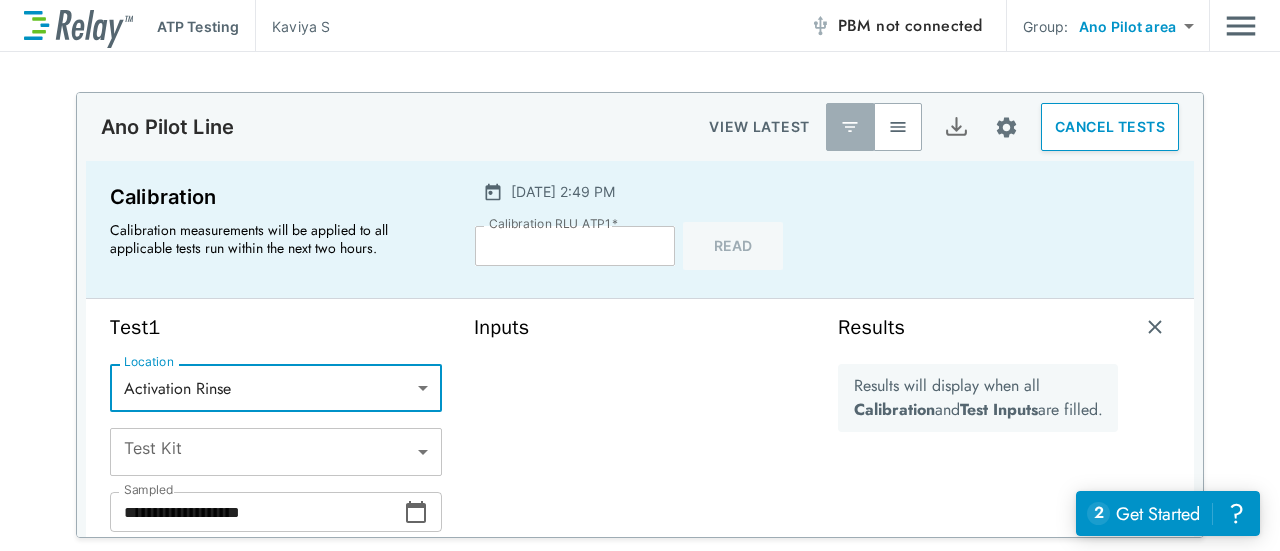 type on "***" 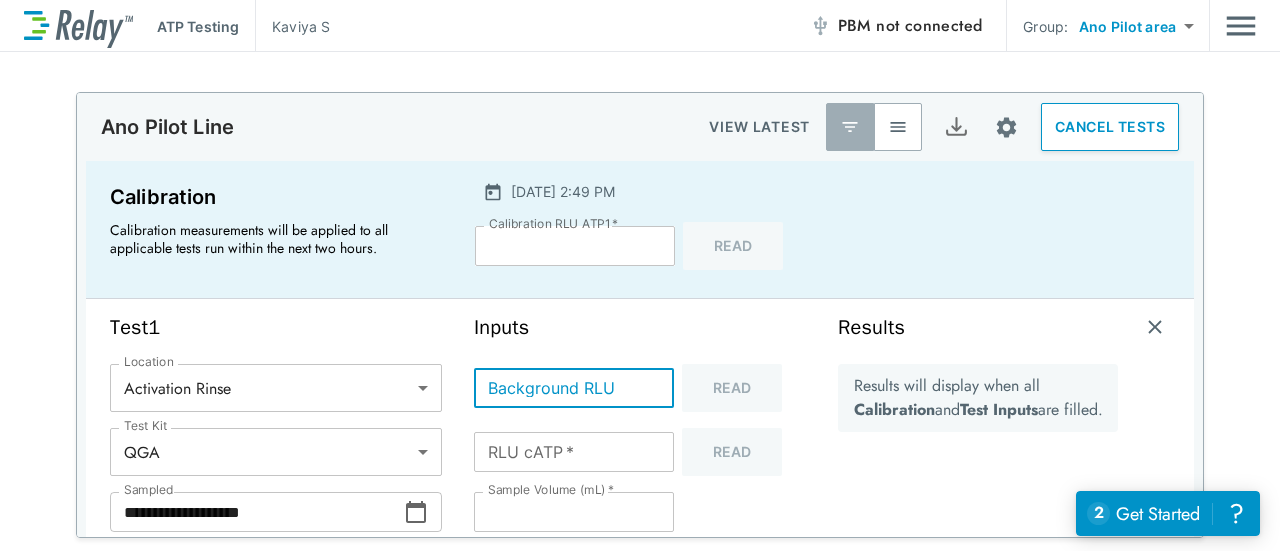 click on "Background RLU" at bounding box center (574, 388) 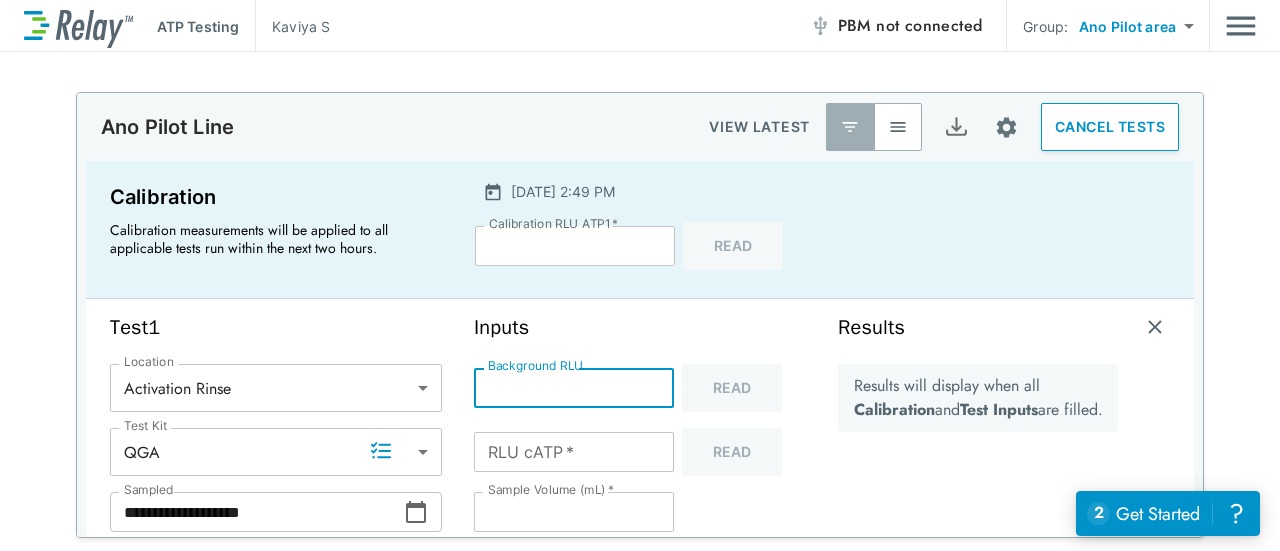 type on "*" 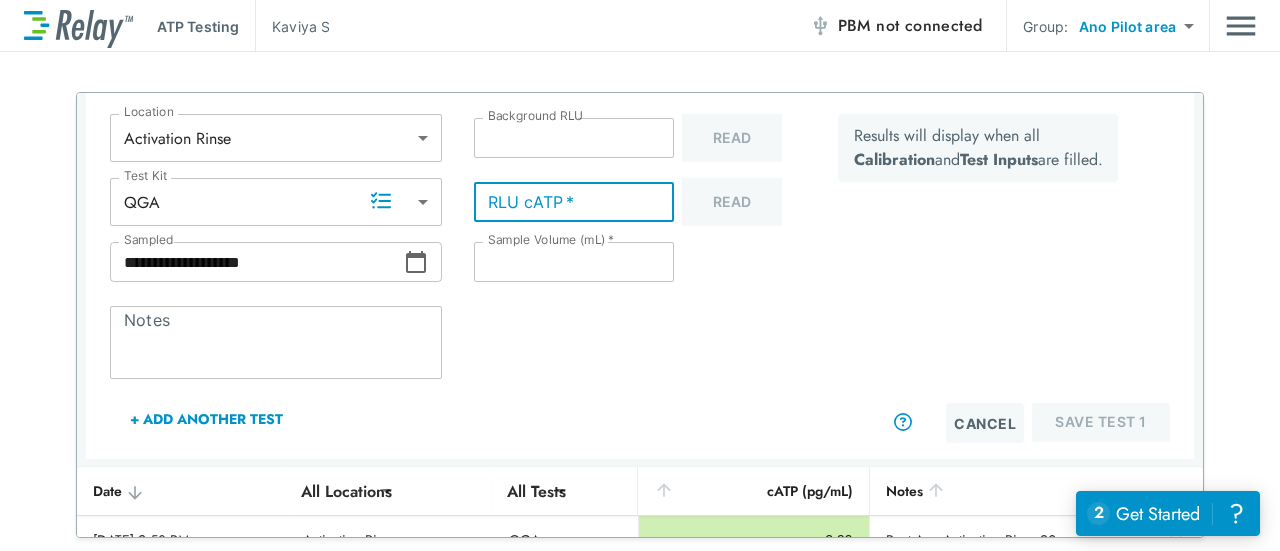 scroll, scrollTop: 266, scrollLeft: 0, axis: vertical 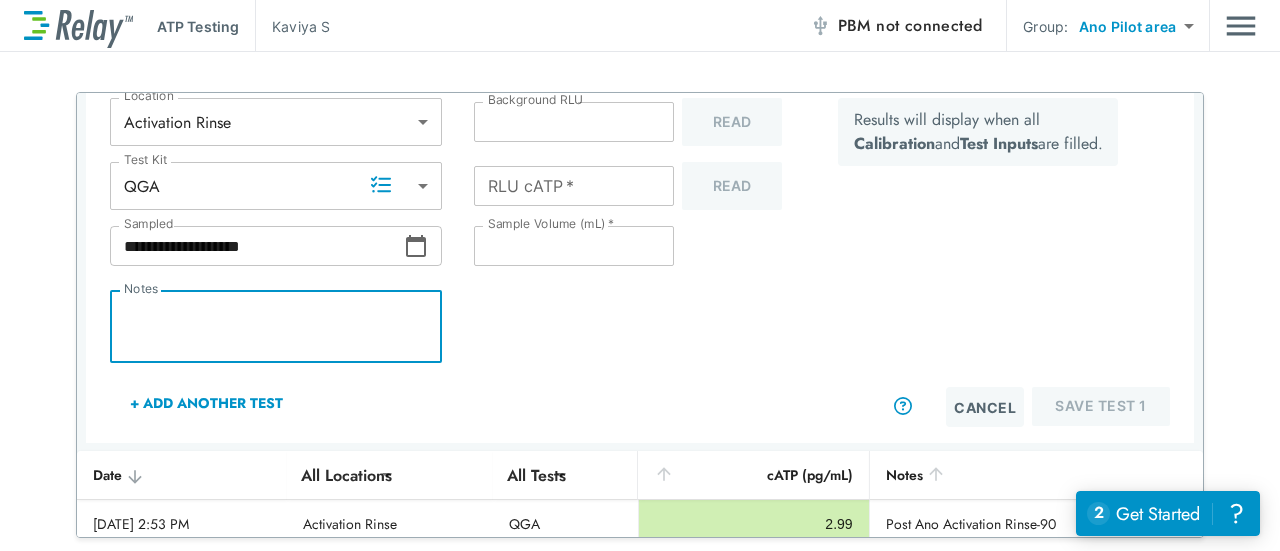 click on "Notes" at bounding box center (276, 327) 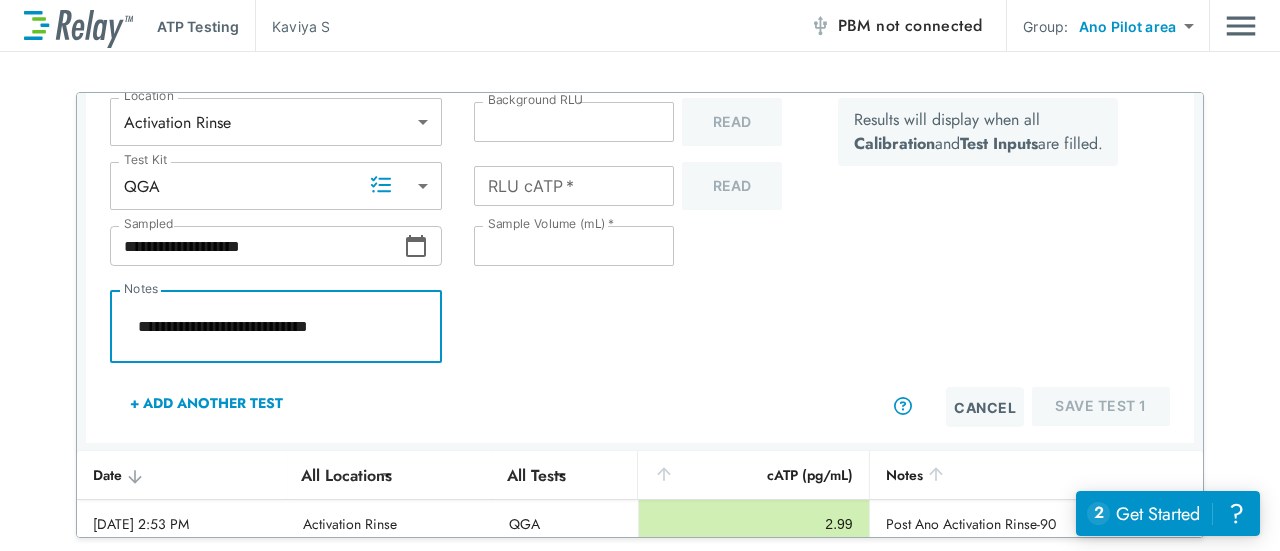 type on "*" 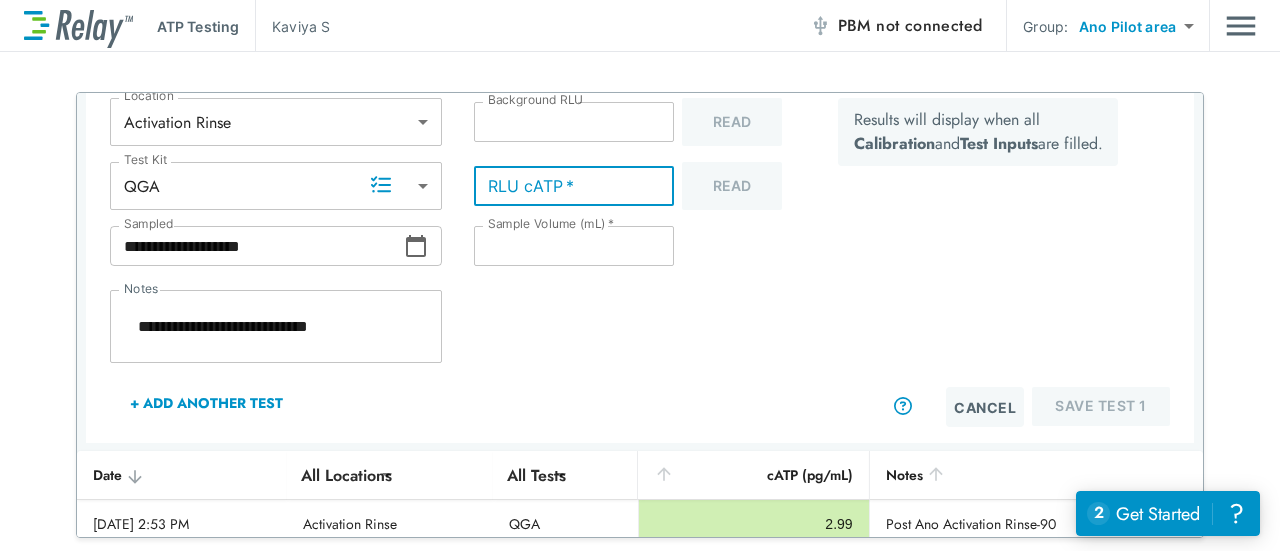 click on "RLU cATP   *" at bounding box center [574, 186] 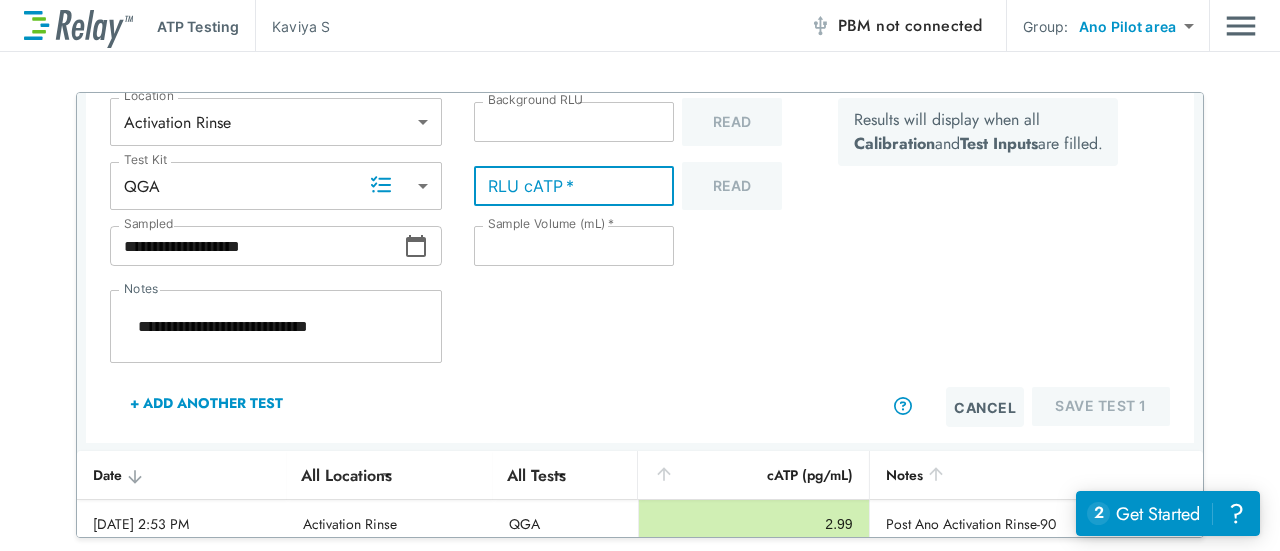 type on "*" 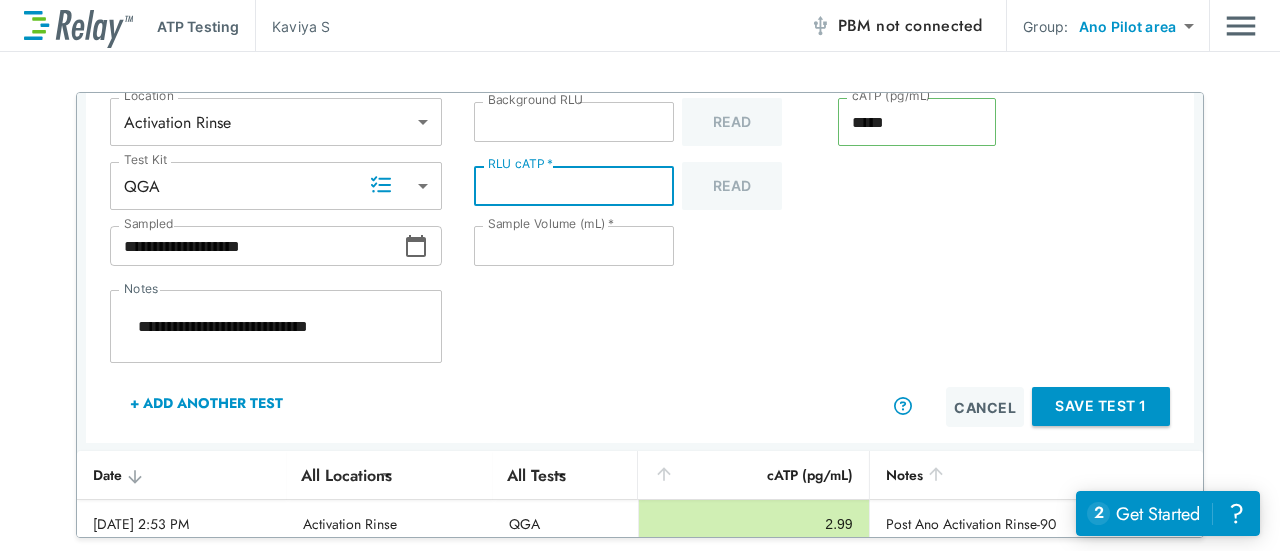 type on "*" 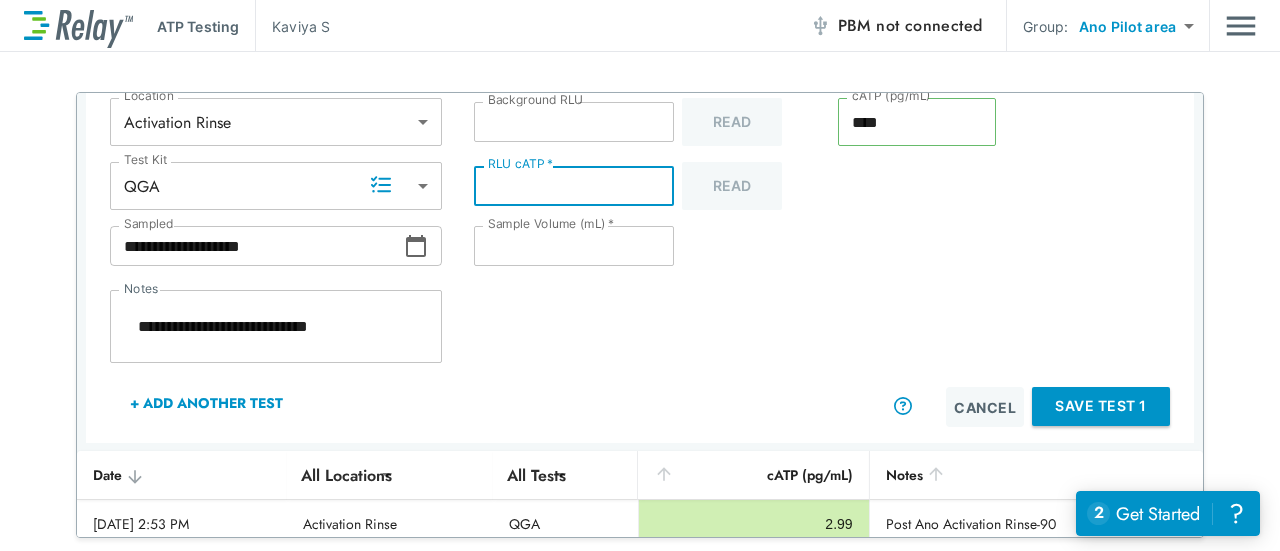 type on "*" 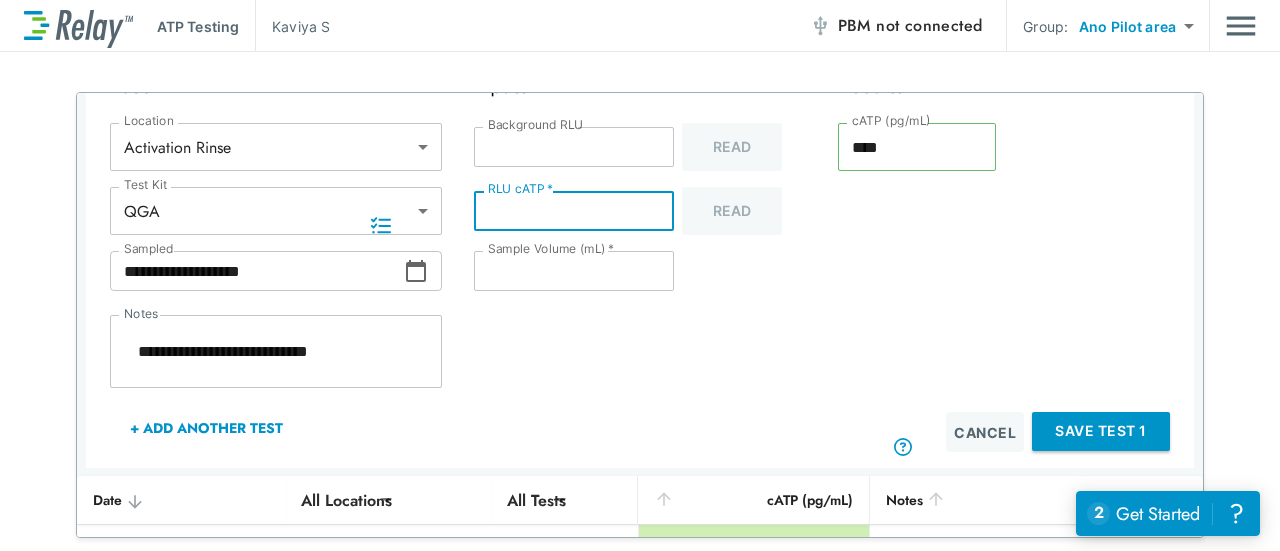 scroll, scrollTop: 257, scrollLeft: 0, axis: vertical 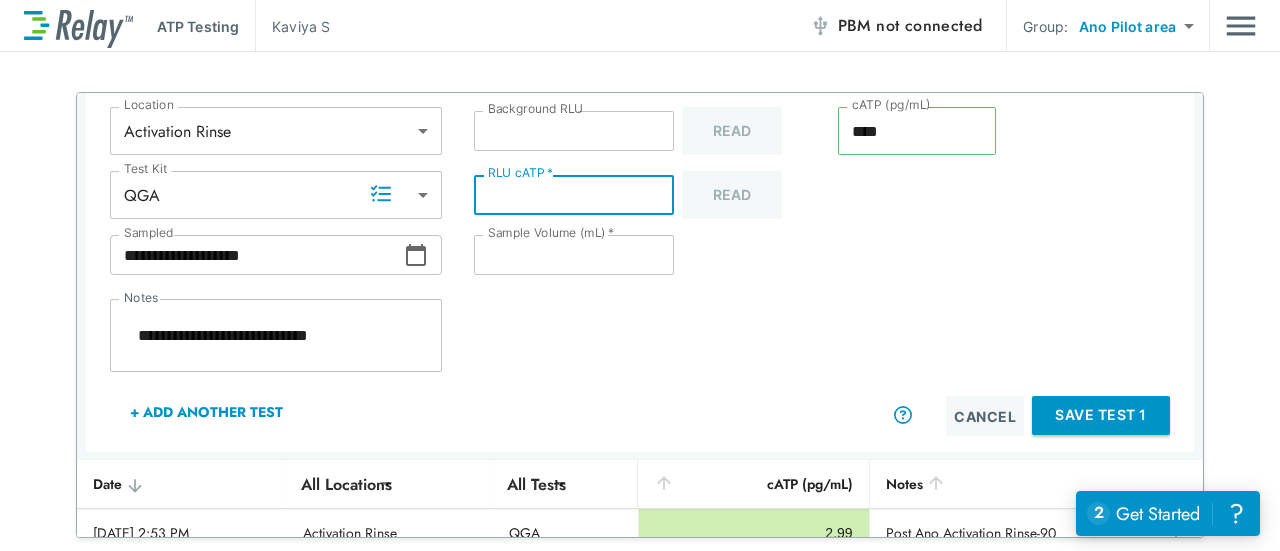 type on "*" 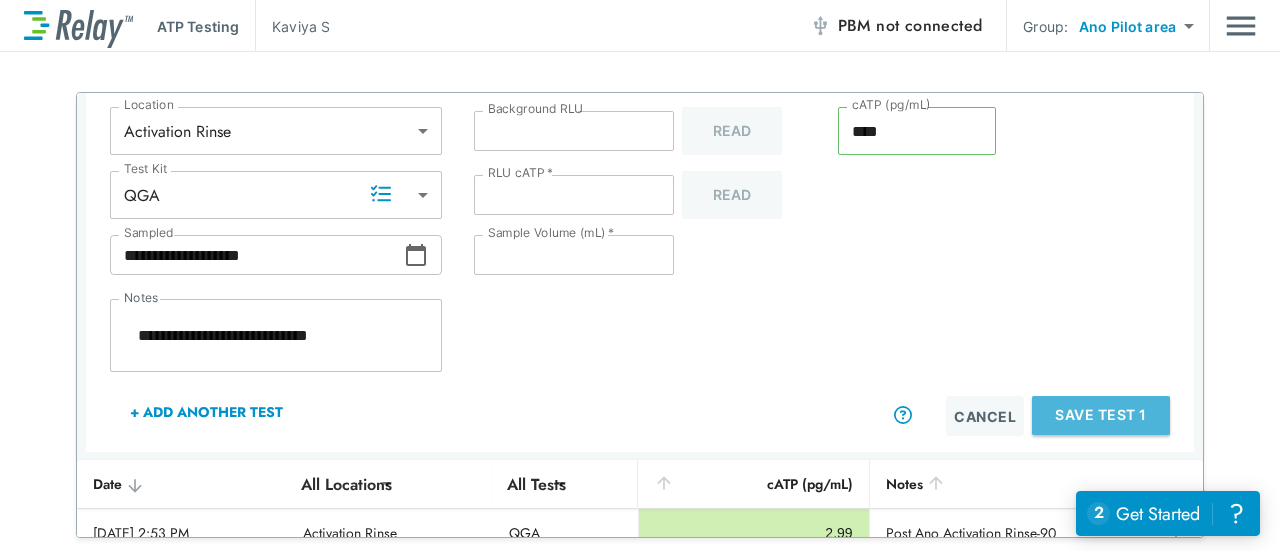 click on "Save Test 1" at bounding box center (1101, 415) 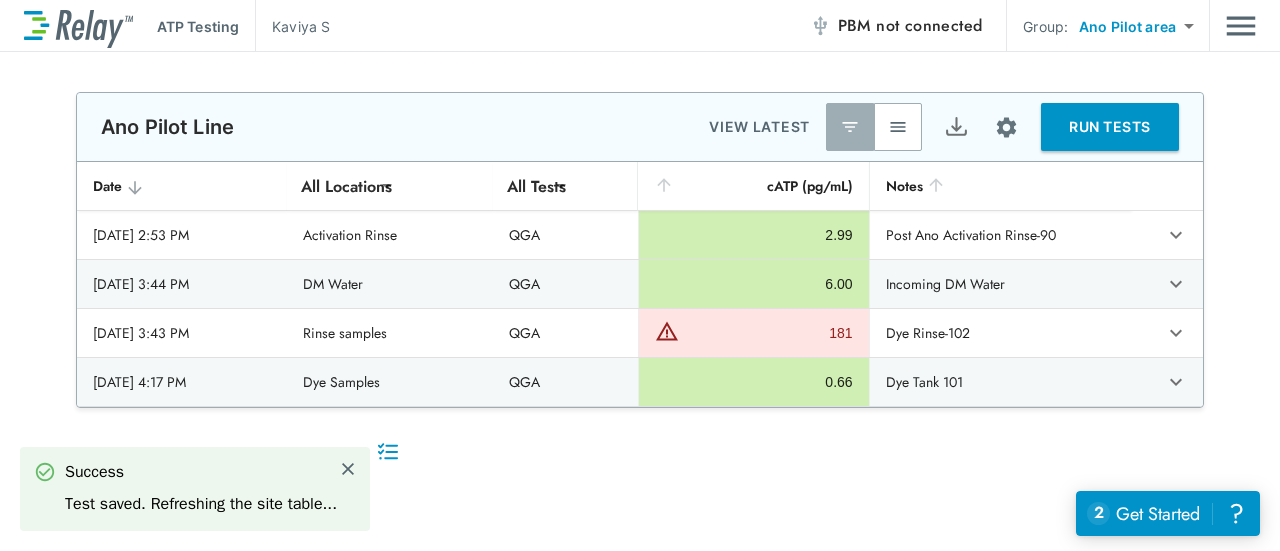 scroll, scrollTop: 0, scrollLeft: 0, axis: both 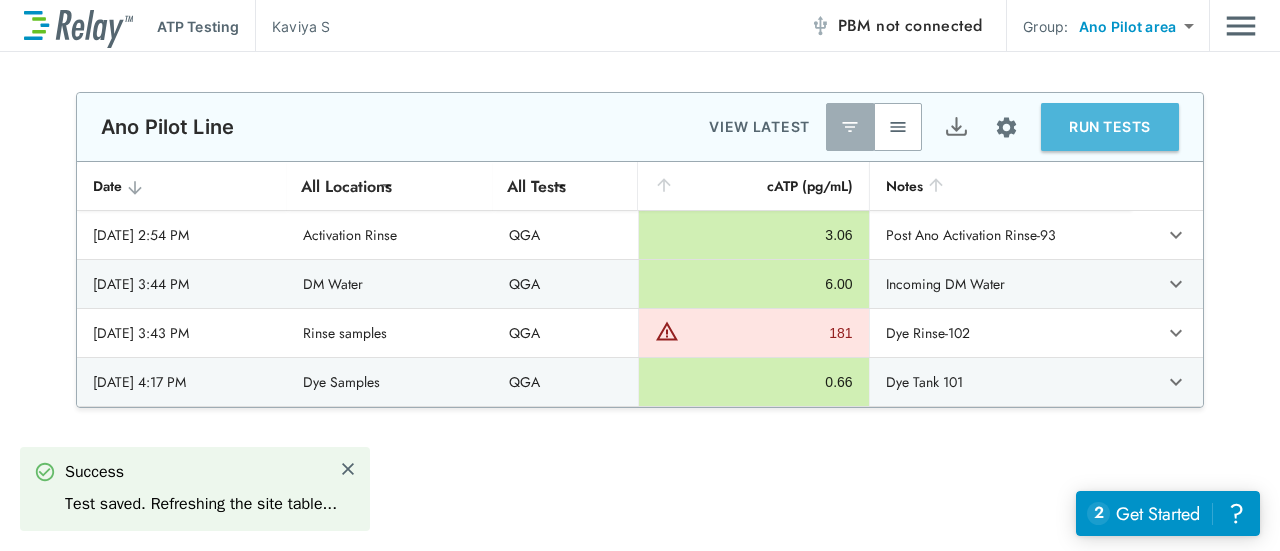 type on "*" 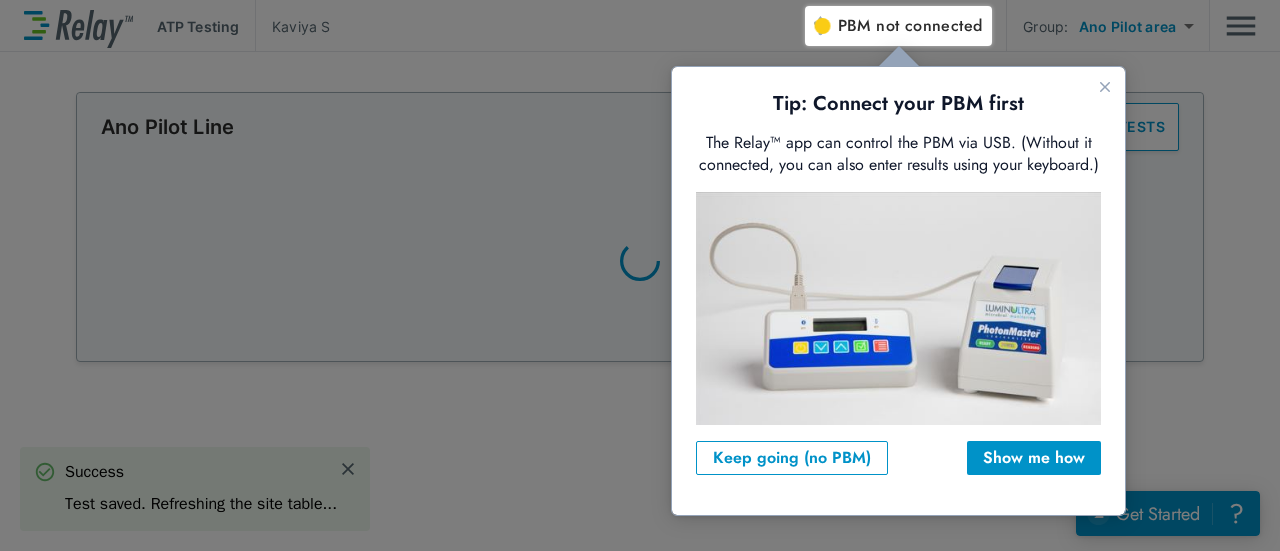scroll, scrollTop: 0, scrollLeft: 0, axis: both 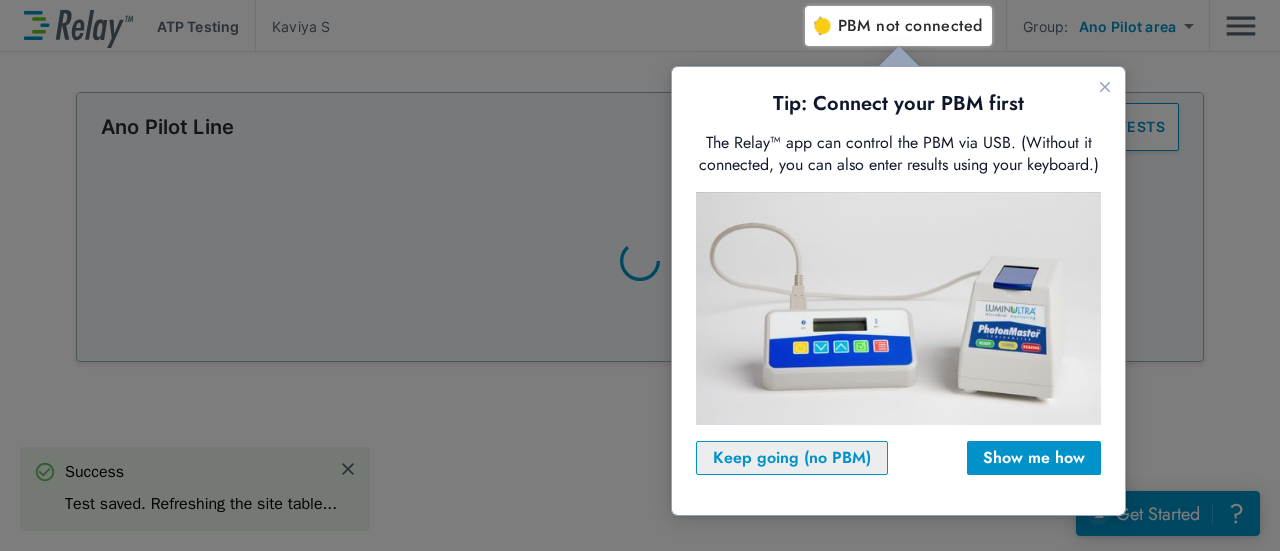 click on "Keep going (no PBM)" at bounding box center (792, 458) 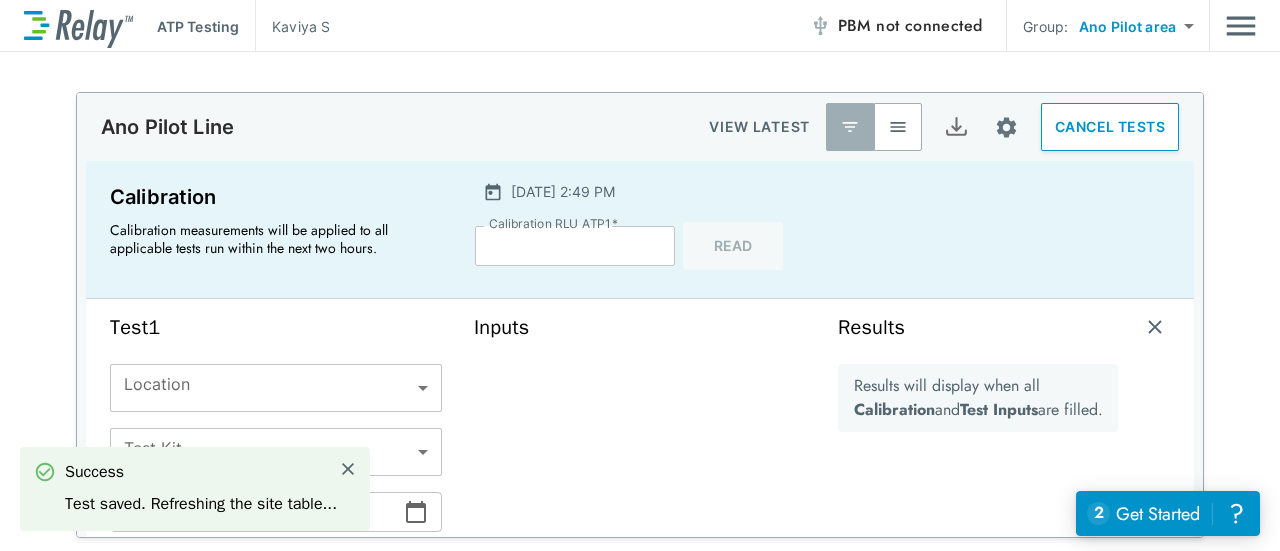 click on "**********" at bounding box center (640, 275) 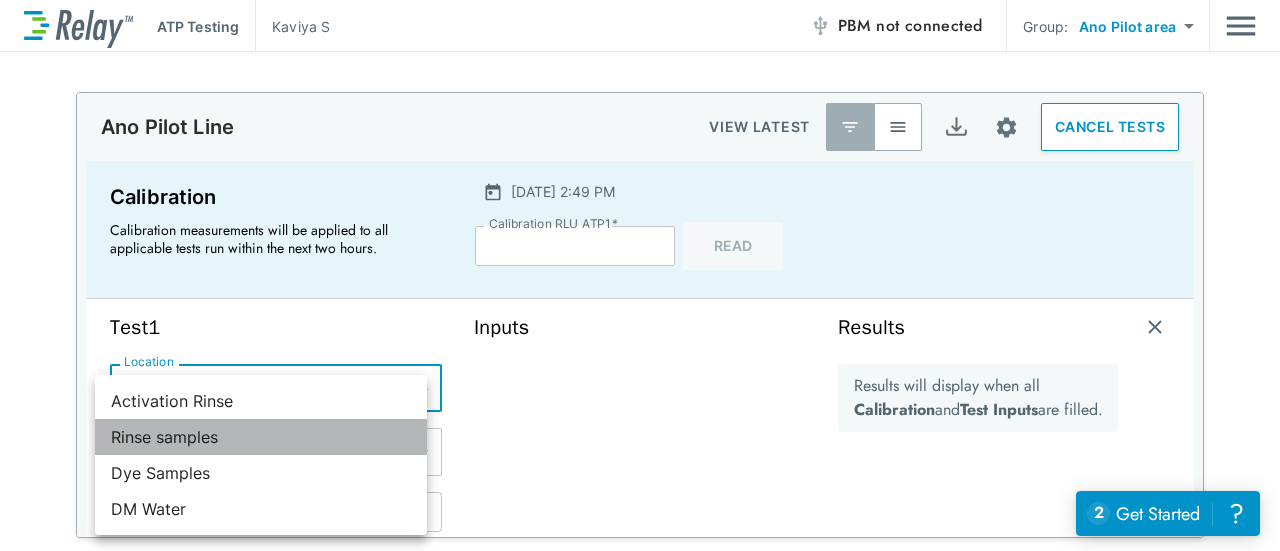 click on "Rinse samples" at bounding box center [261, 437] 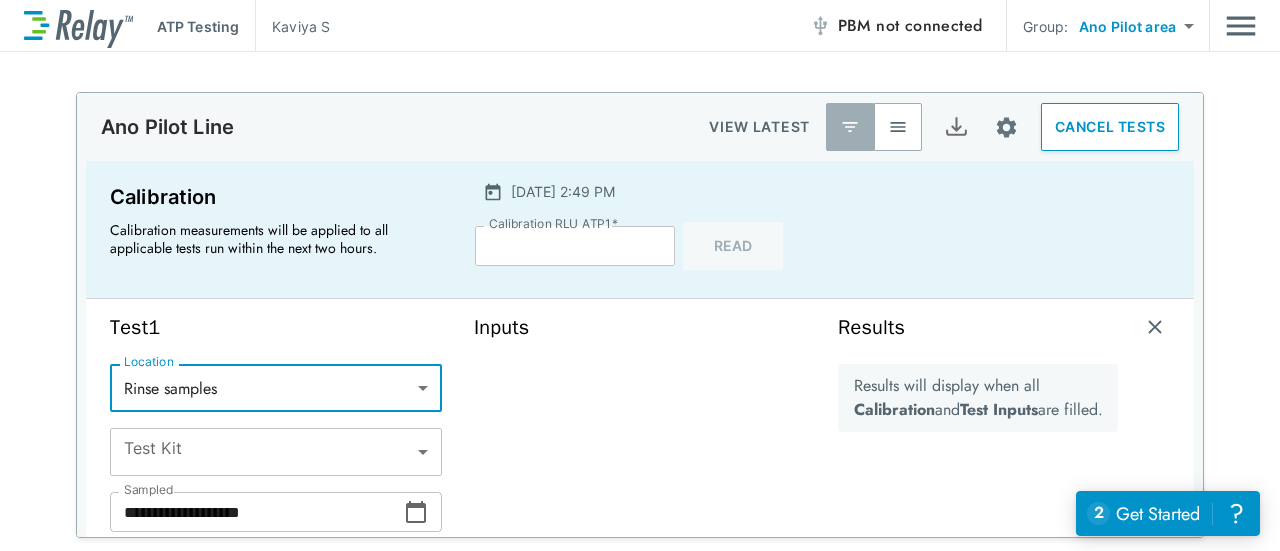 type on "***" 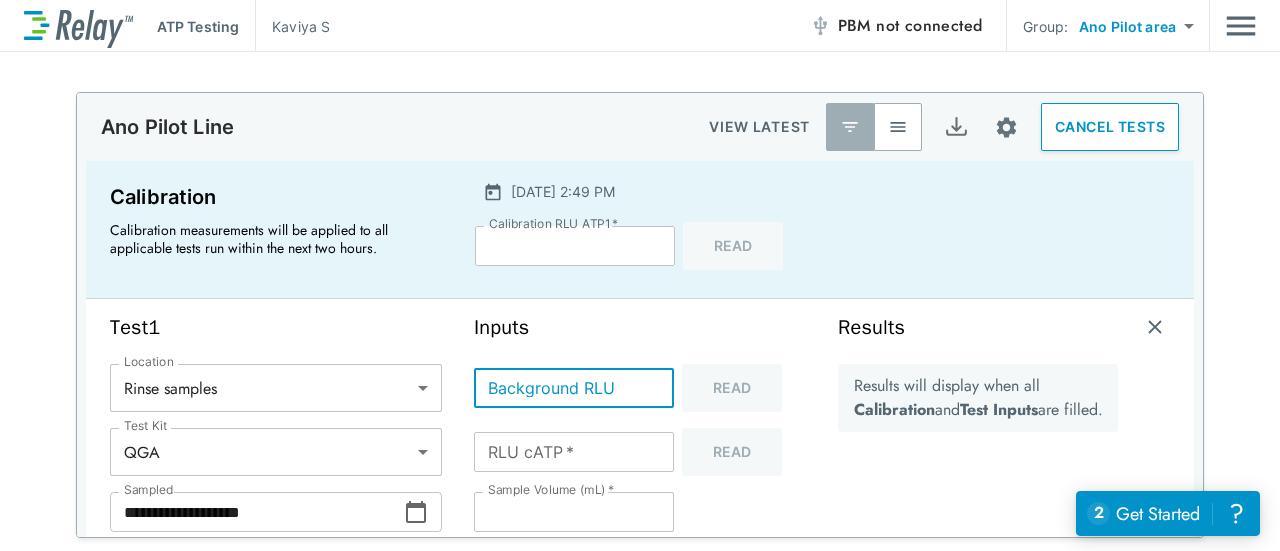 click on "Background RLU" at bounding box center [574, 388] 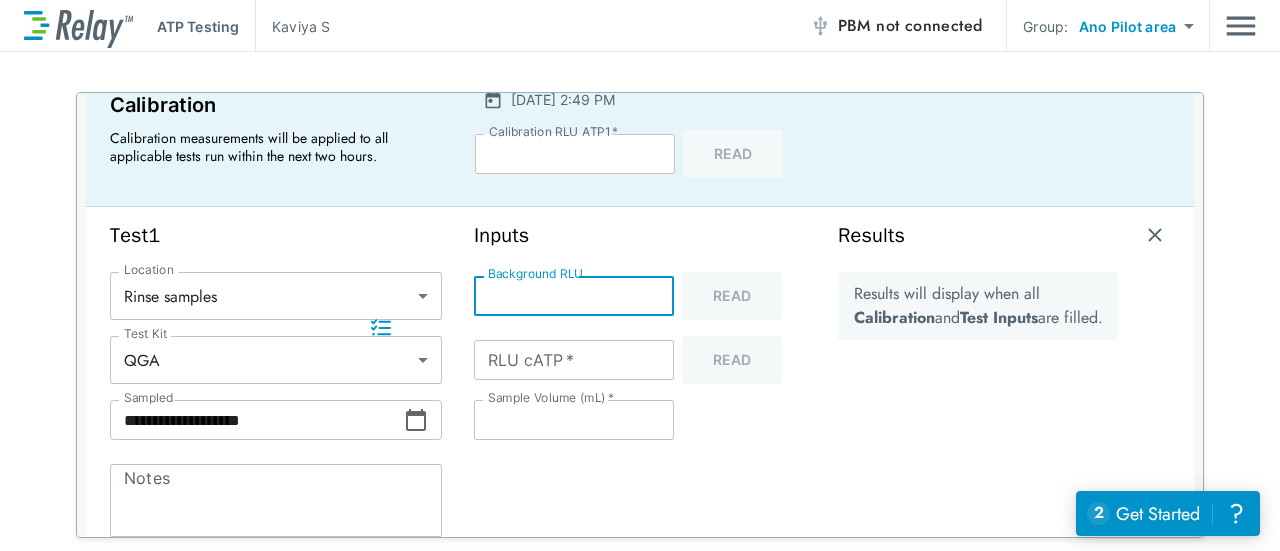 scroll, scrollTop: 123, scrollLeft: 0, axis: vertical 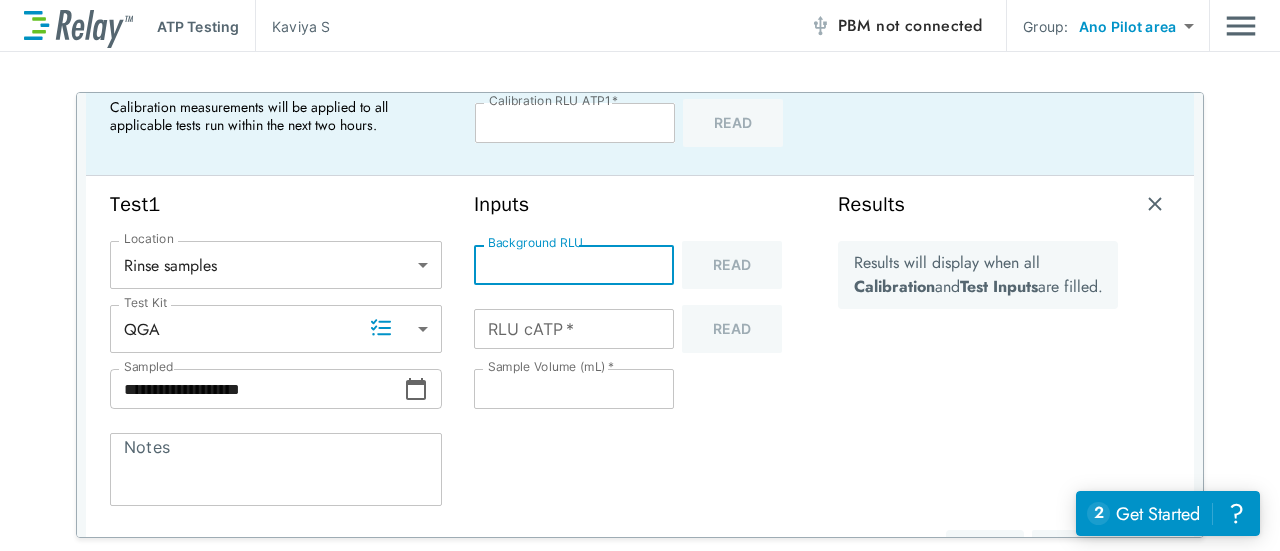 type on "**" 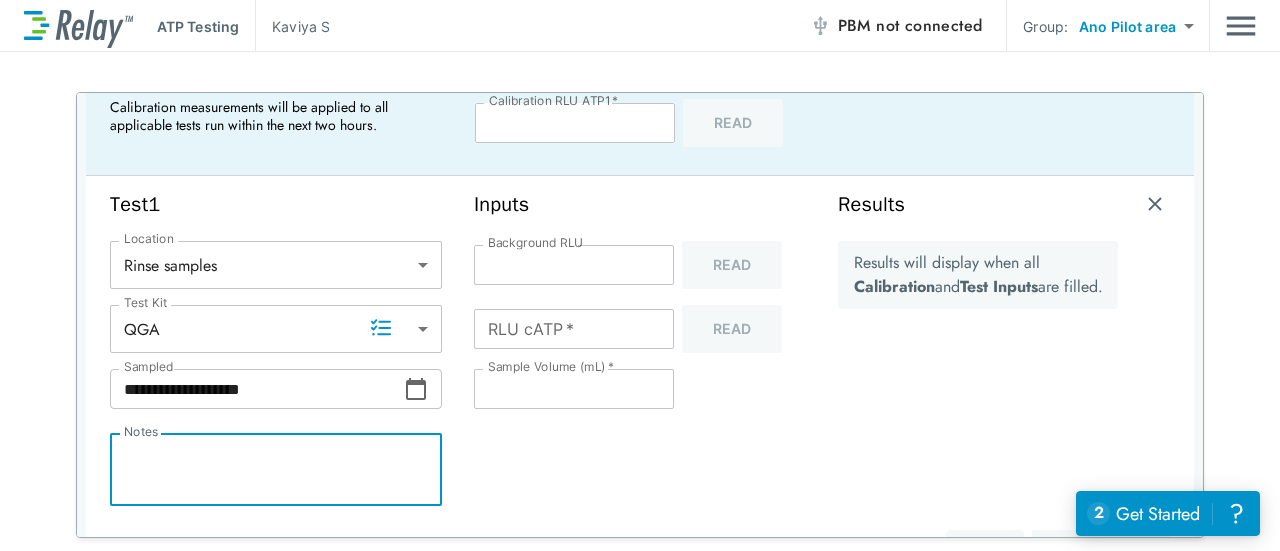click on "Notes" at bounding box center [276, 470] 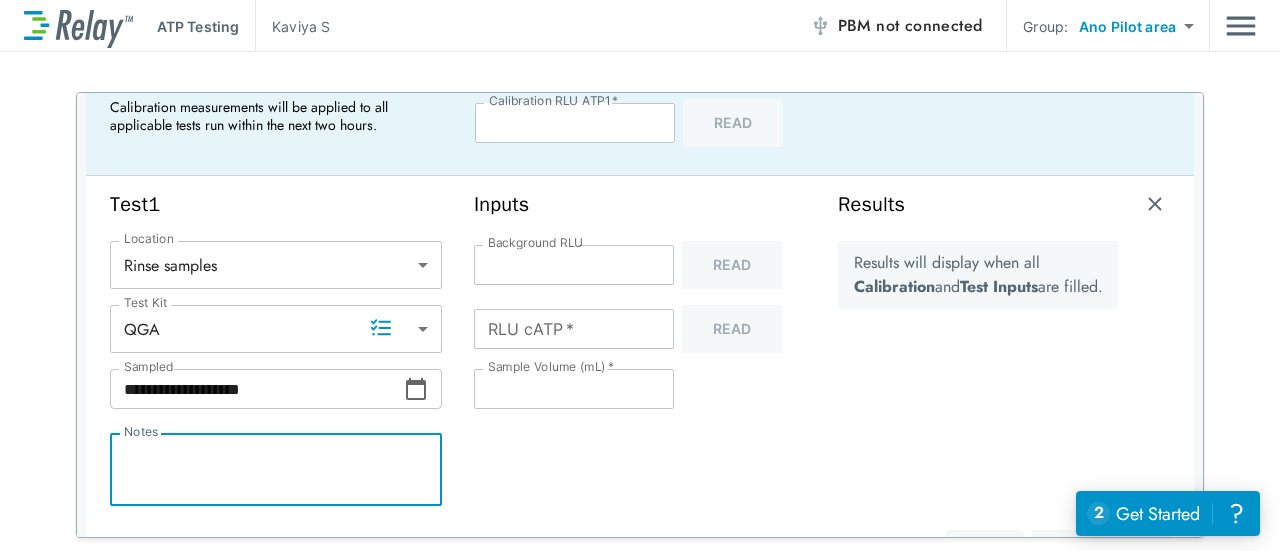 paste on "**********" 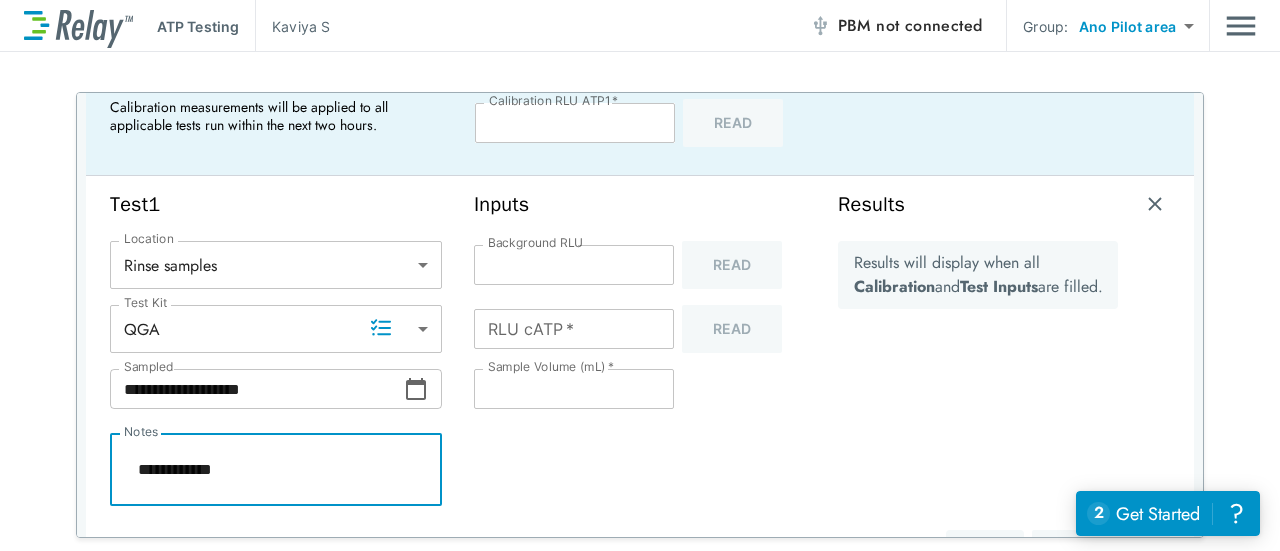 type on "*" 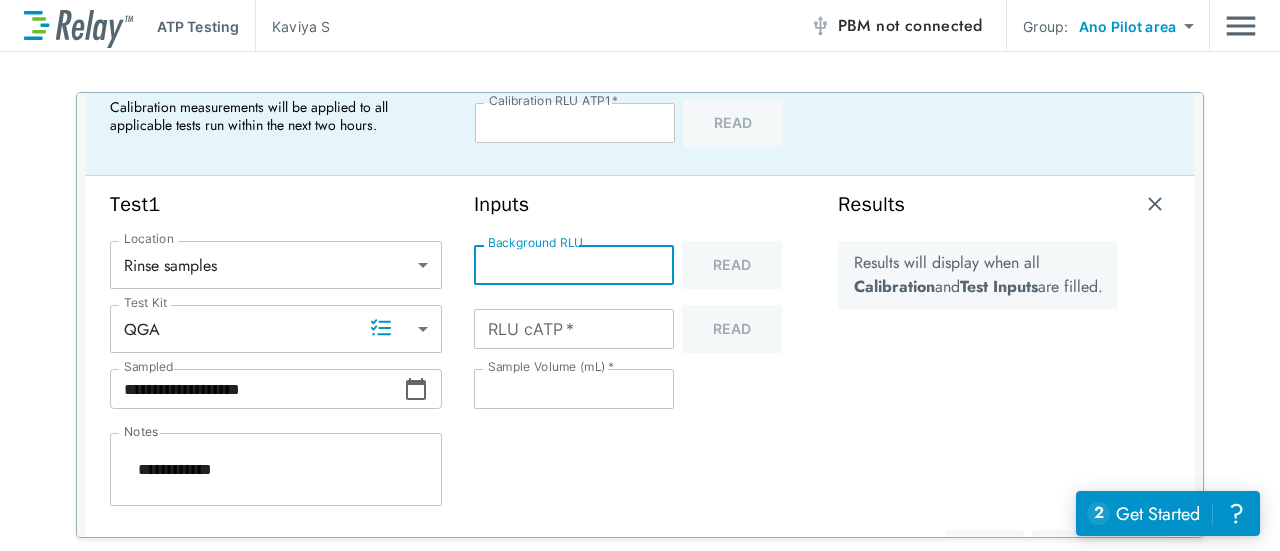 click on "**" at bounding box center [574, 265] 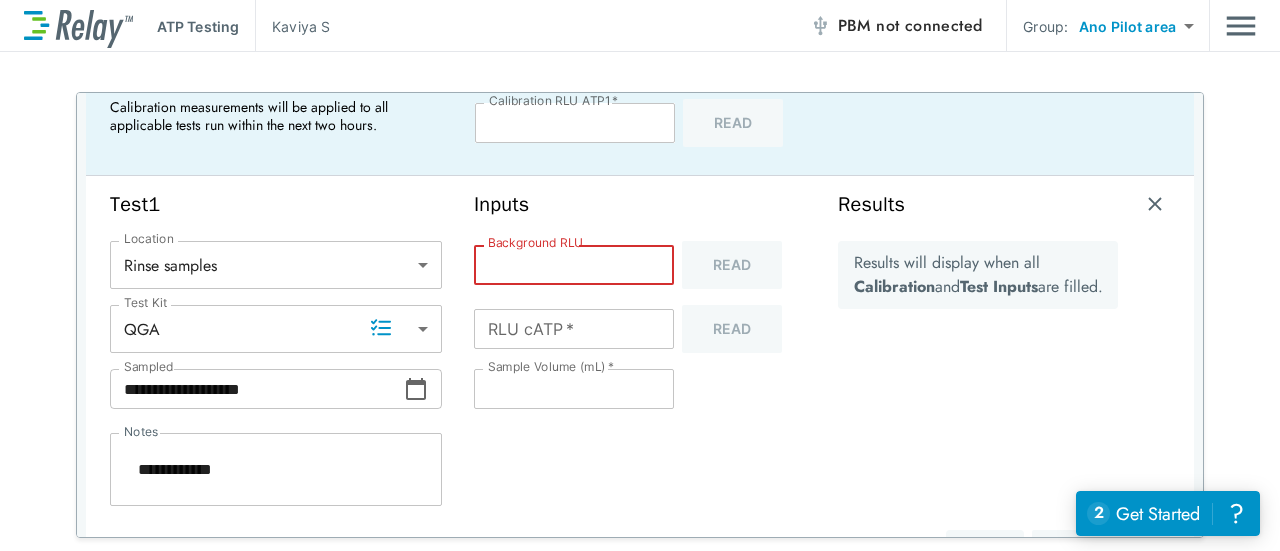 type on "*" 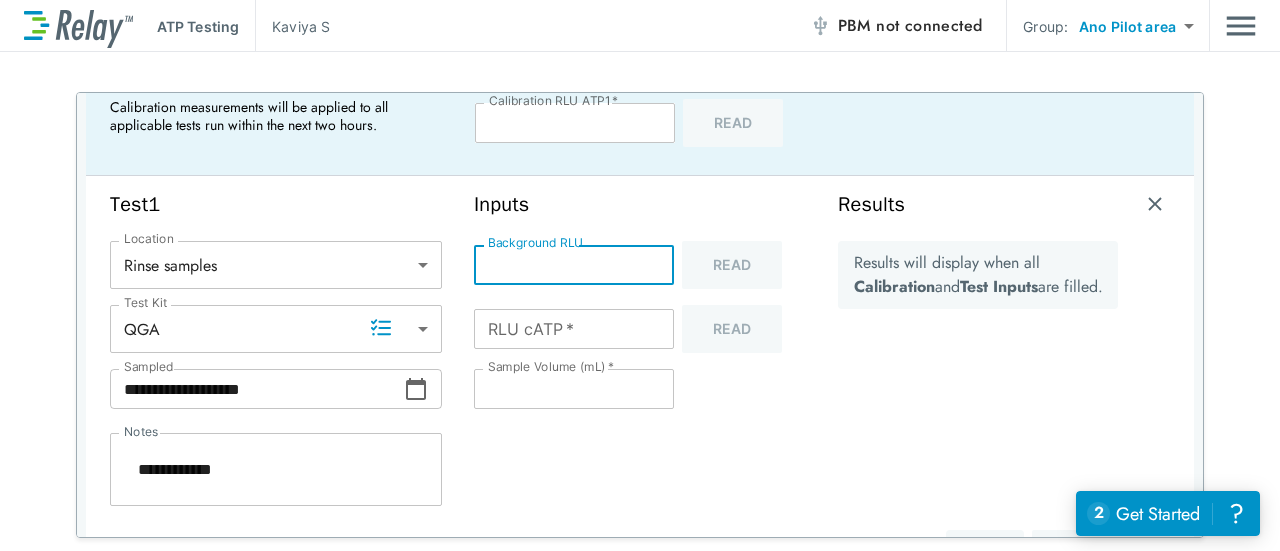 type on "*" 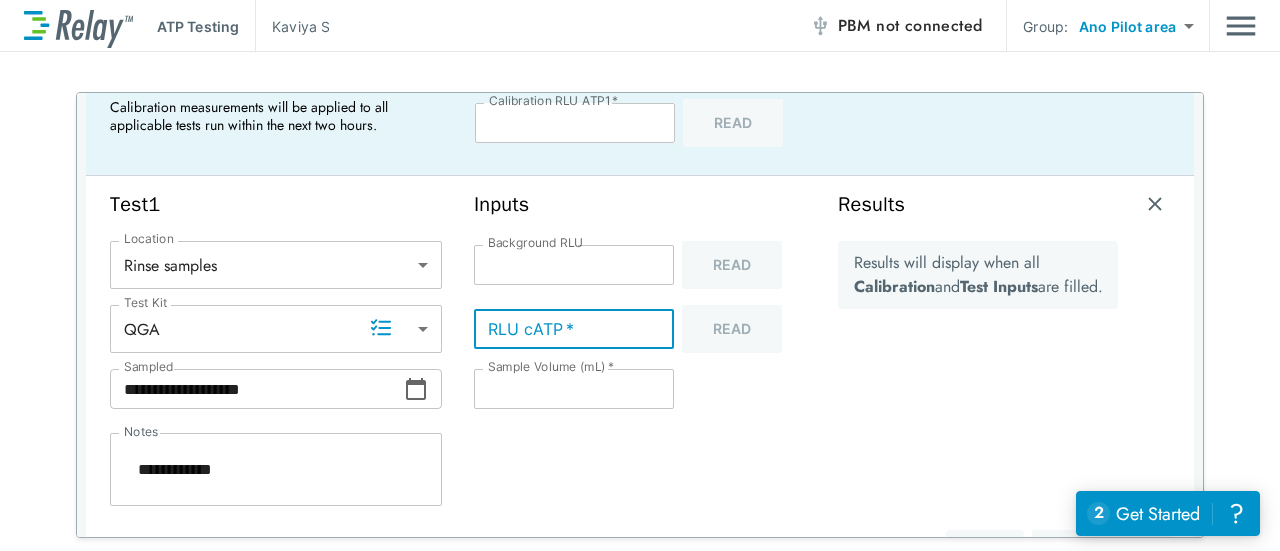 type on "*" 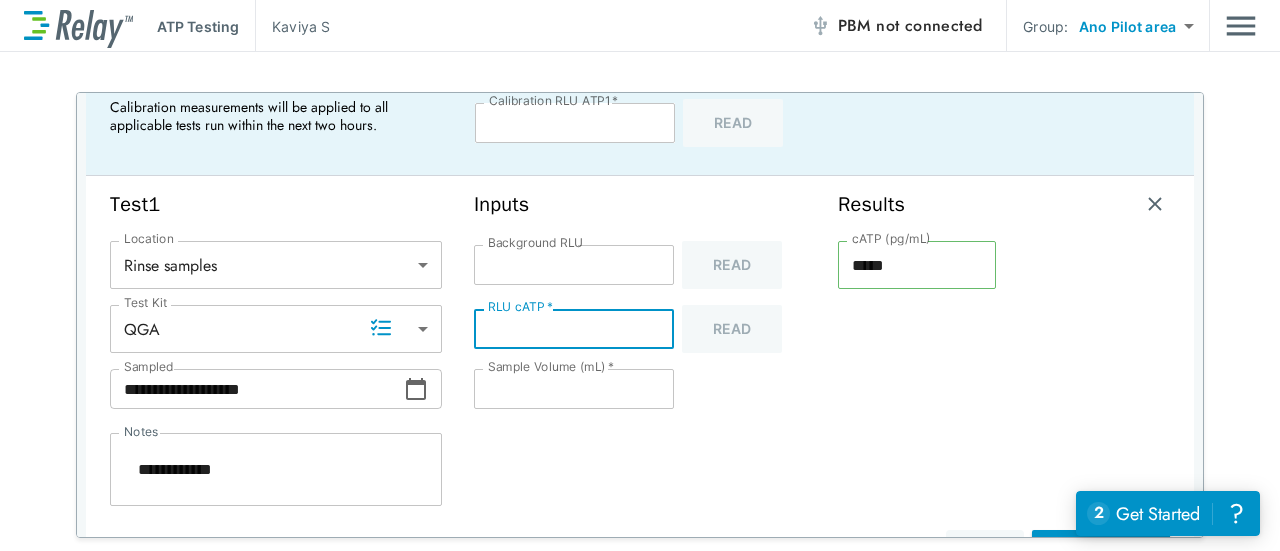 type on "*" 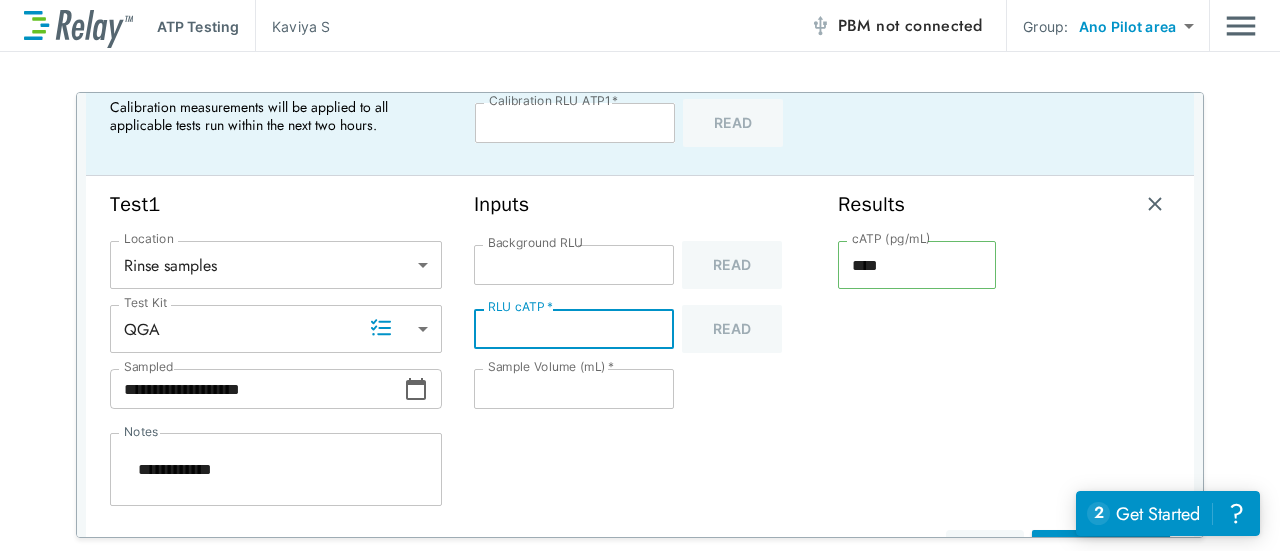 type on "*" 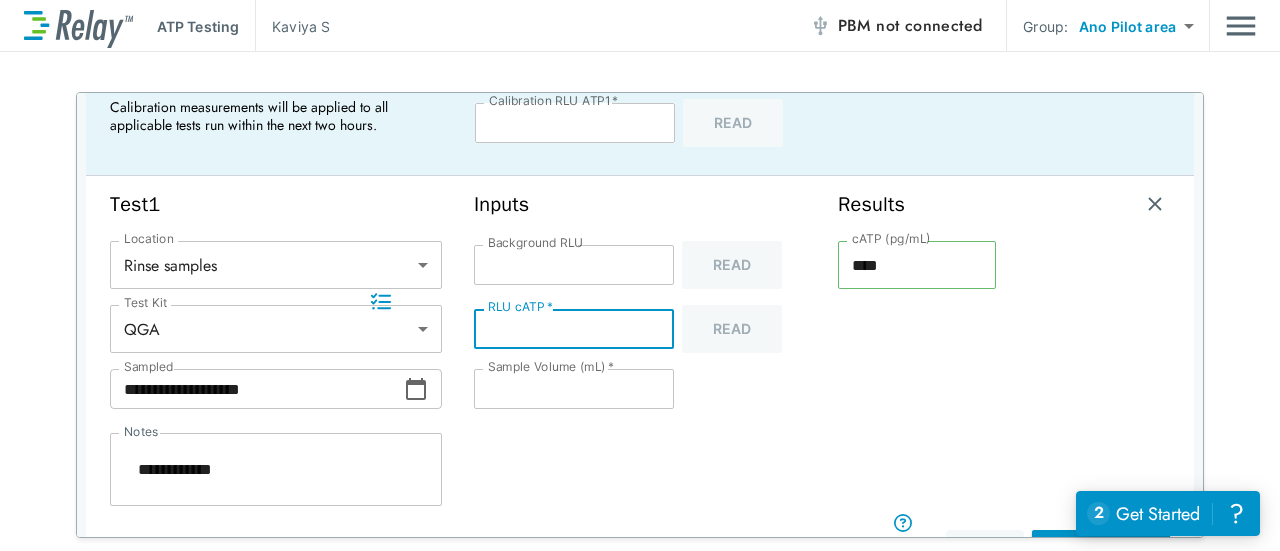 scroll, scrollTop: 153, scrollLeft: 0, axis: vertical 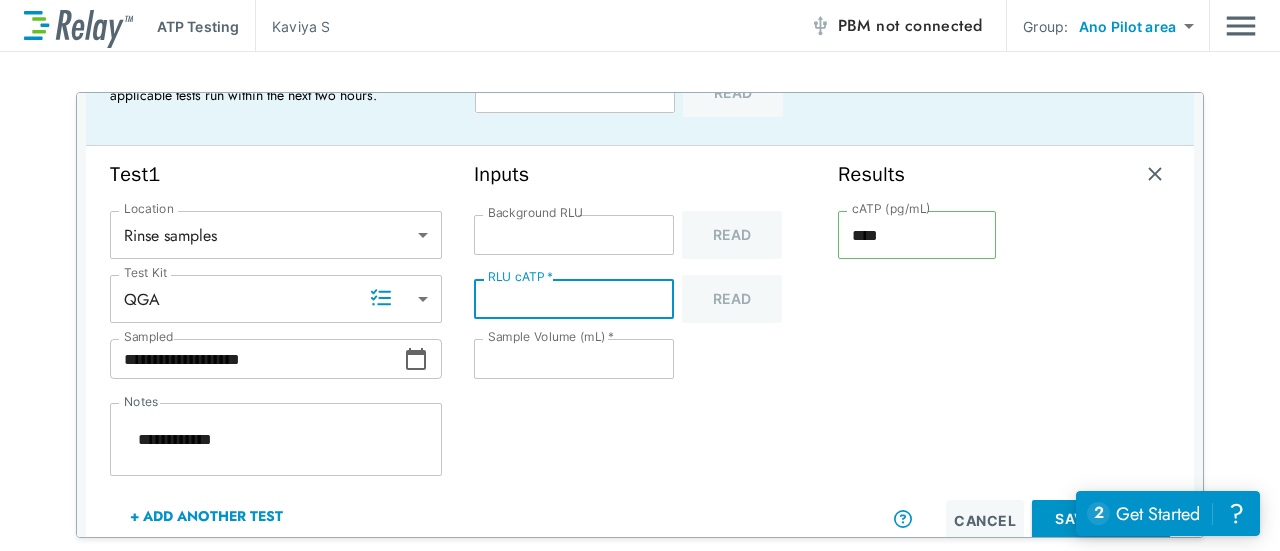 type on "*" 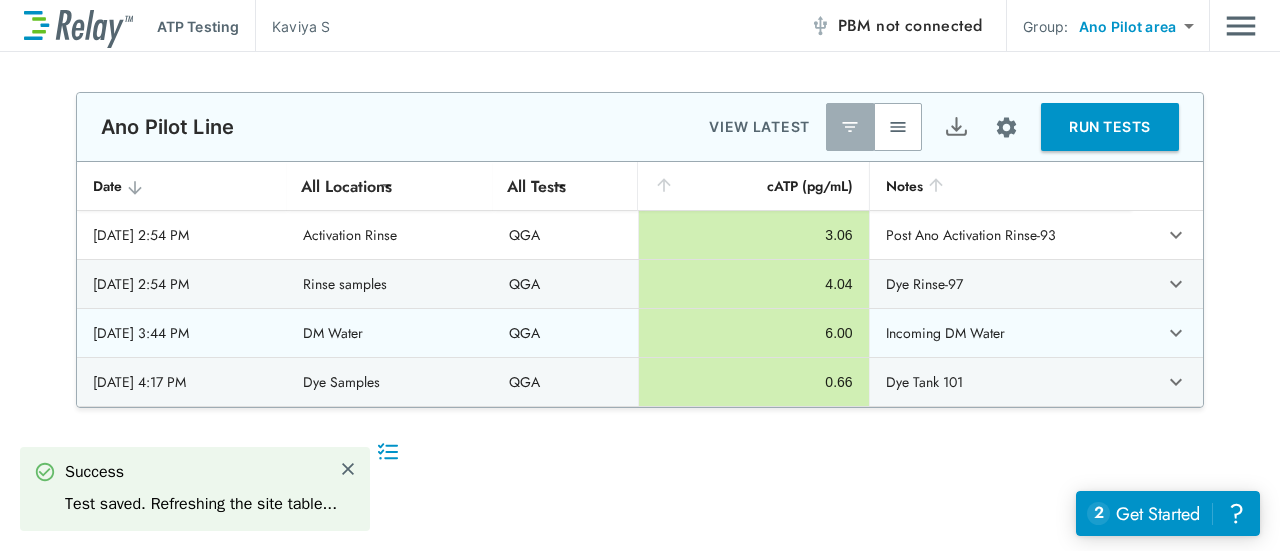 scroll, scrollTop: 0, scrollLeft: 0, axis: both 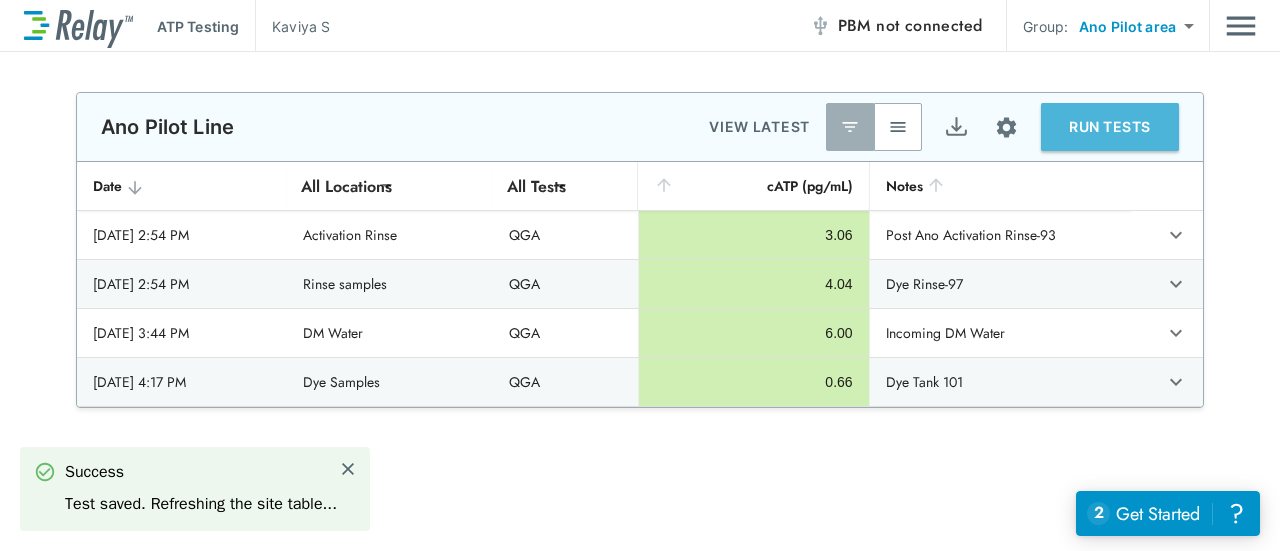 type on "*" 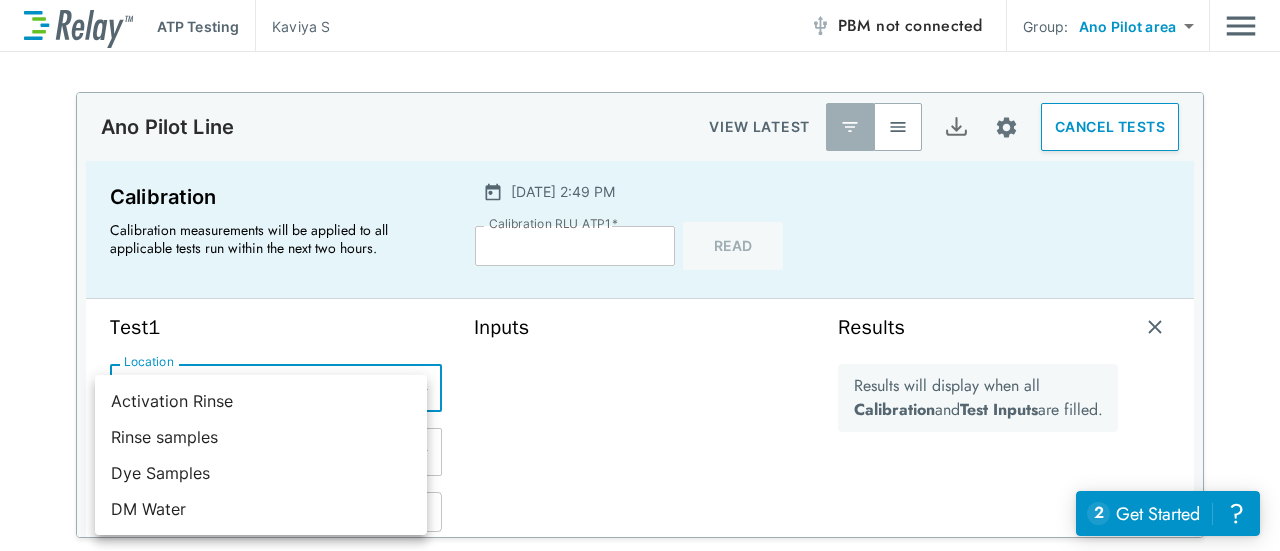 click on "**********" at bounding box center [640, 275] 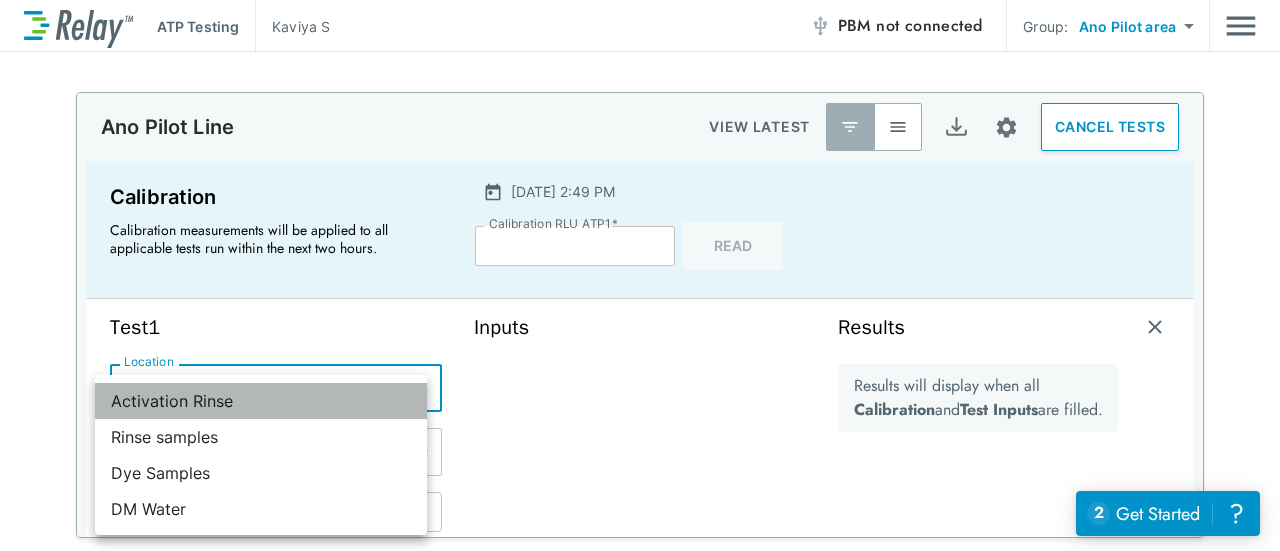 click on "Activation Rinse" at bounding box center [261, 401] 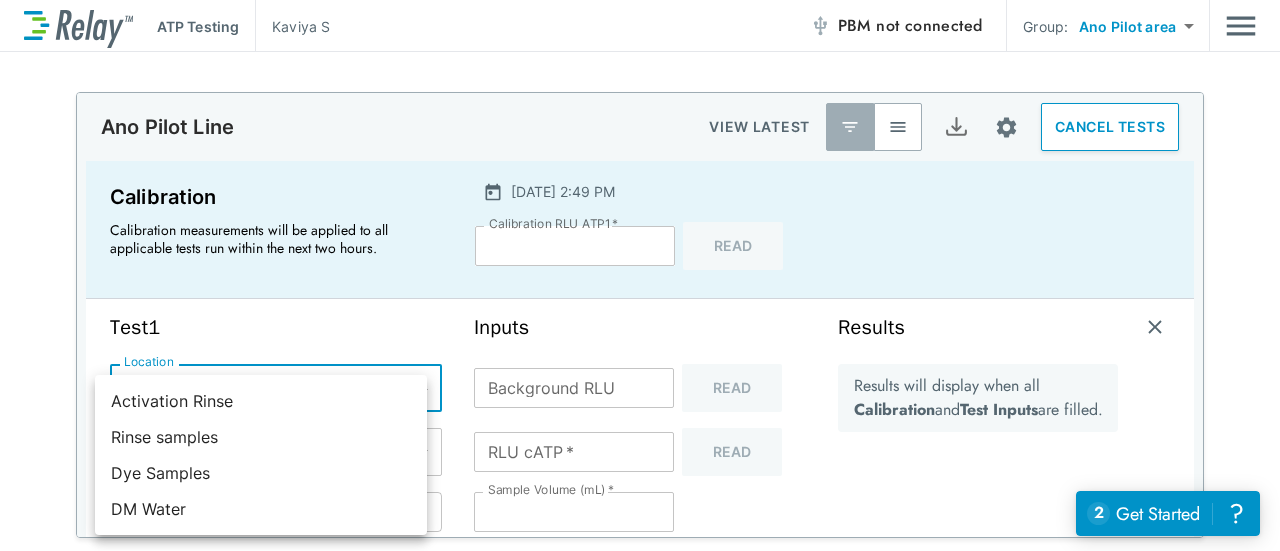 click on "**********" at bounding box center [640, 275] 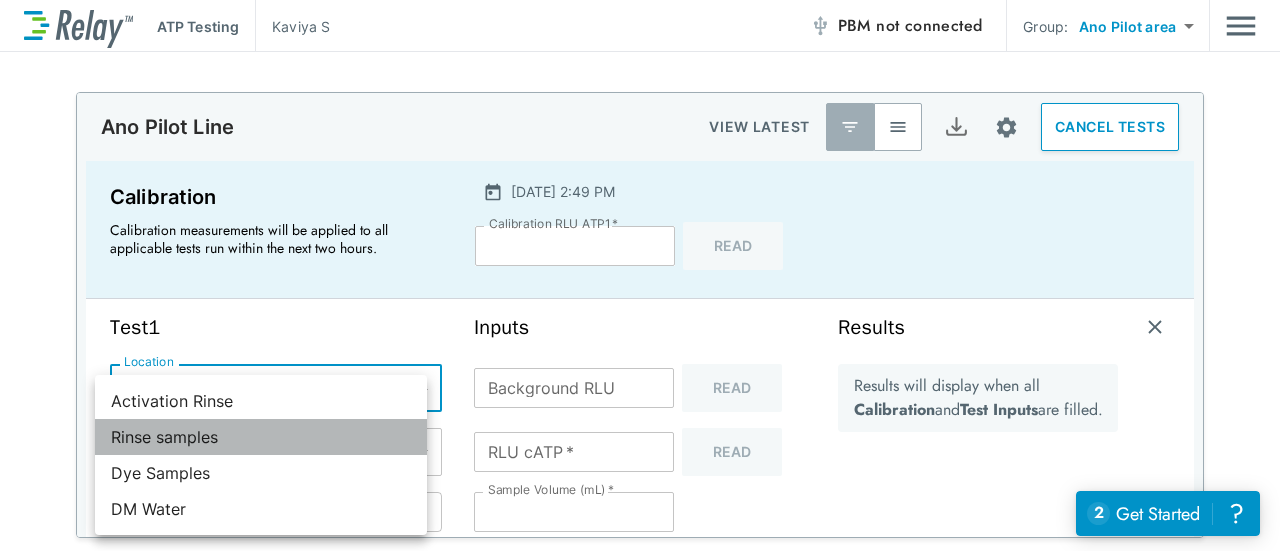 click on "Rinse samples" at bounding box center [261, 437] 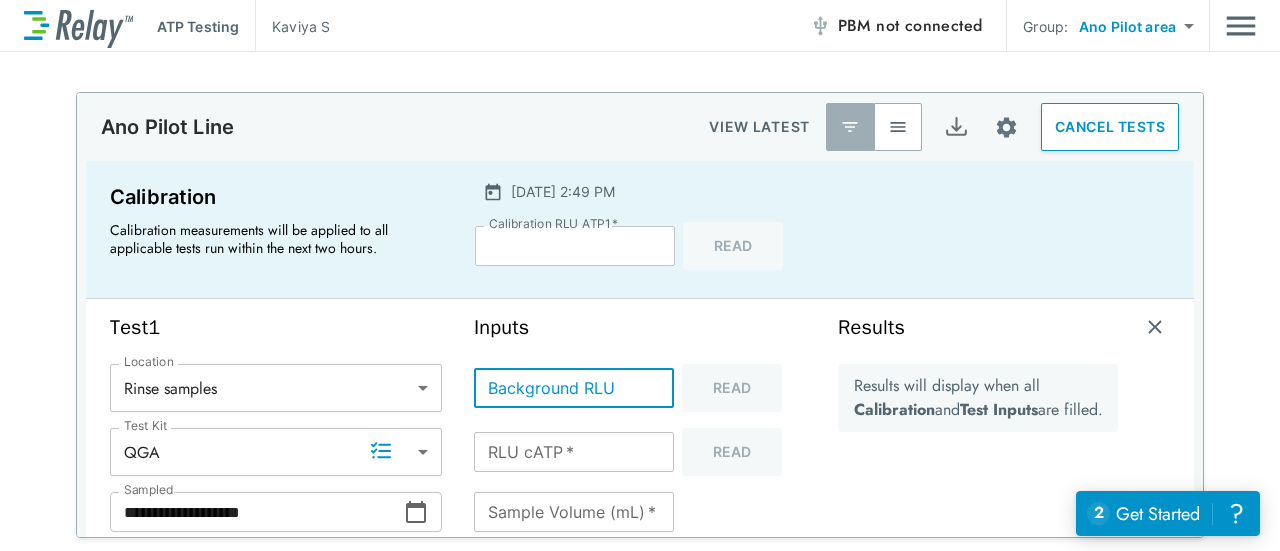 click on "Background RLU" at bounding box center [574, 388] 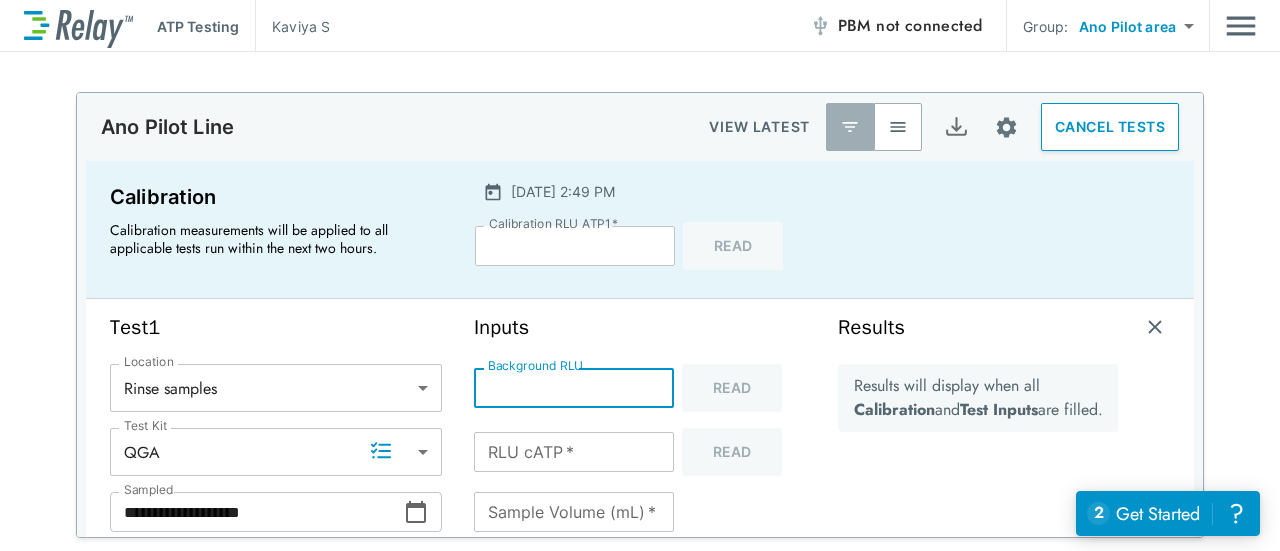 type on "**" 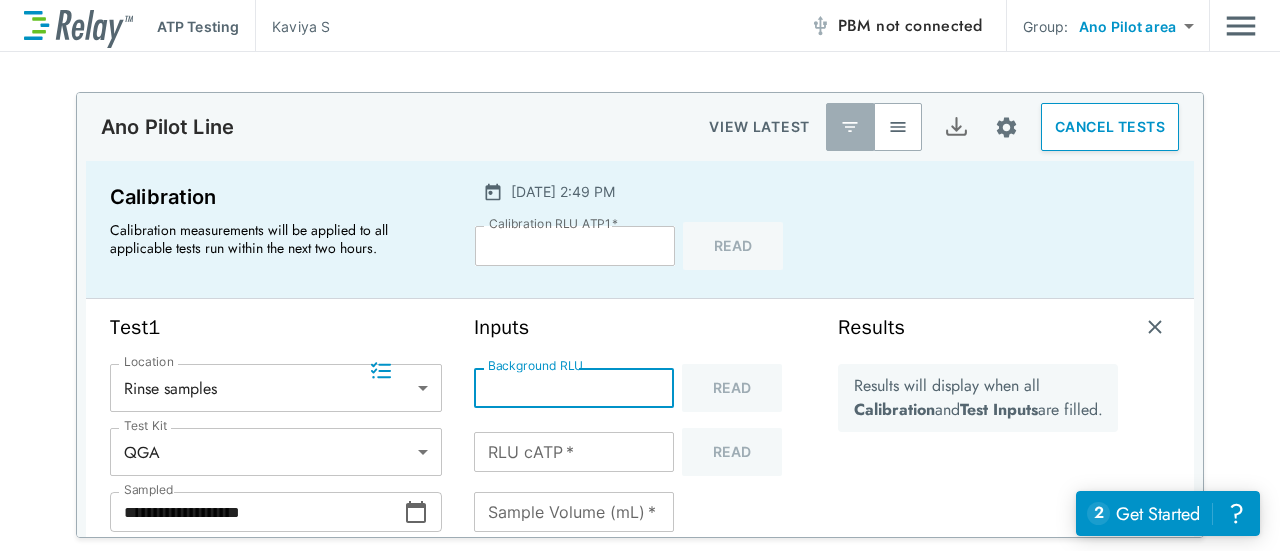 scroll, scrollTop: 85, scrollLeft: 0, axis: vertical 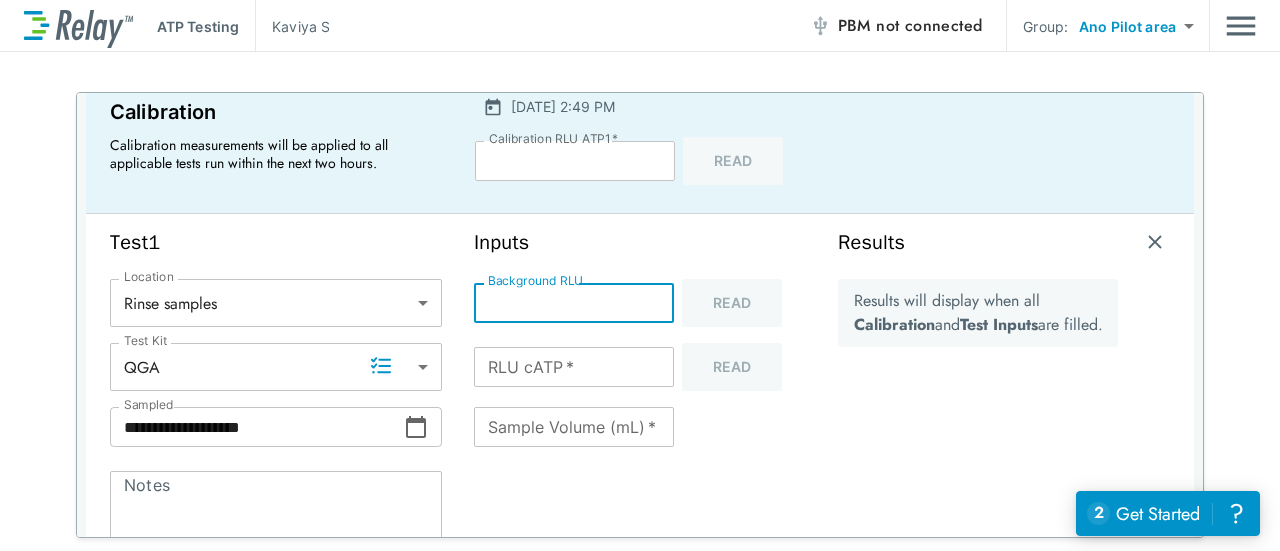 type on "*" 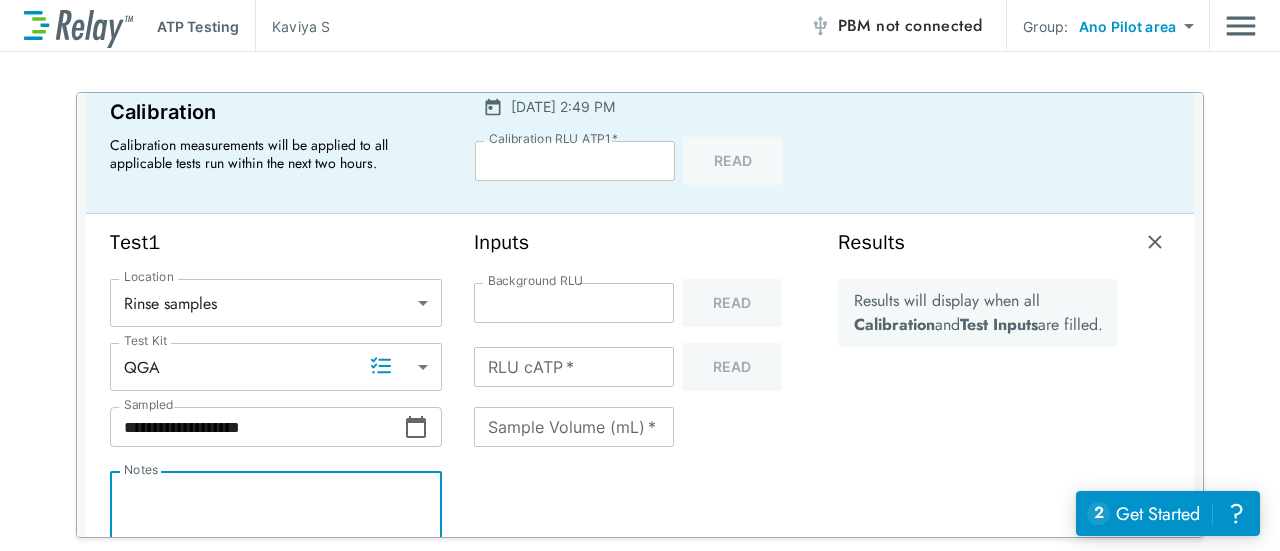 click on "Notes" at bounding box center [276, 508] 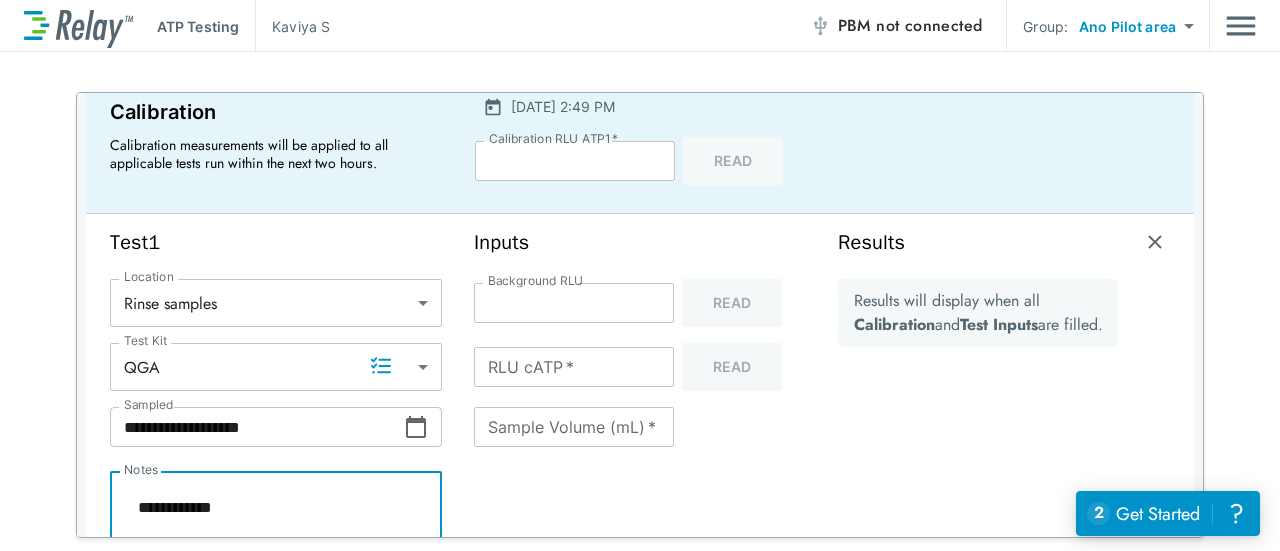 type on "*" 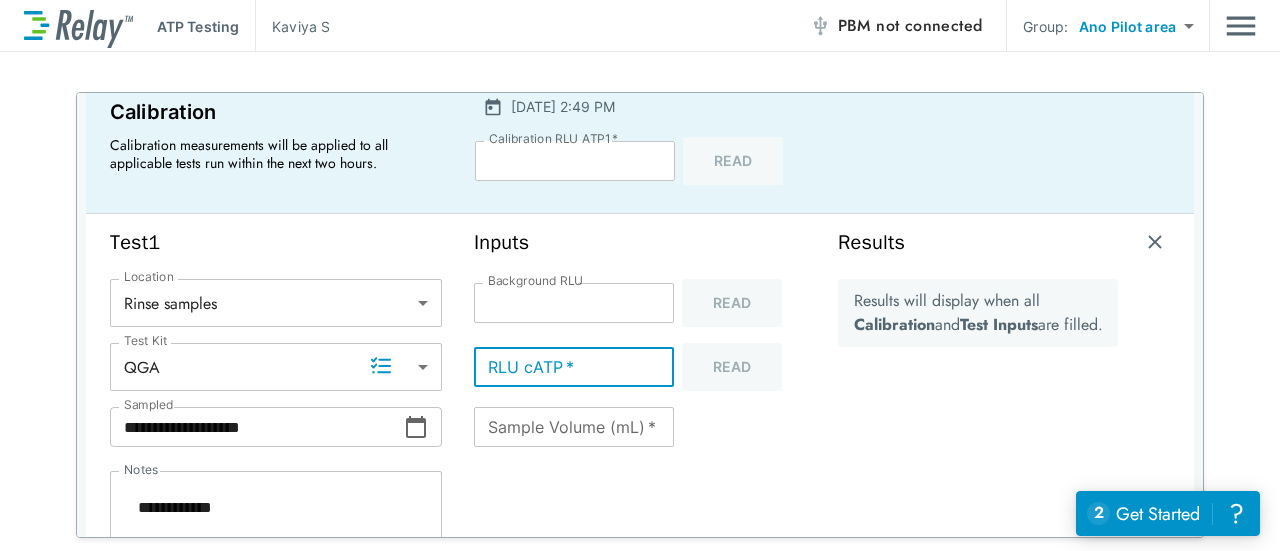 click on "RLU cATP   *" at bounding box center (574, 367) 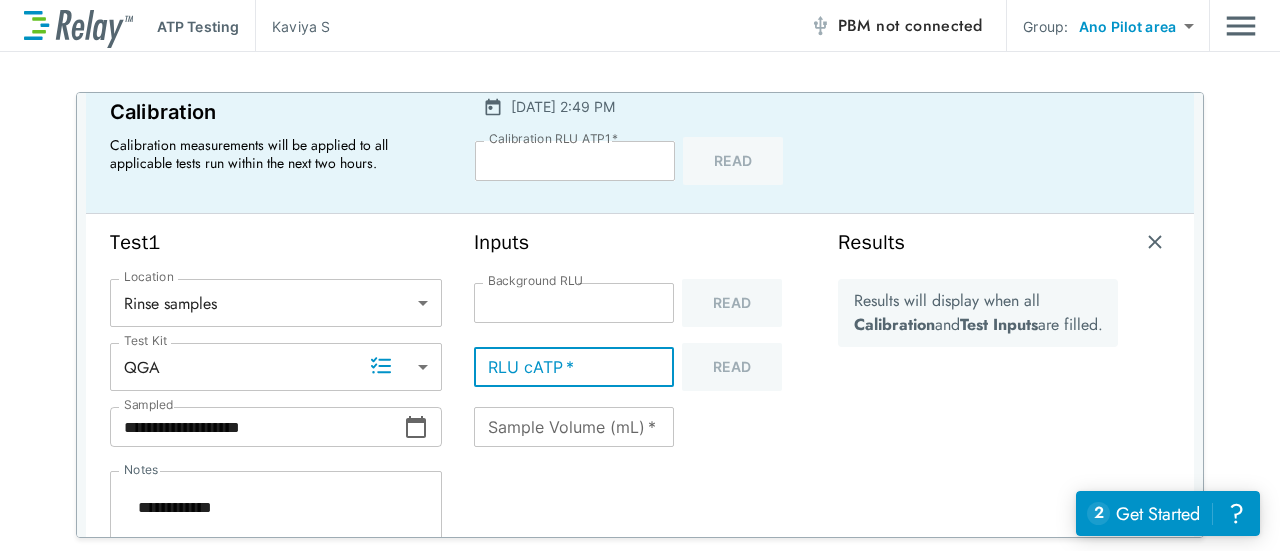 type on "*" 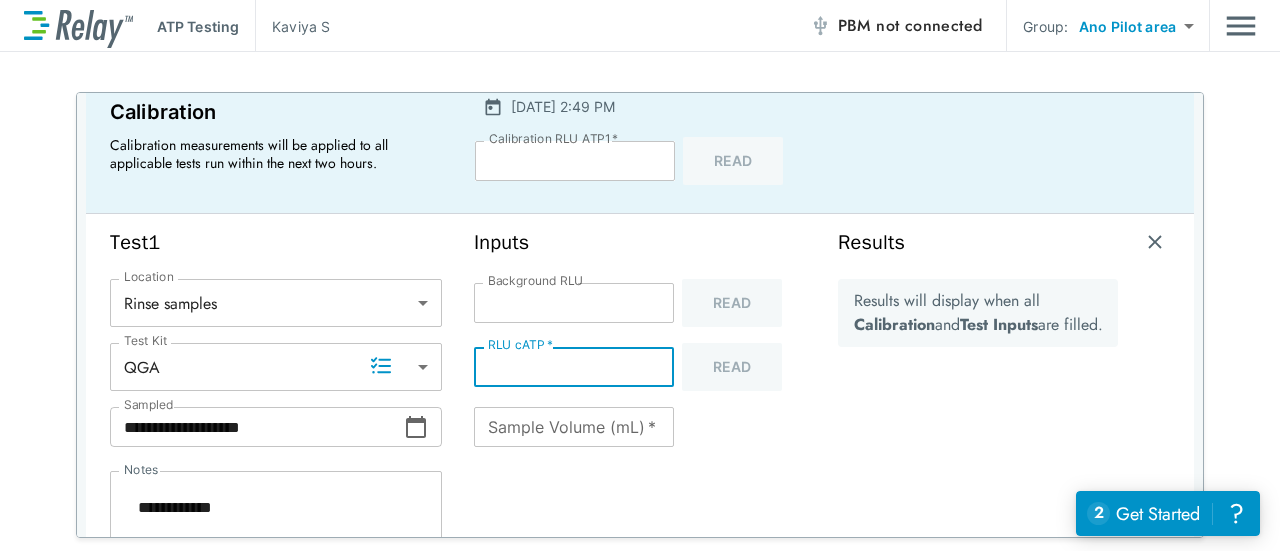 type on "*" 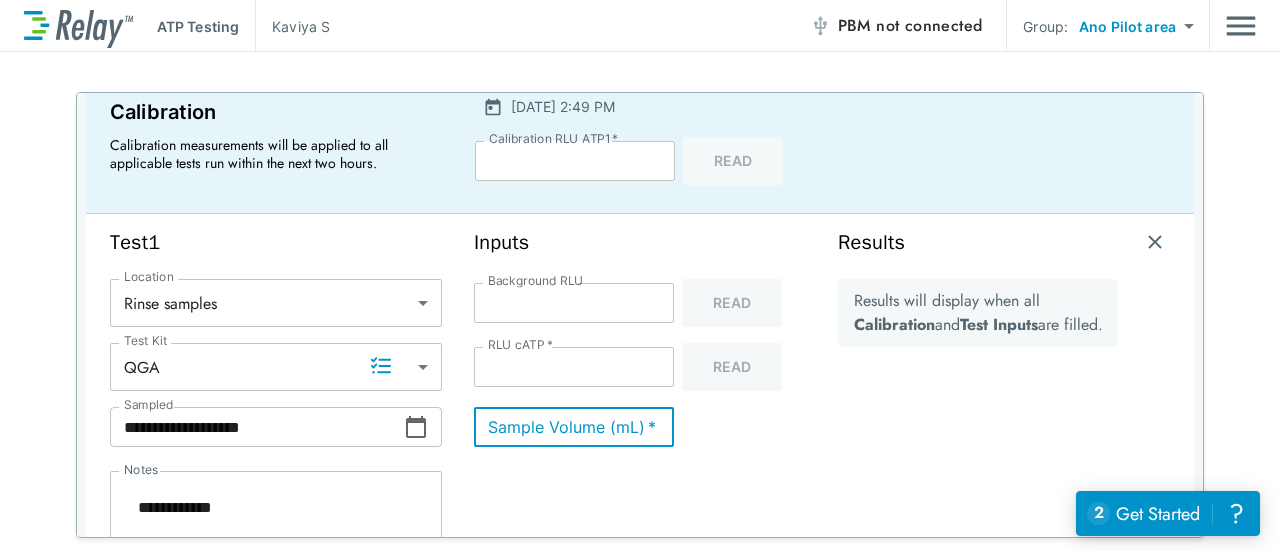 click on "**" at bounding box center (574, 427) 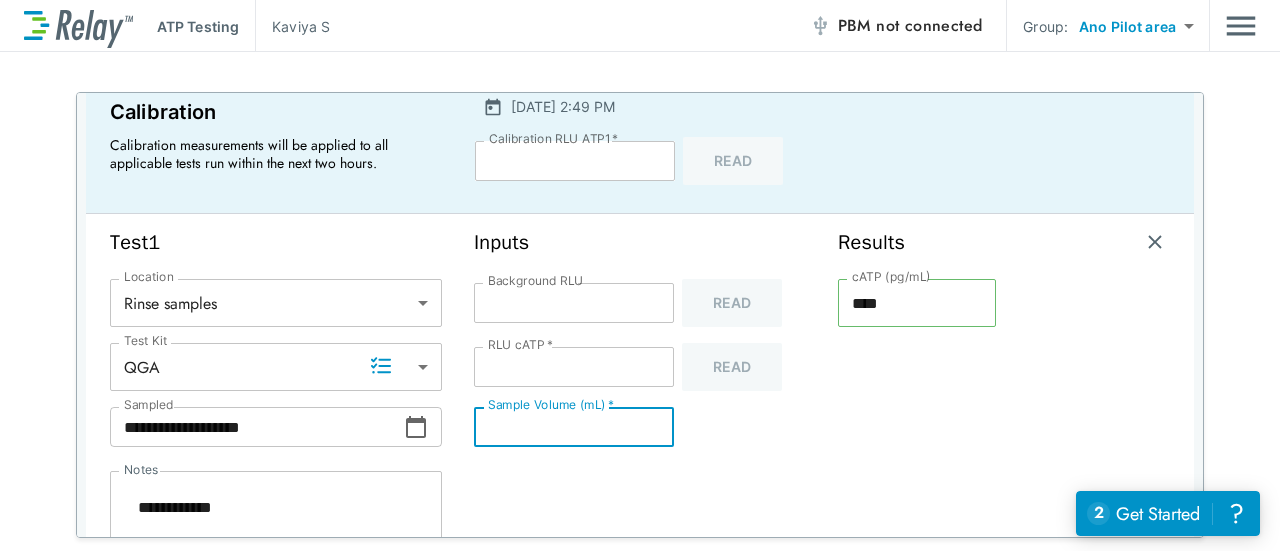 type on "*" 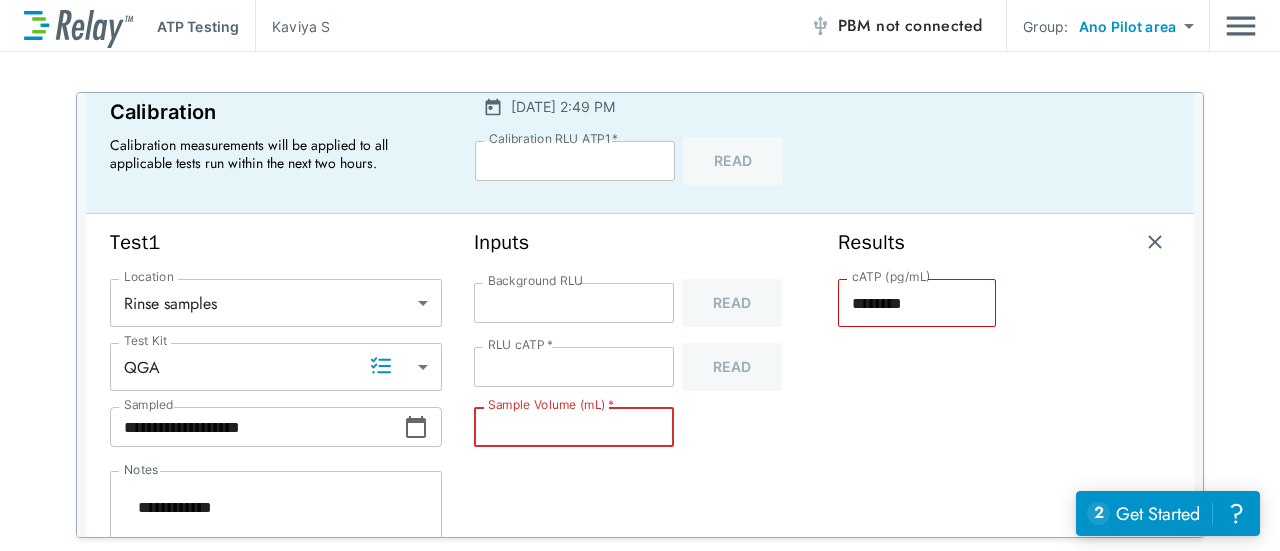type on "*" 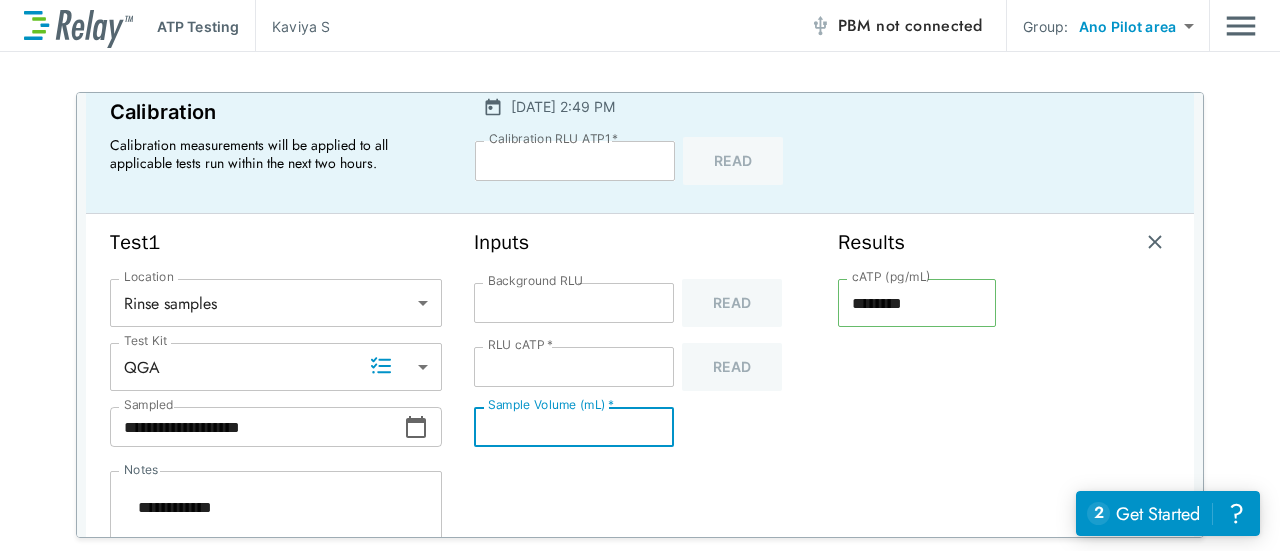type on "*" 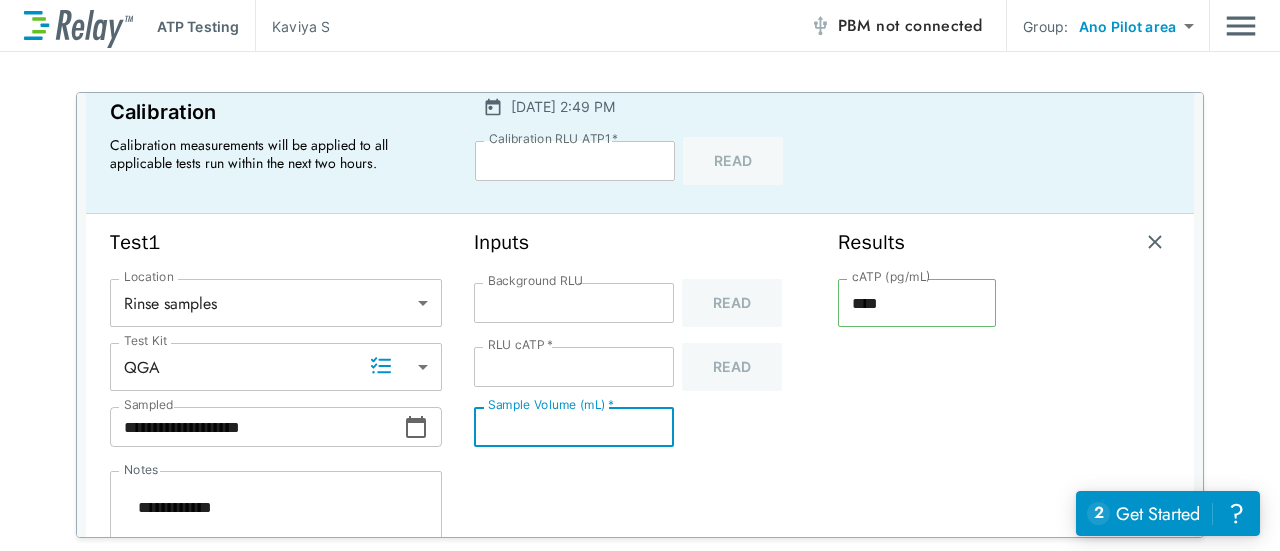 type on "*" 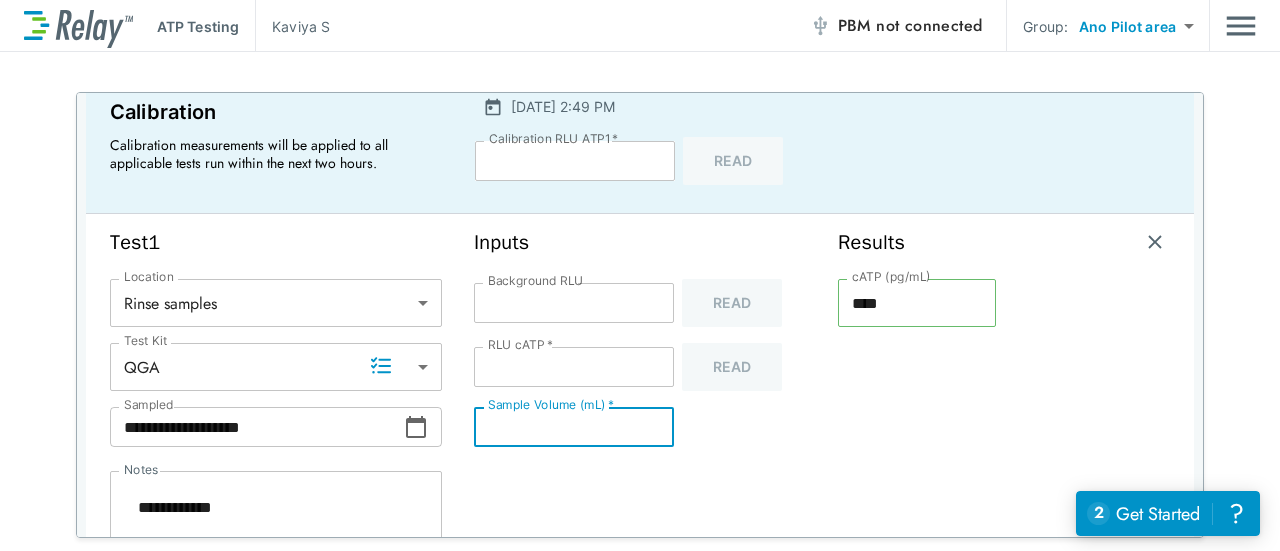 type on "*" 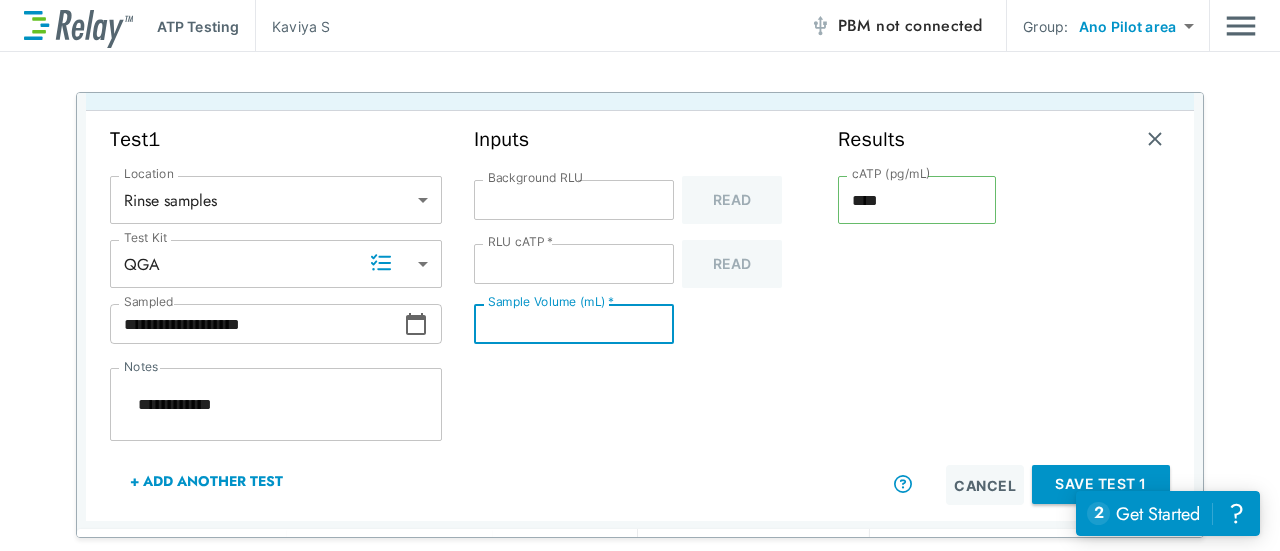 scroll, scrollTop: 213, scrollLeft: 0, axis: vertical 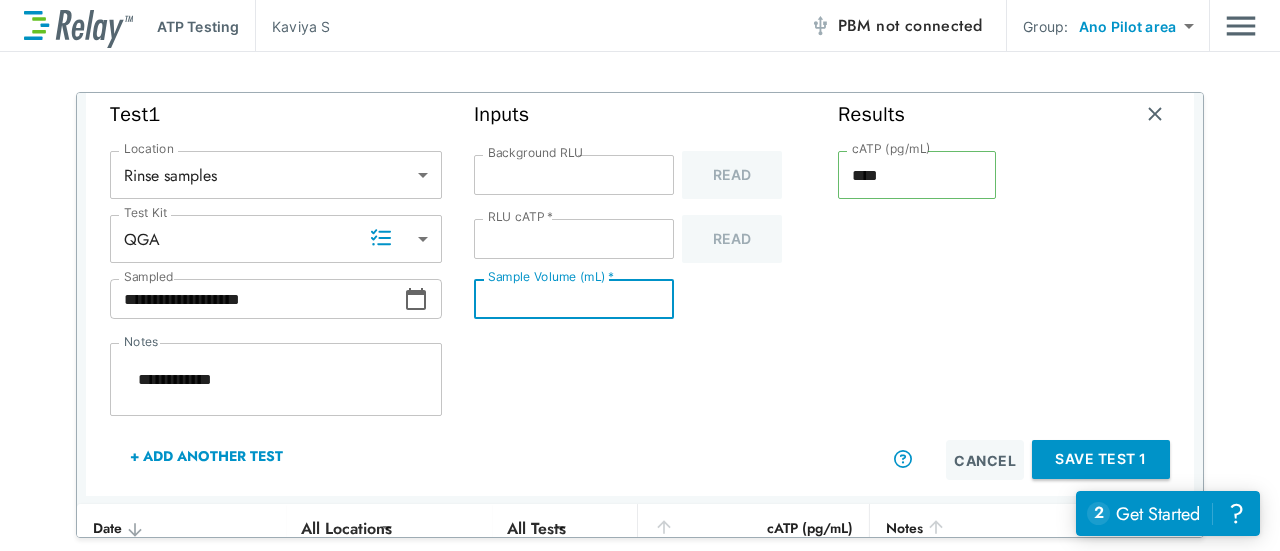 type on "*" 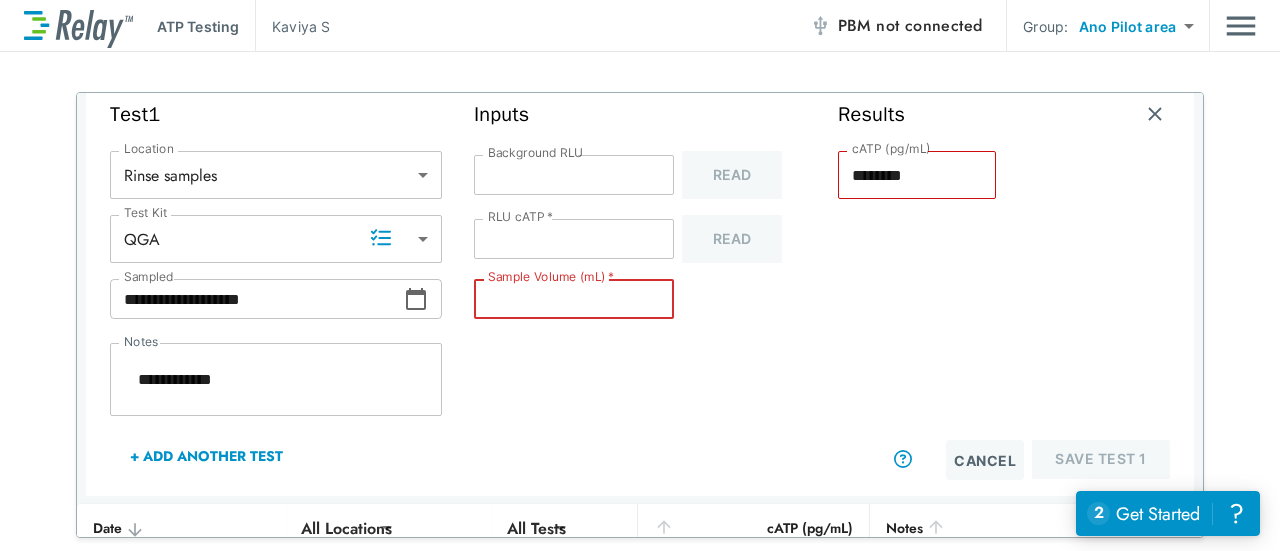 type on "*" 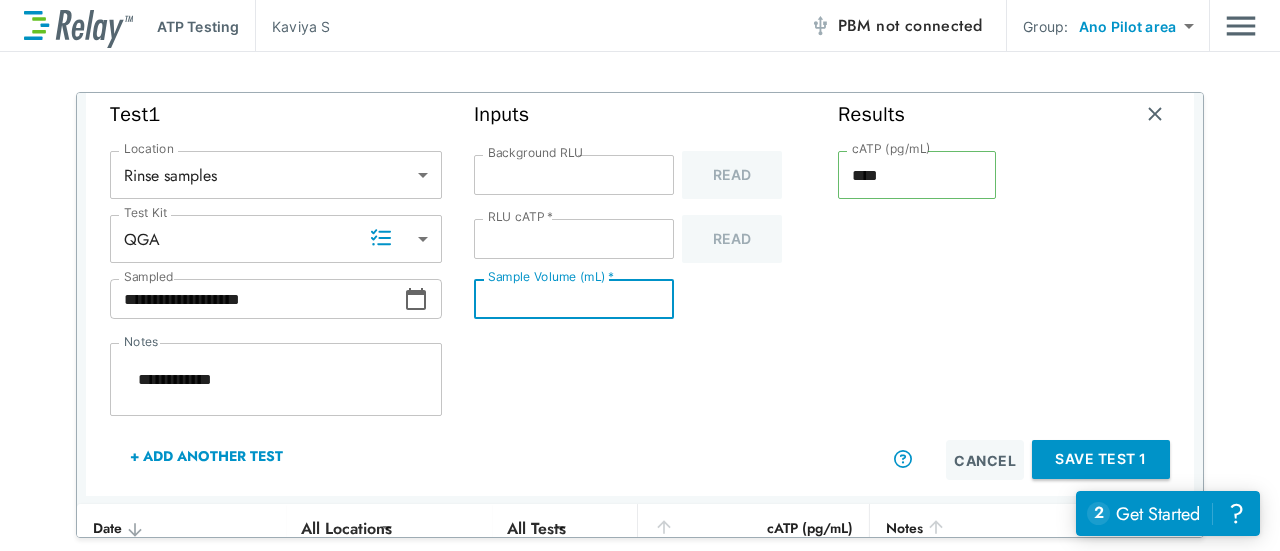 type on "*" 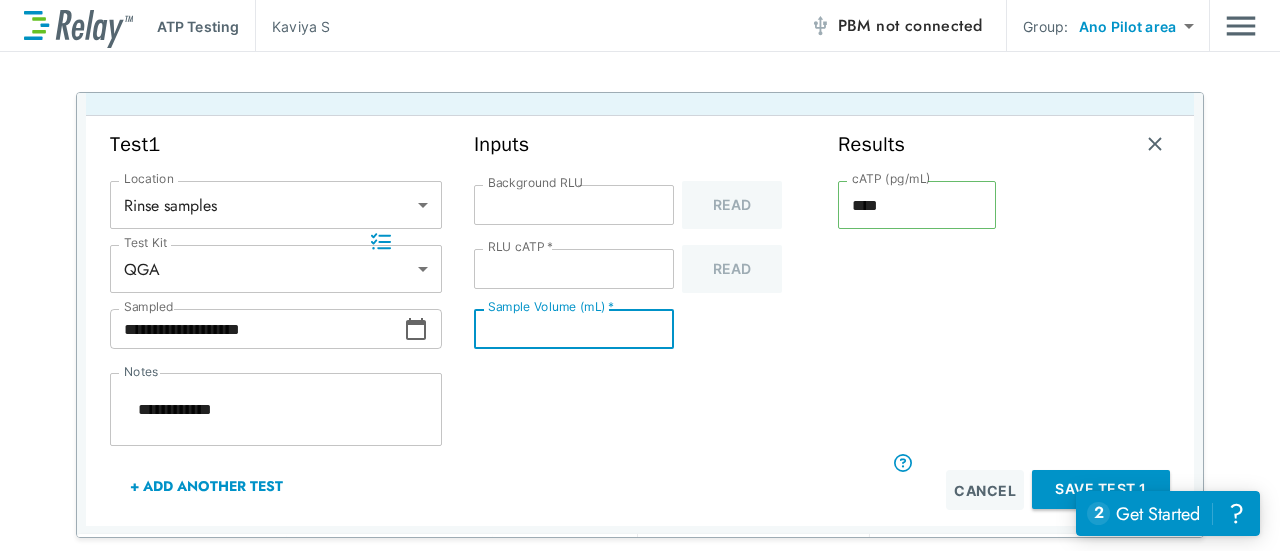 scroll, scrollTop: 209, scrollLeft: 0, axis: vertical 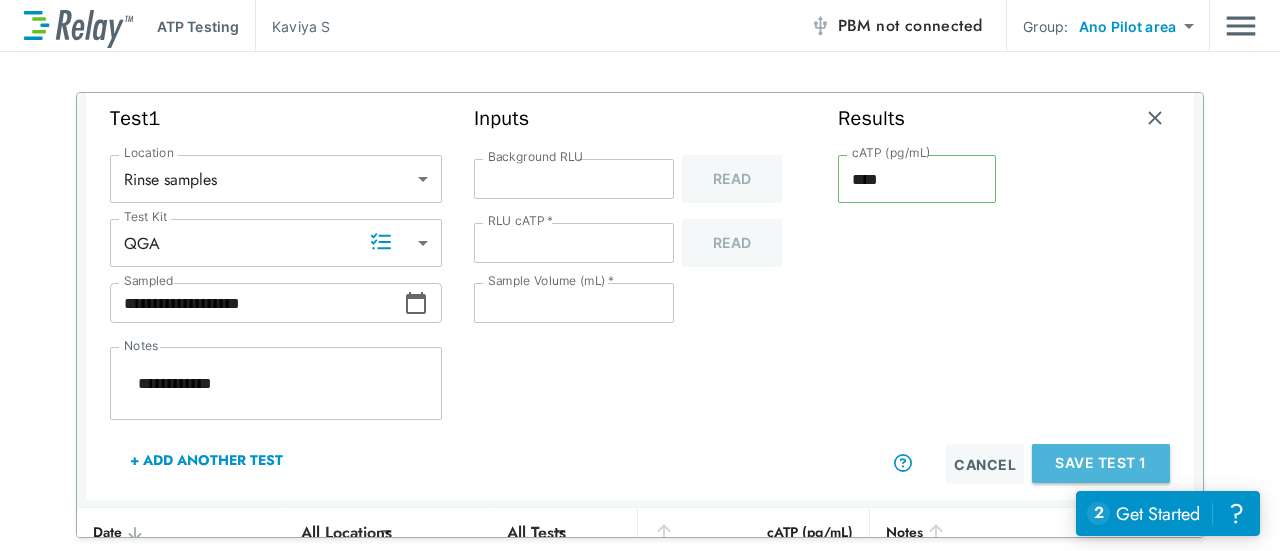 click on "Save Test 1" at bounding box center (1101, 463) 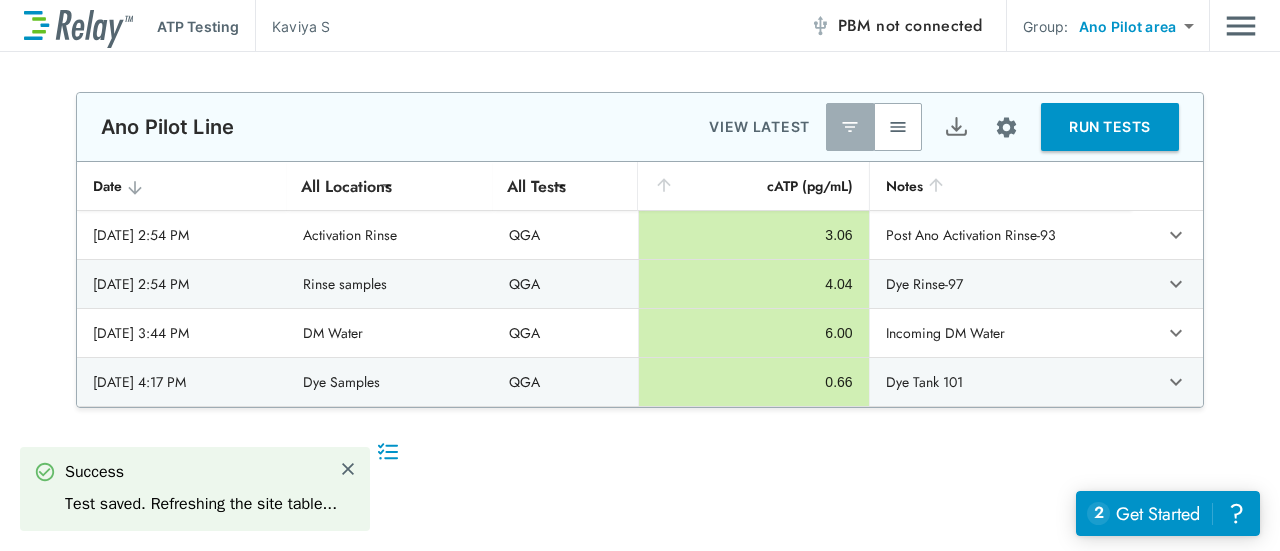 scroll, scrollTop: 0, scrollLeft: 0, axis: both 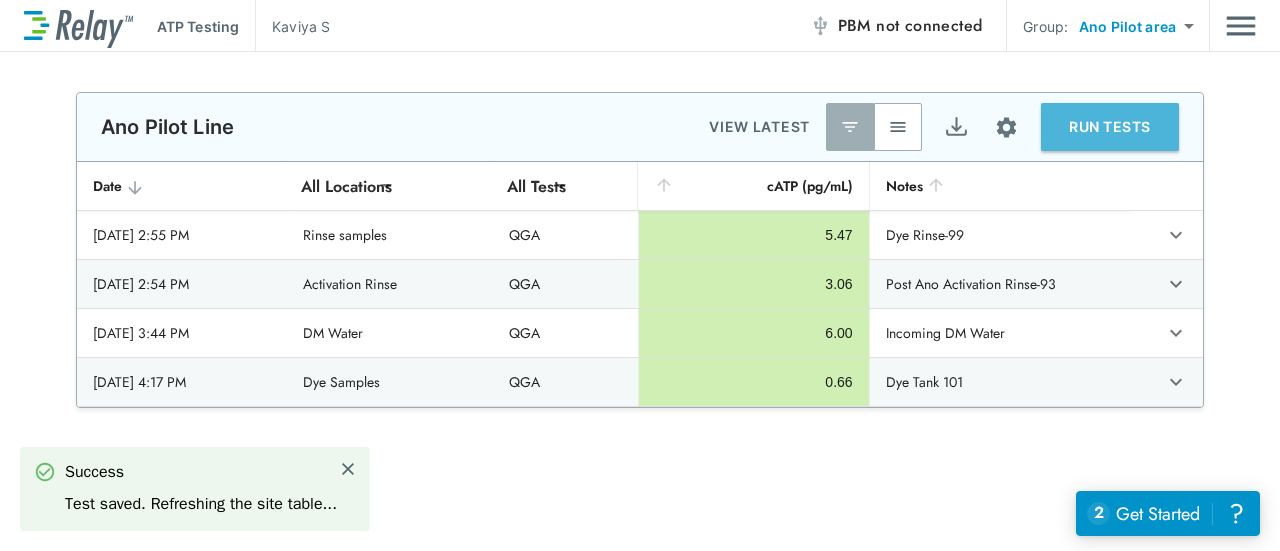 type on "*" 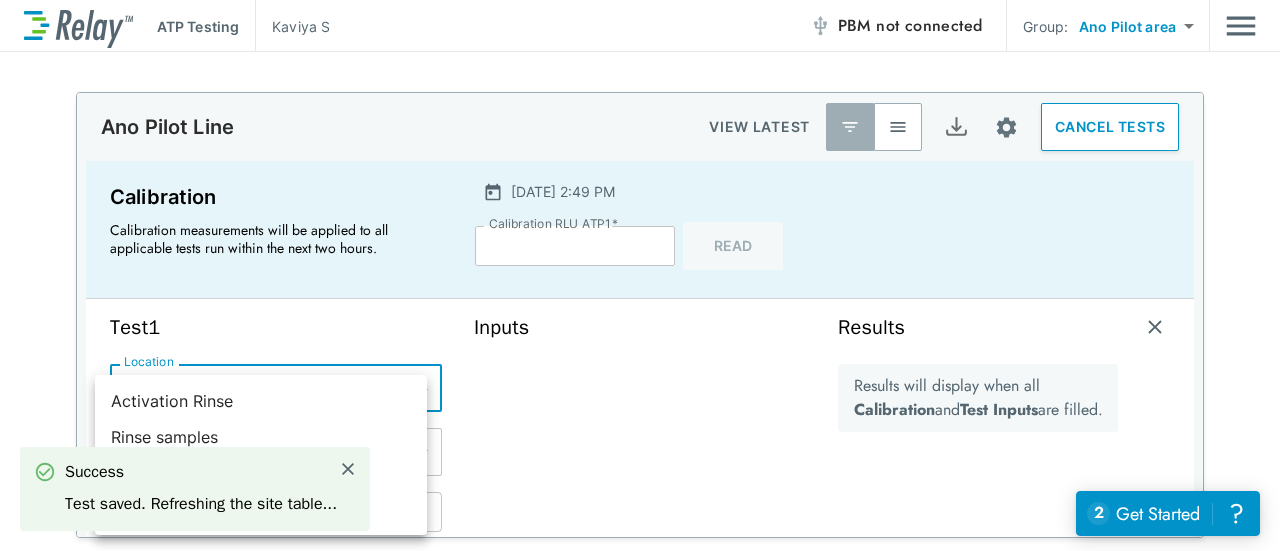 click on "**********" at bounding box center [640, 275] 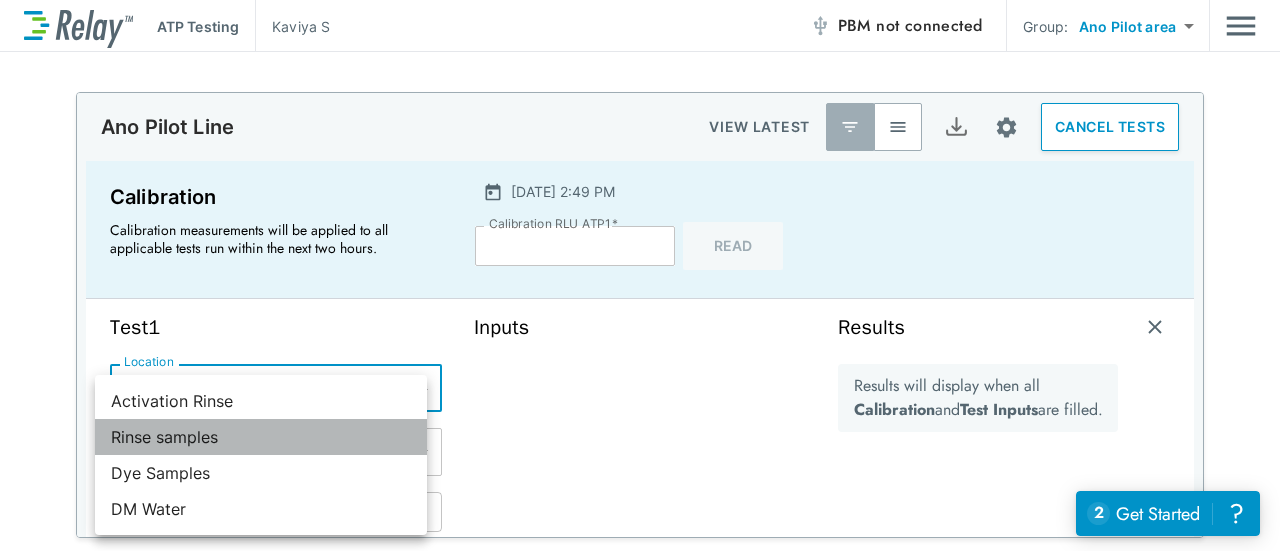 click on "Rinse samples" at bounding box center (261, 437) 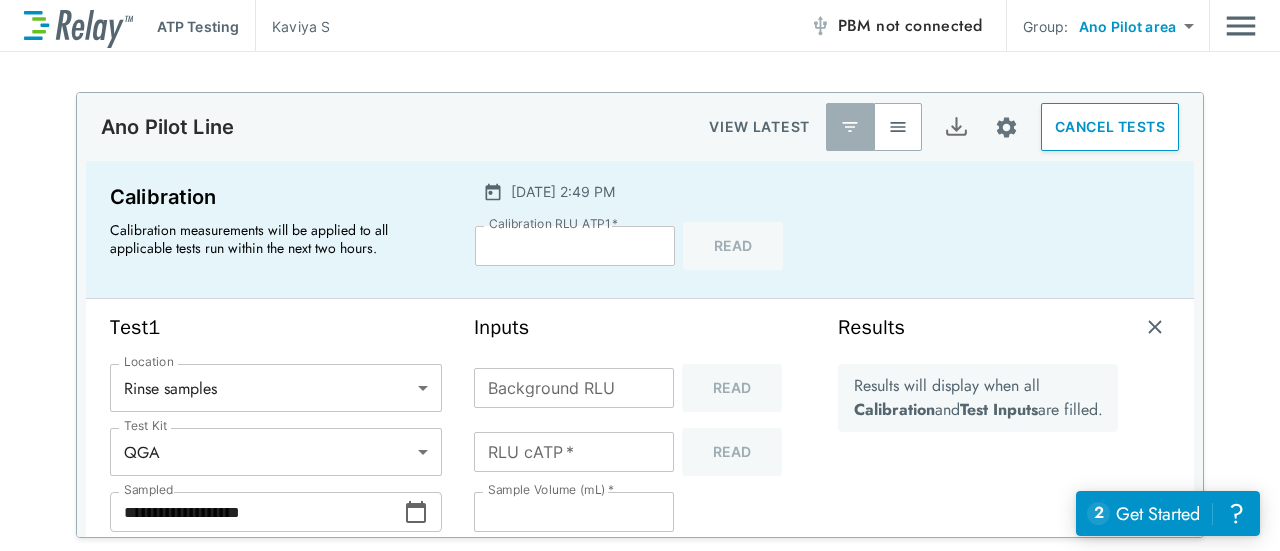 click on "Background RLU Background RLU Read" at bounding box center [640, 388] 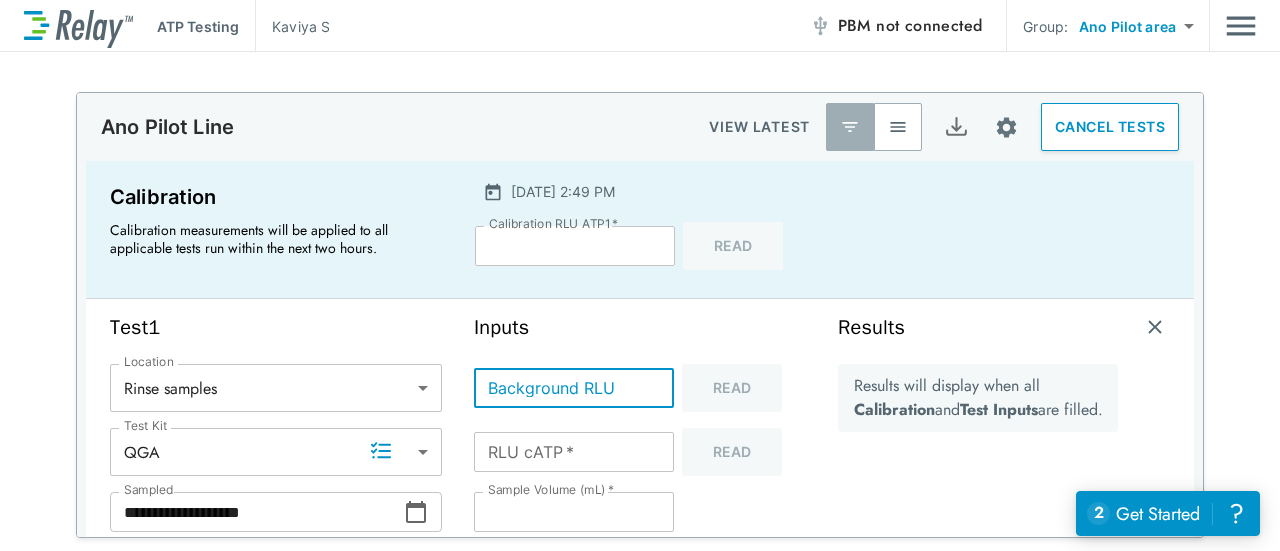click on "Background RLU" at bounding box center [574, 388] 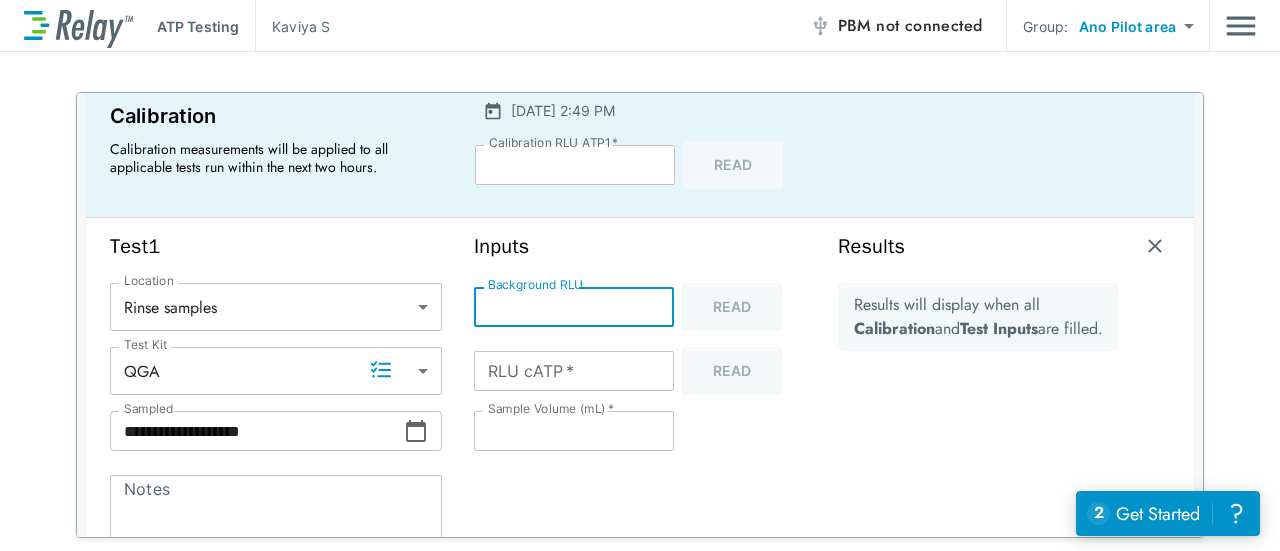 scroll, scrollTop: 110, scrollLeft: 0, axis: vertical 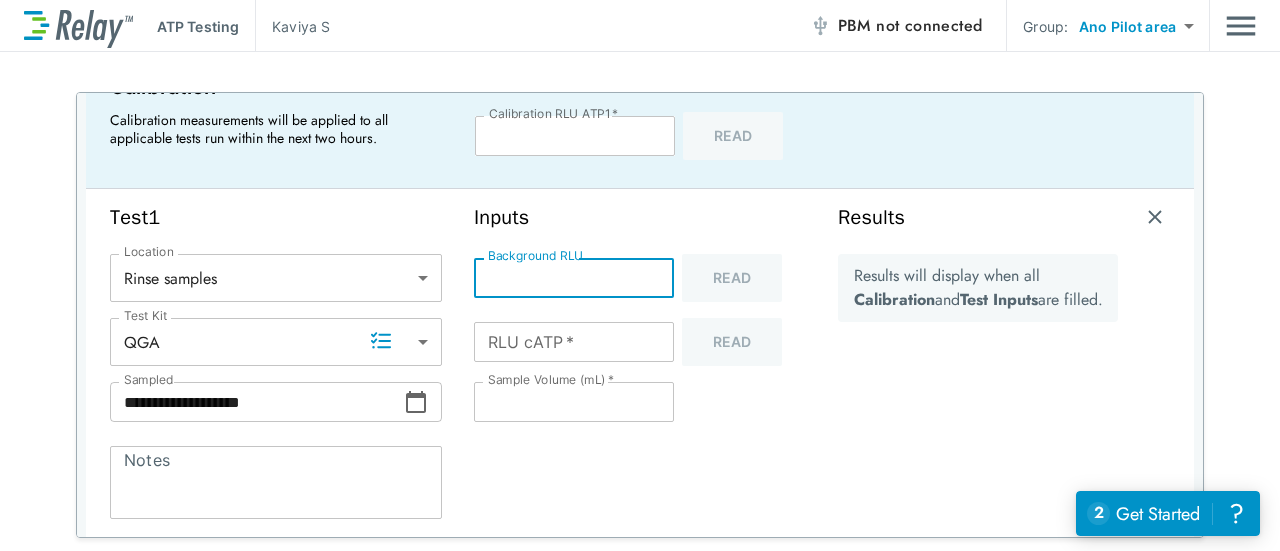 type on "*" 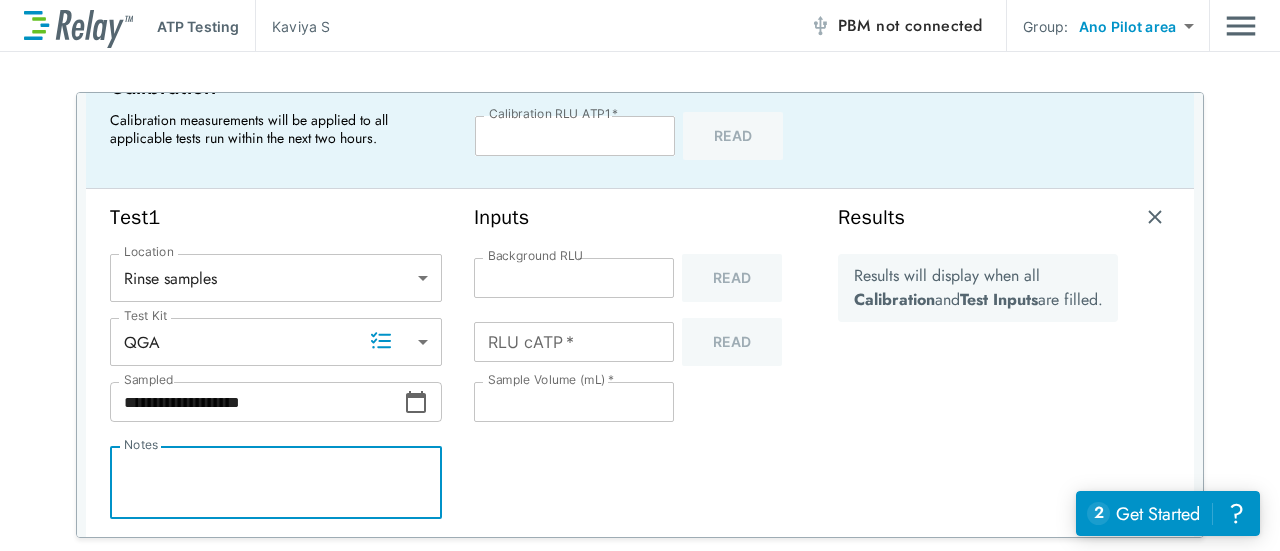 paste on "**********" 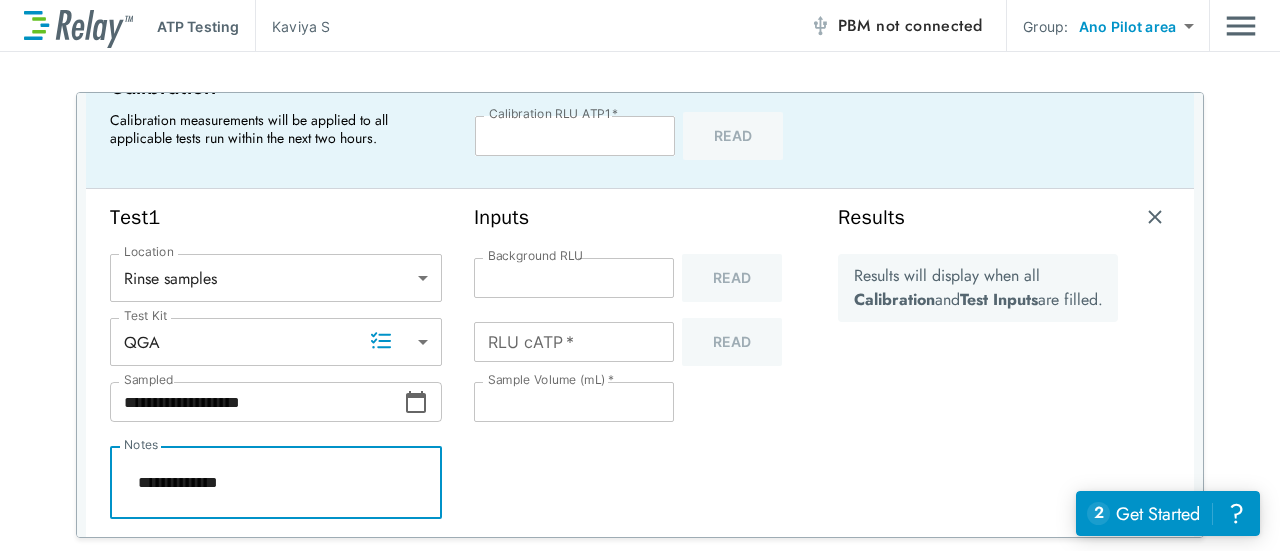 type on "*" 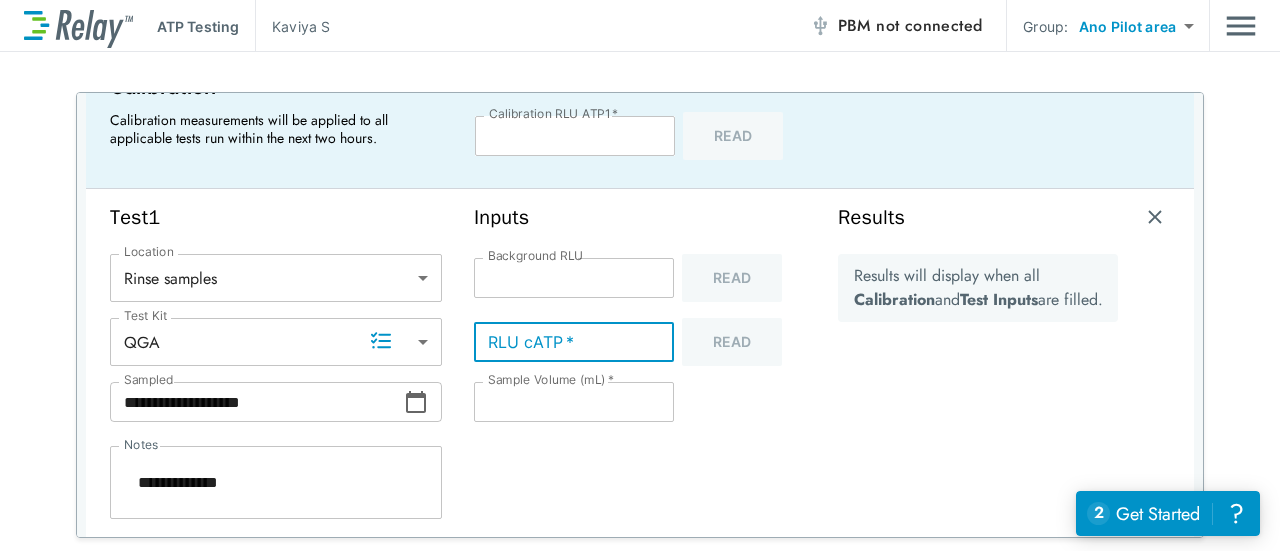 click on "RLU cATP   *" at bounding box center [574, 342] 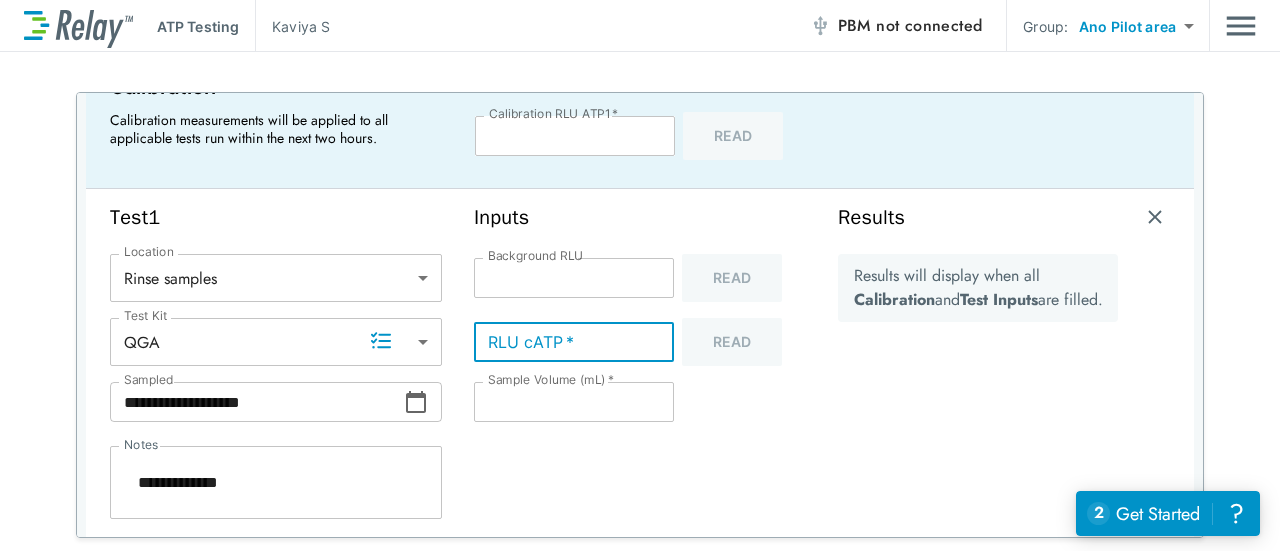 type on "*" 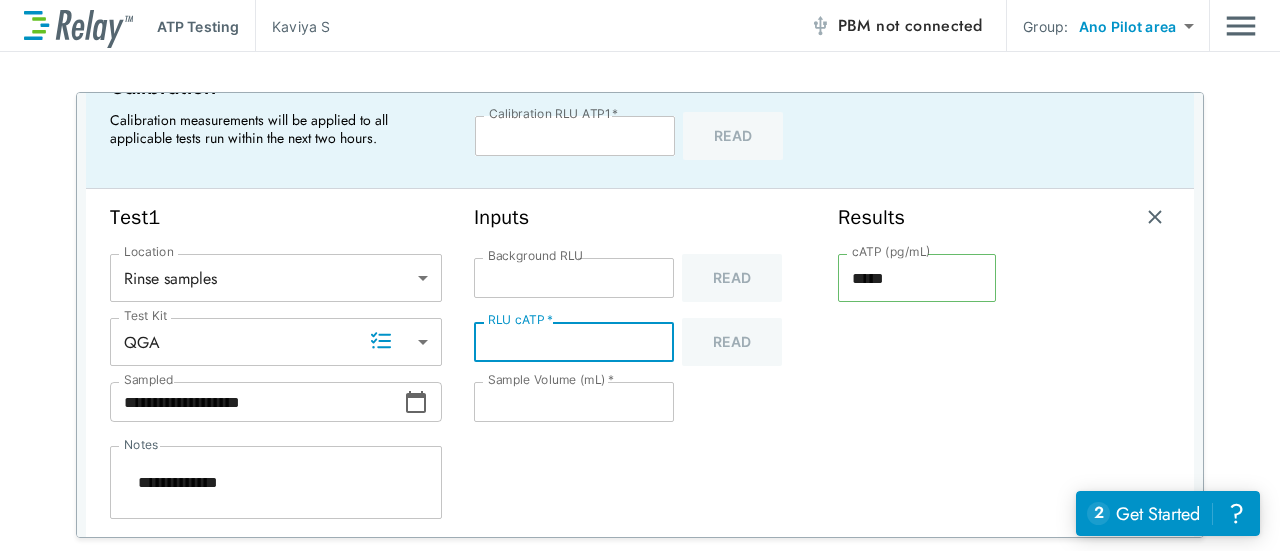 type on "*" 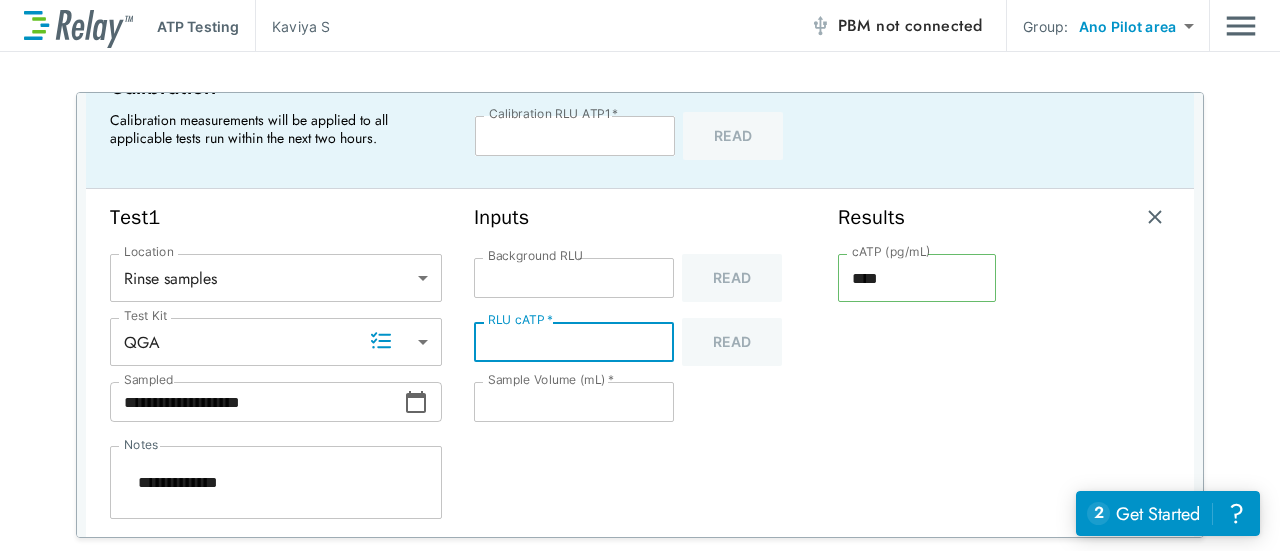 type on "*" 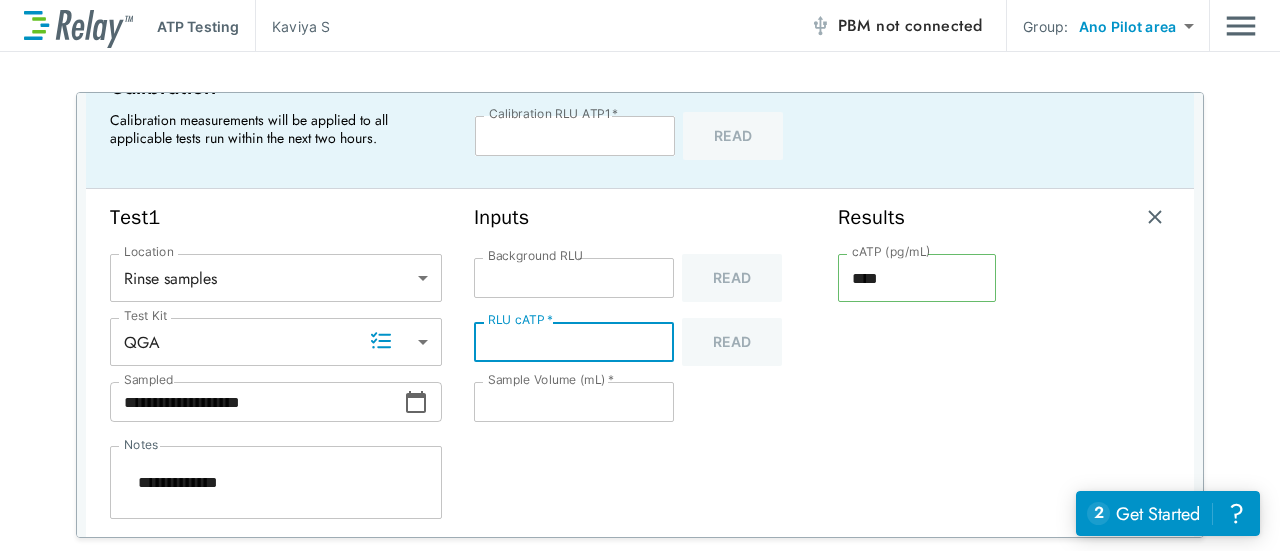 type on "*" 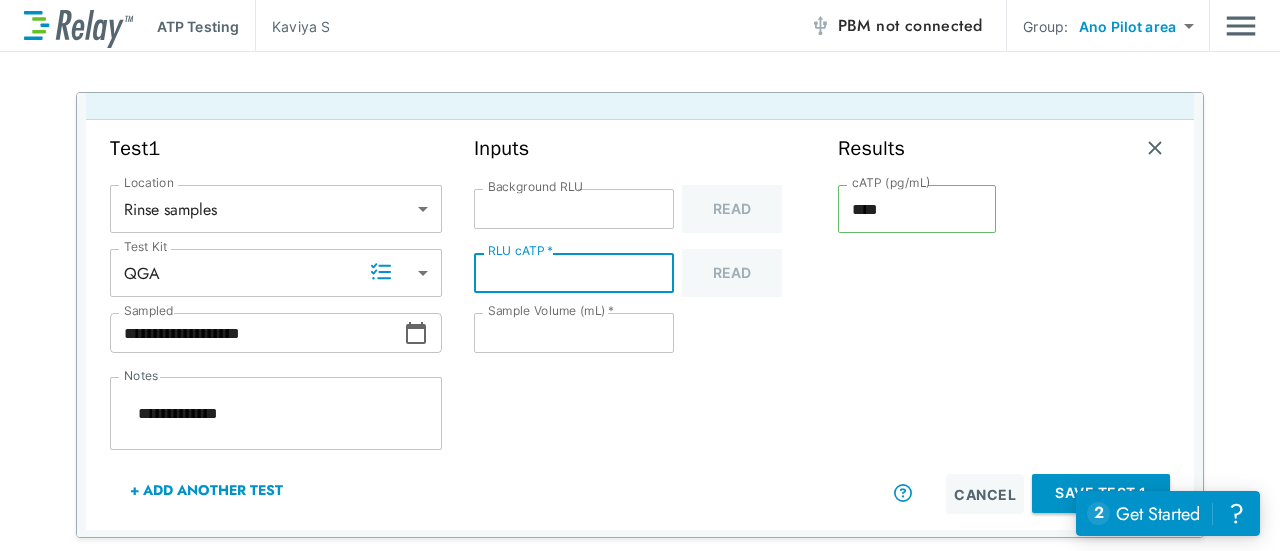 scroll, scrollTop: 182, scrollLeft: 0, axis: vertical 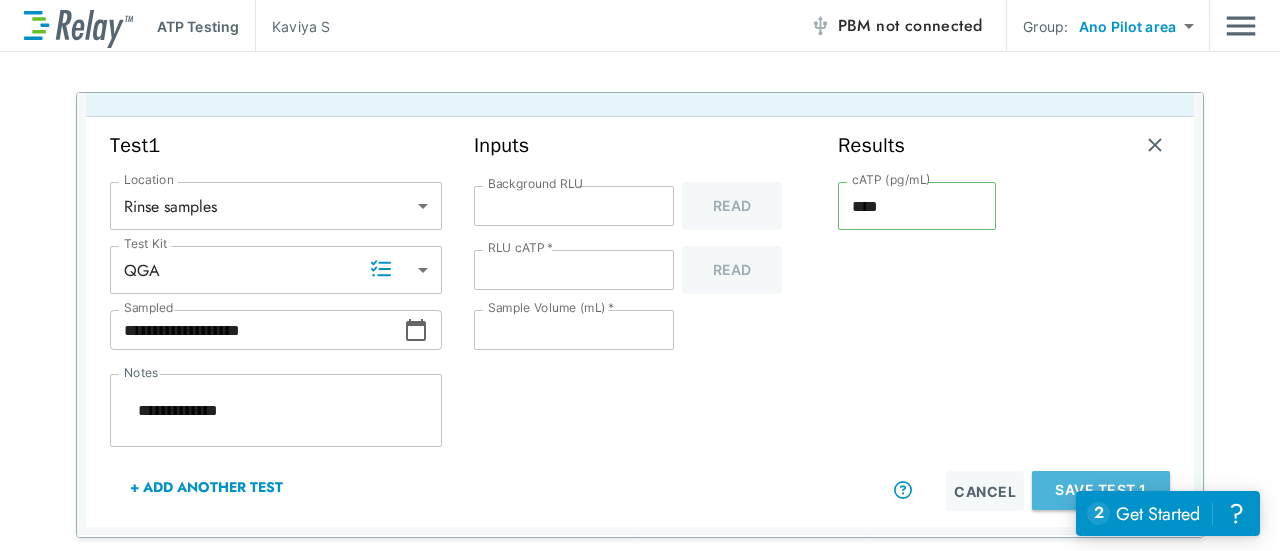 click on "Save Test 1" at bounding box center [1101, 490] 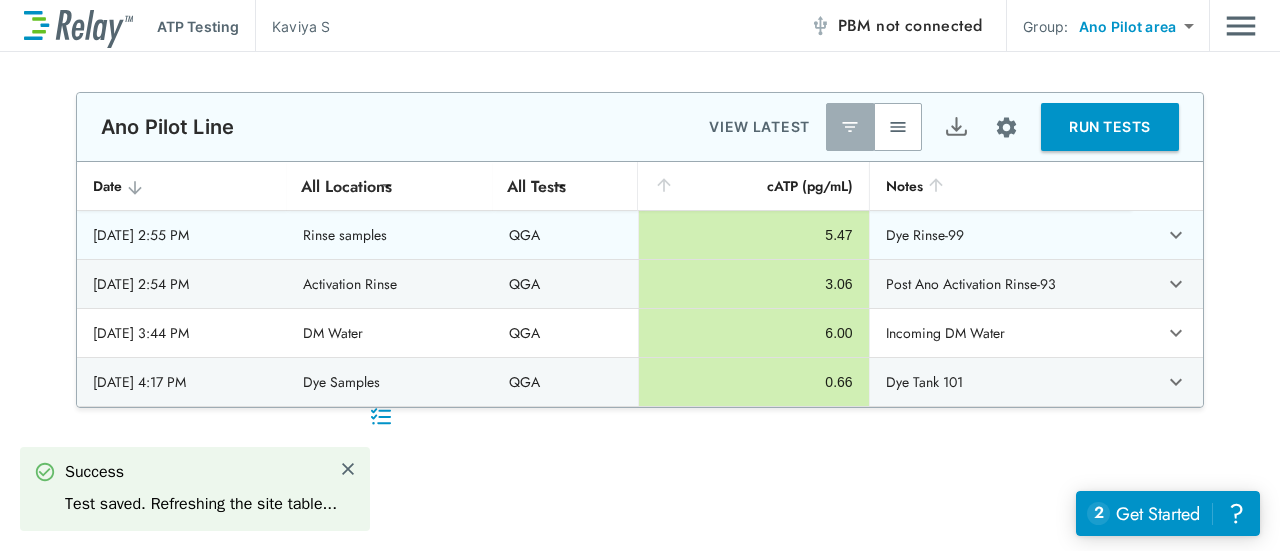 scroll, scrollTop: 0, scrollLeft: 0, axis: both 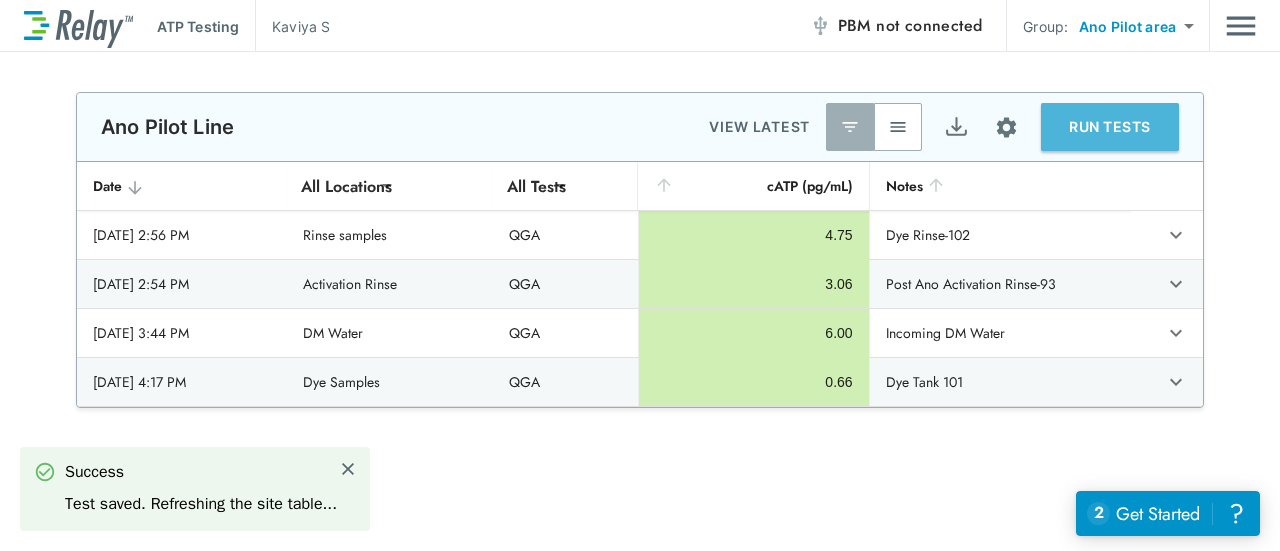 type on "*" 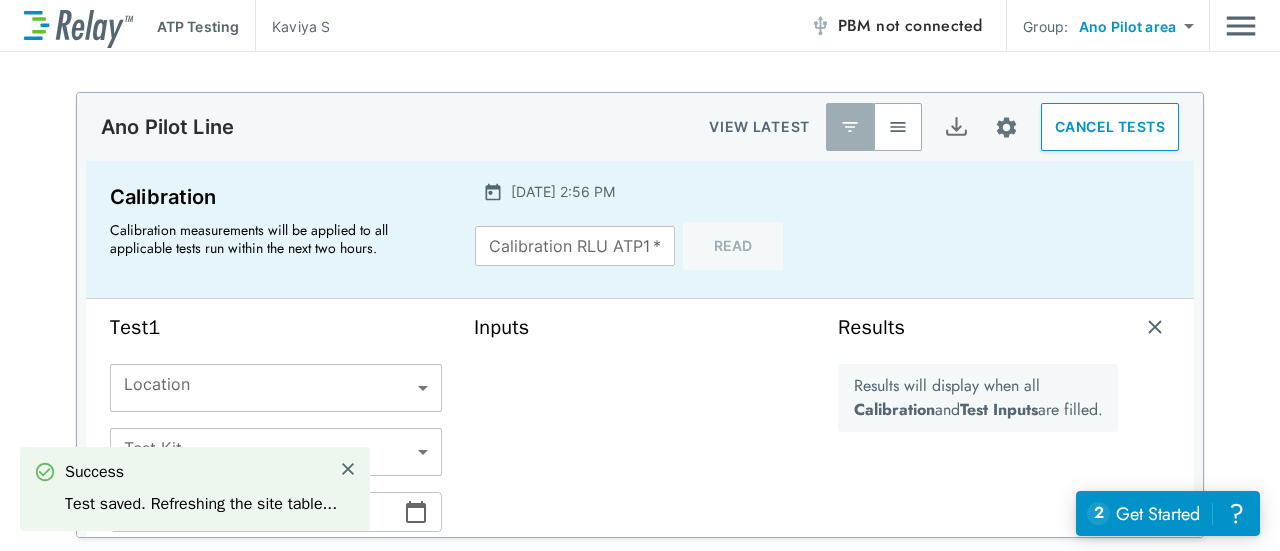 type on "*****" 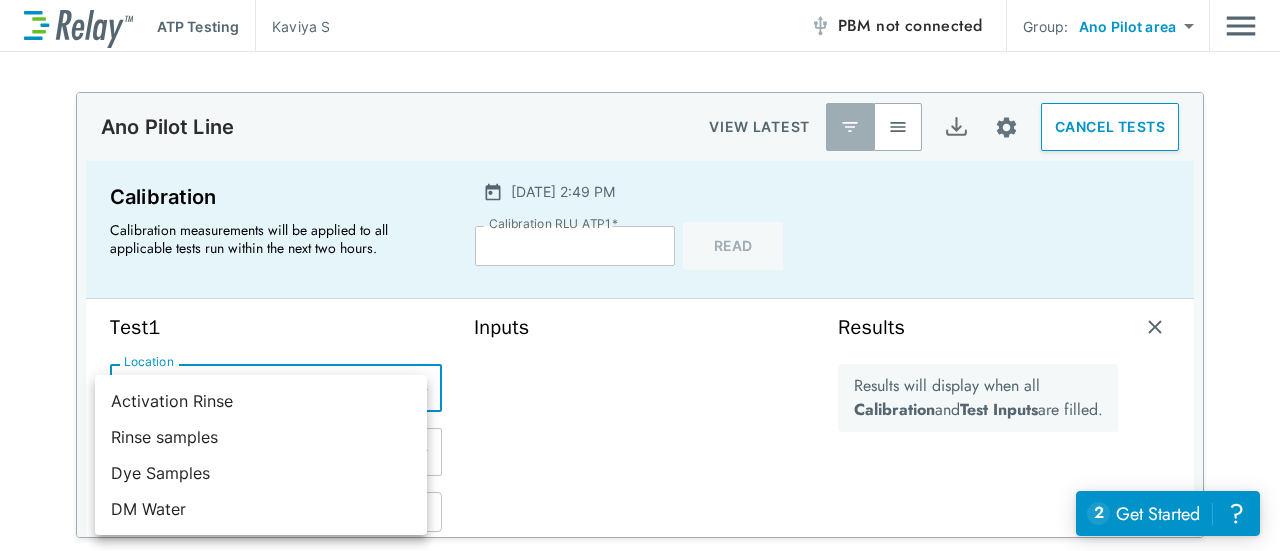 click on "**********" at bounding box center (640, 275) 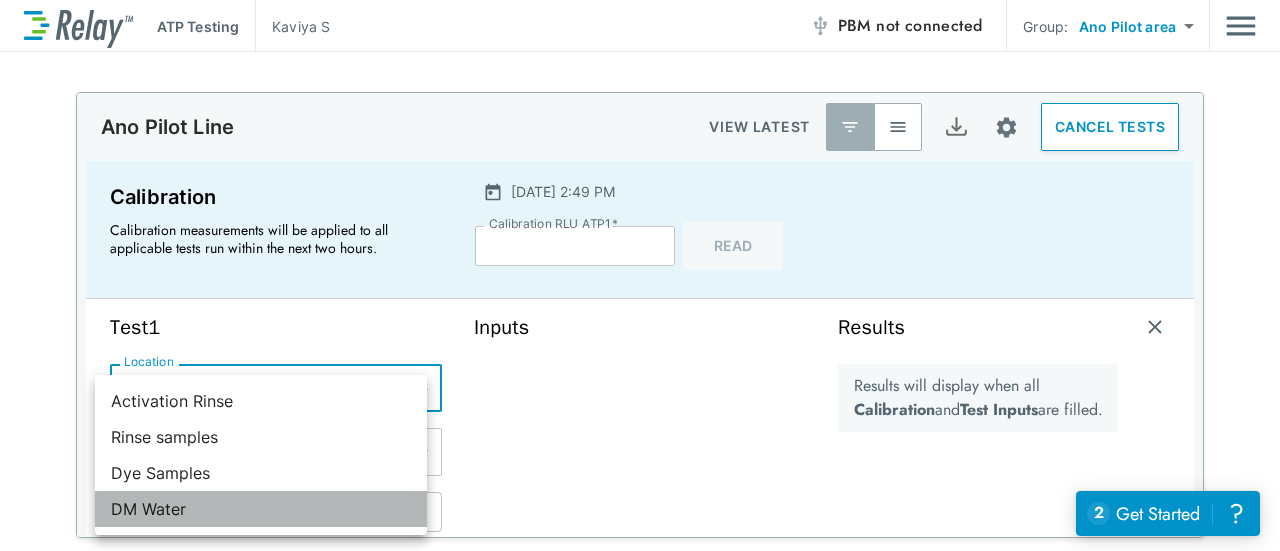 click on "DM Water" at bounding box center [261, 509] 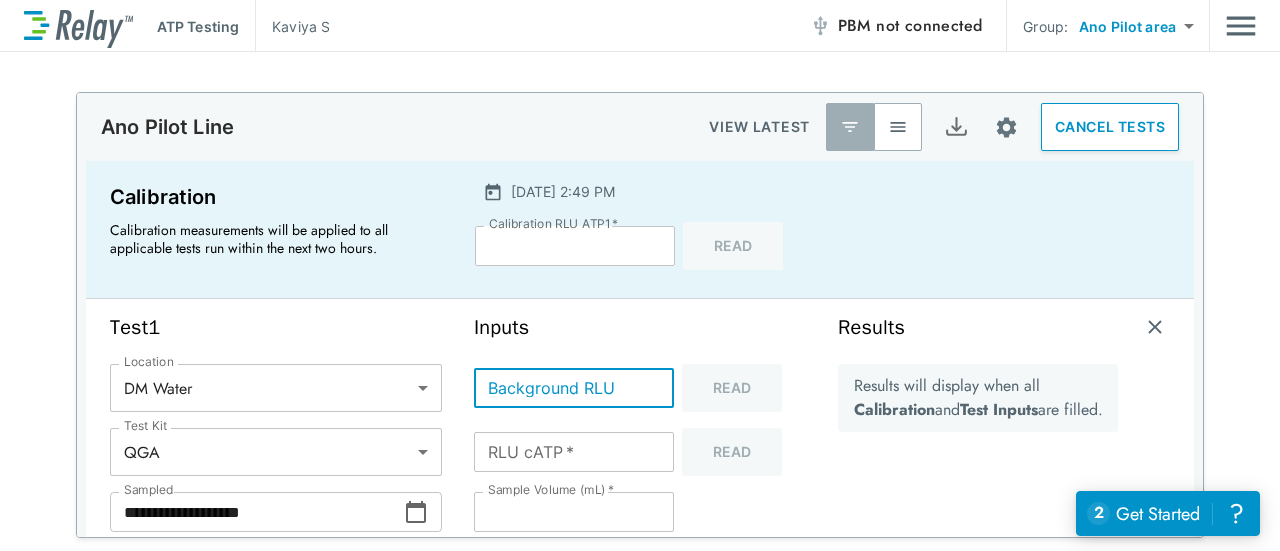 click on "Background RLU" at bounding box center (574, 388) 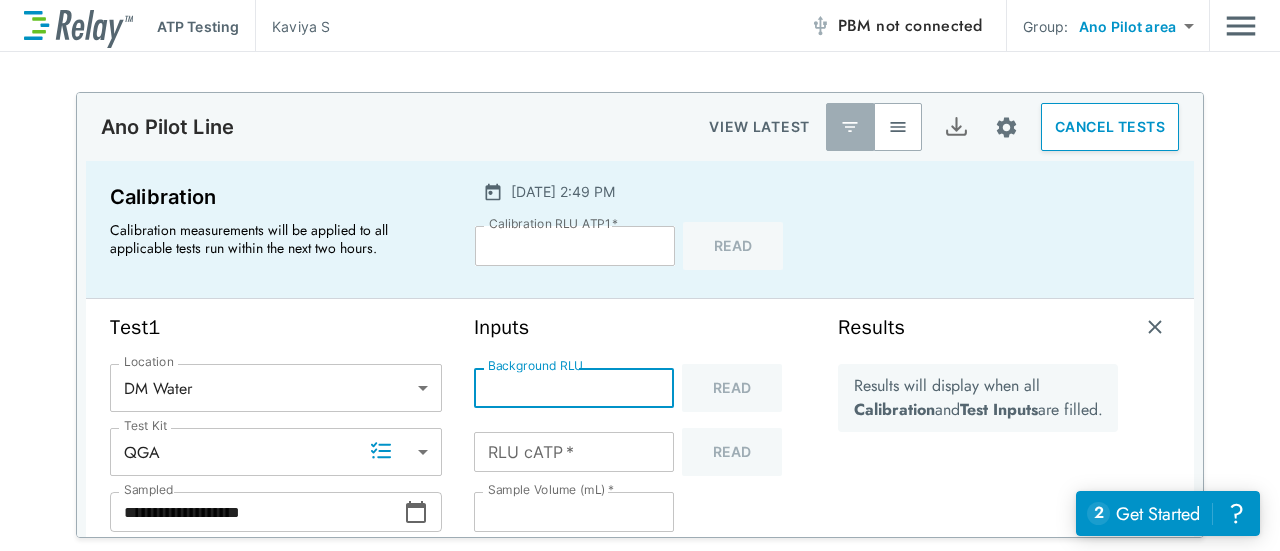 type on "*" 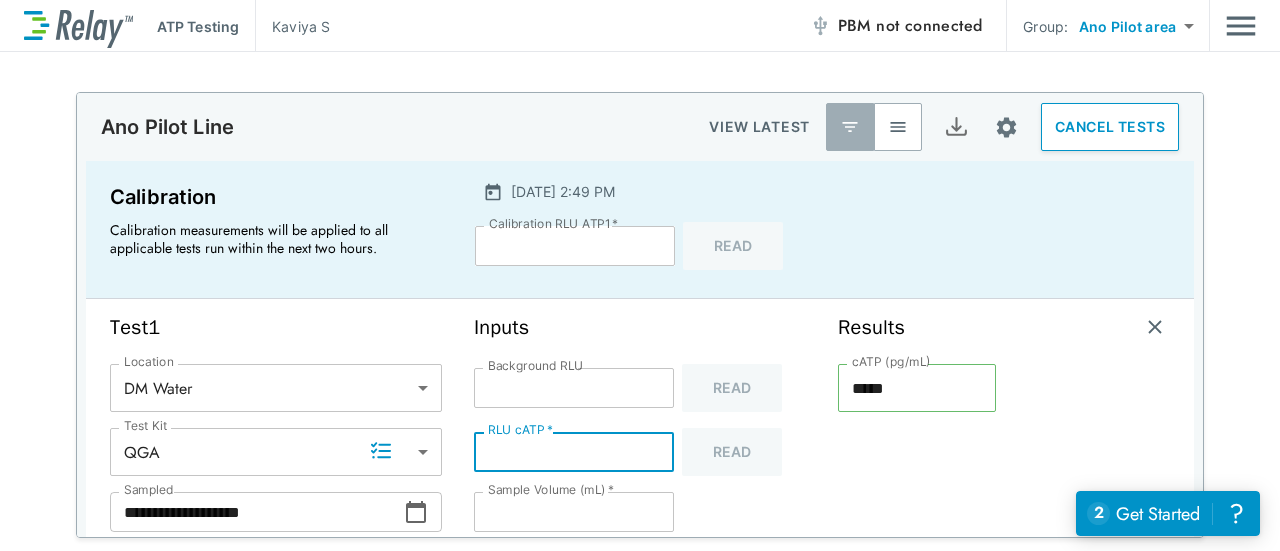 type on "**" 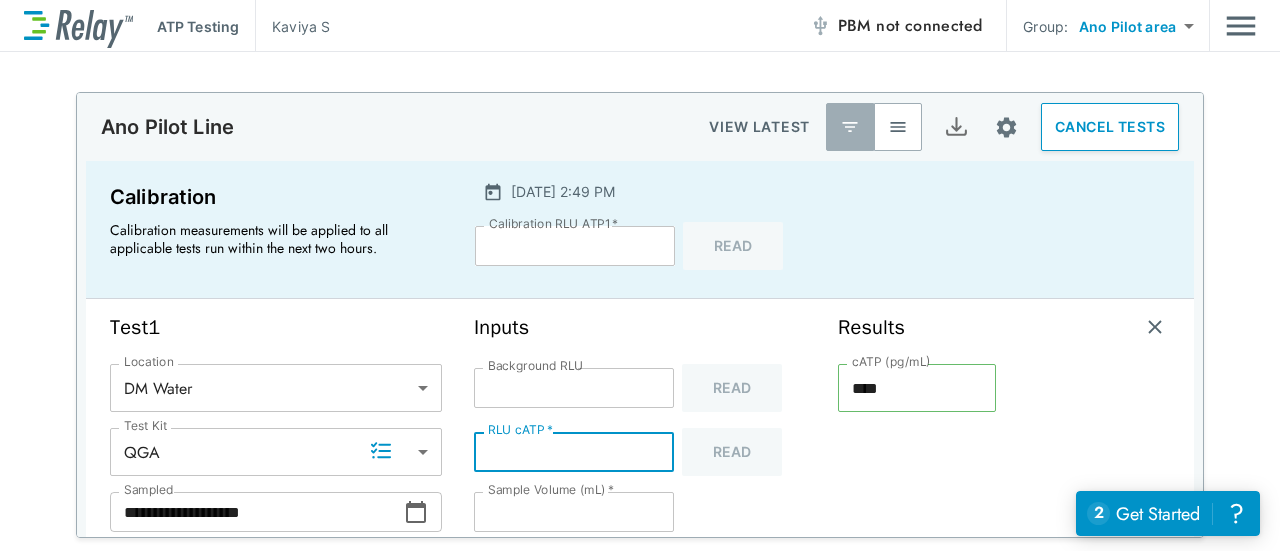 type 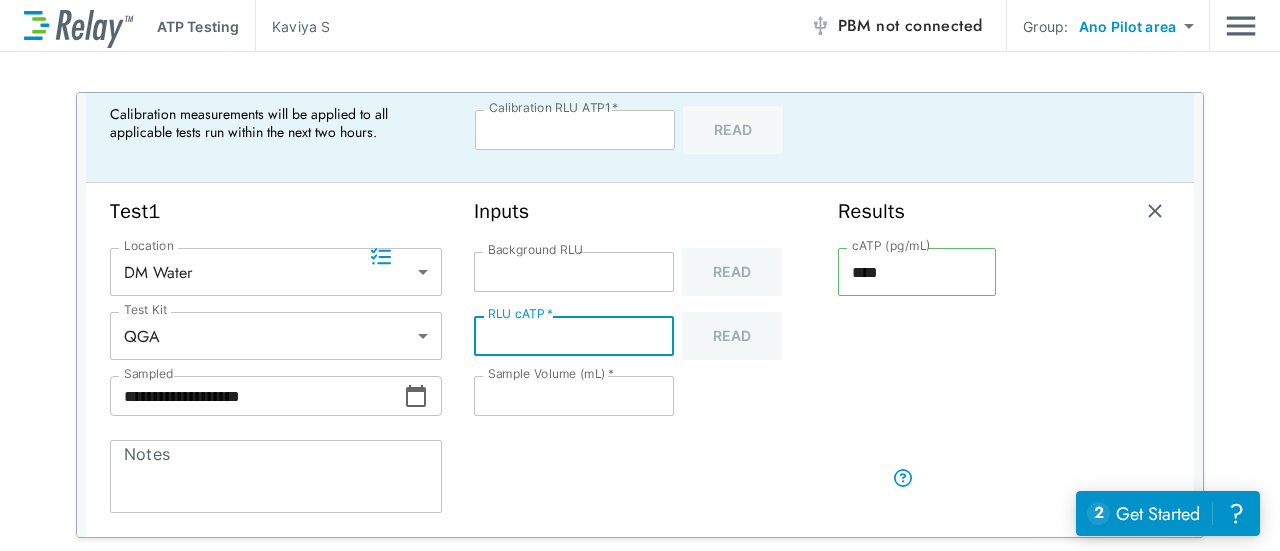 scroll, scrollTop: 194, scrollLeft: 0, axis: vertical 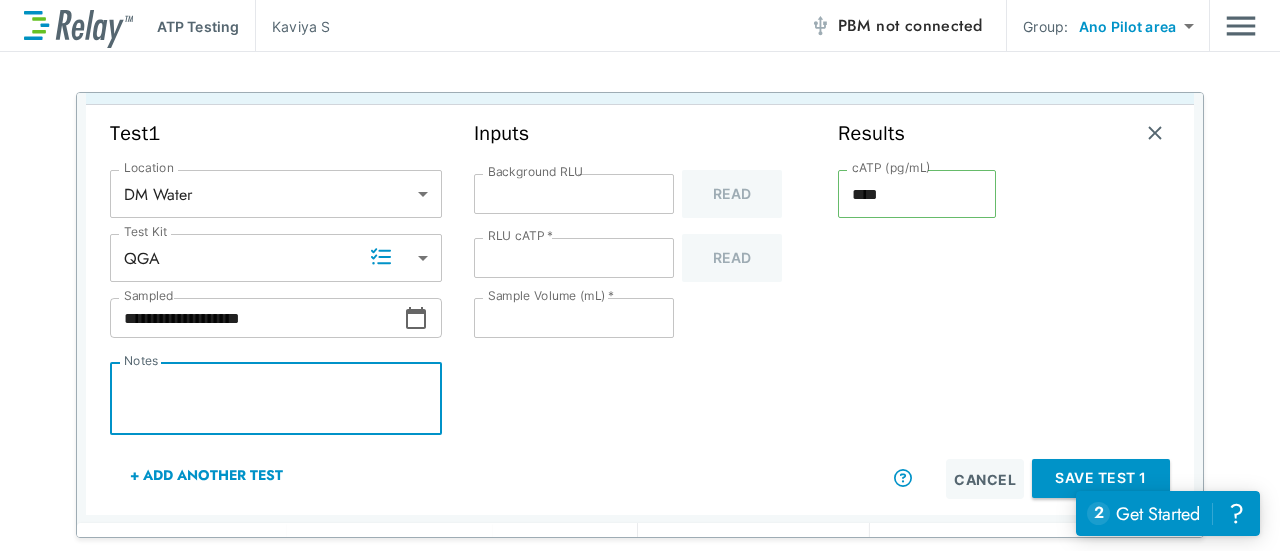 click on "Notes" at bounding box center [276, 399] 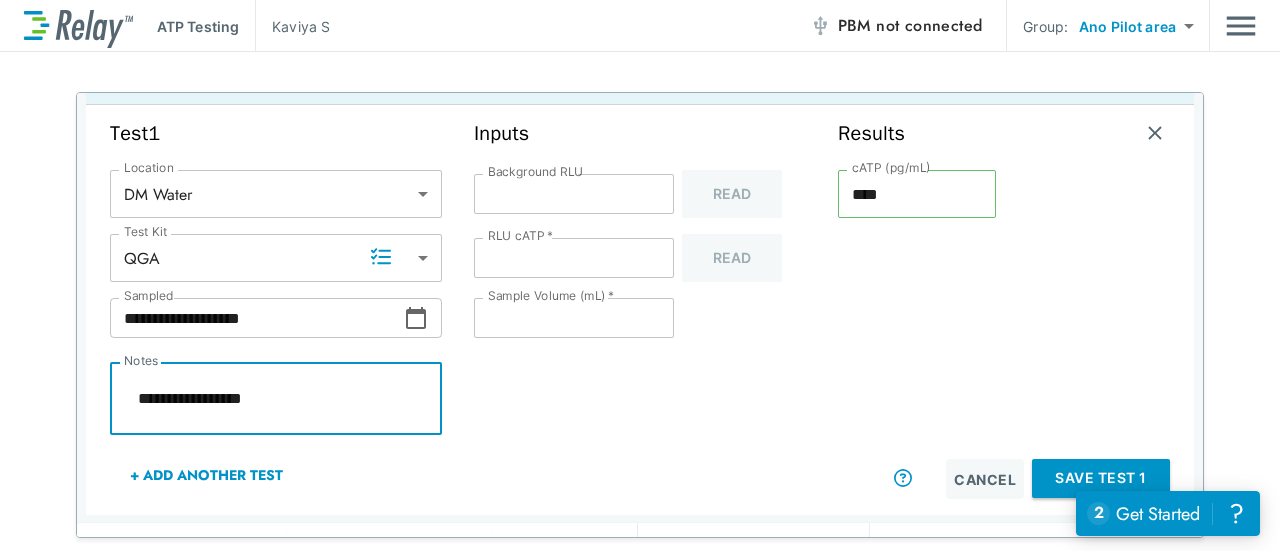 click on "Save Test 1" at bounding box center (1101, 478) 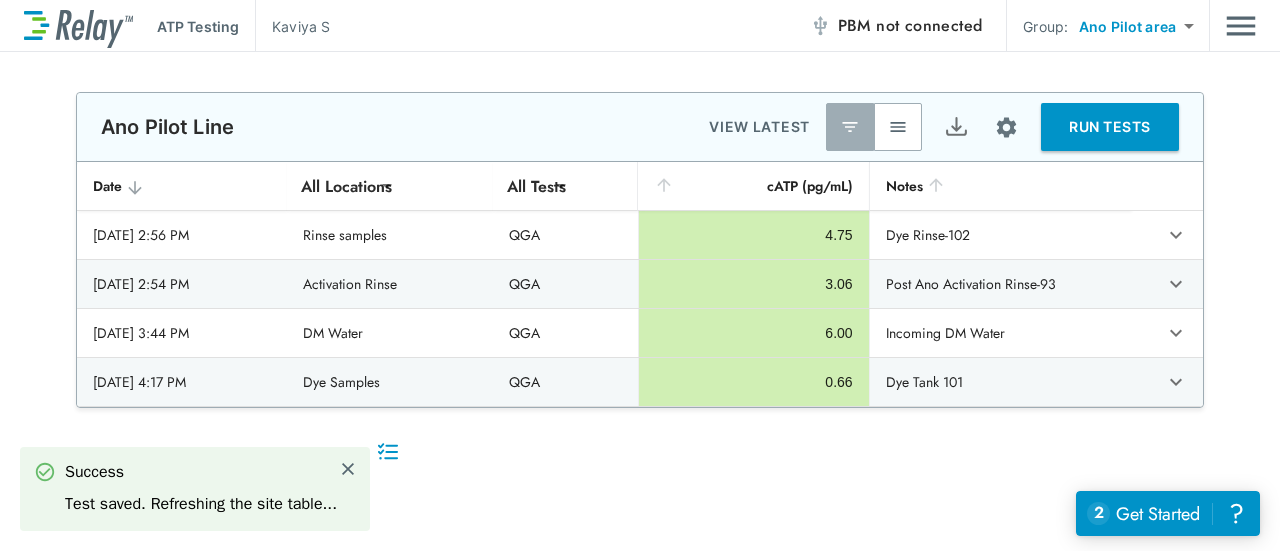 scroll, scrollTop: 0, scrollLeft: 0, axis: both 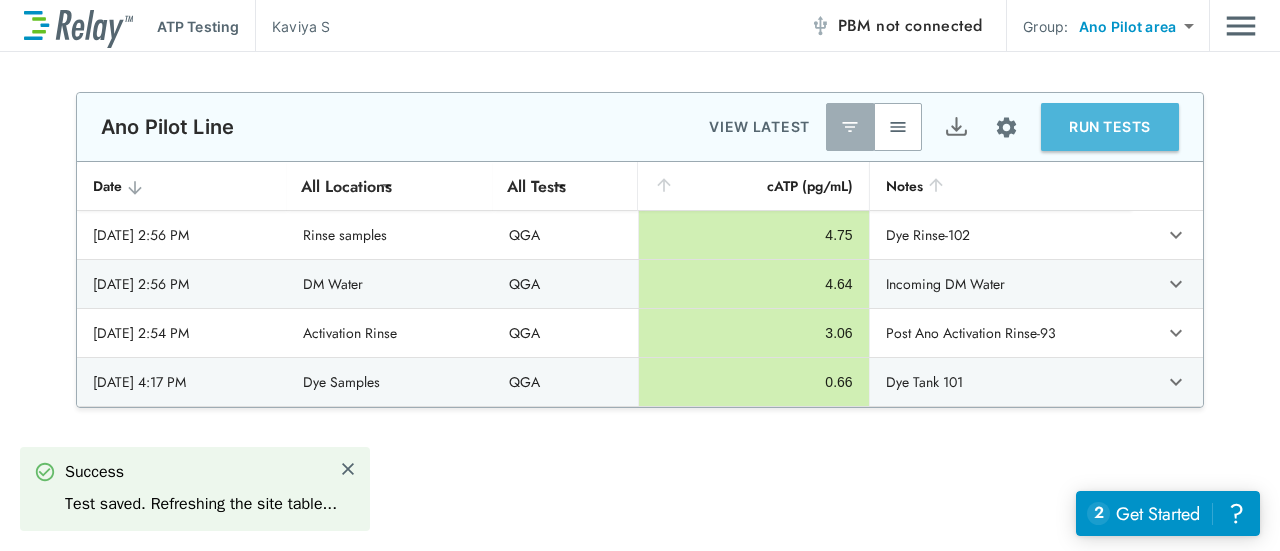 click on "RUN TESTS" at bounding box center (1110, 127) 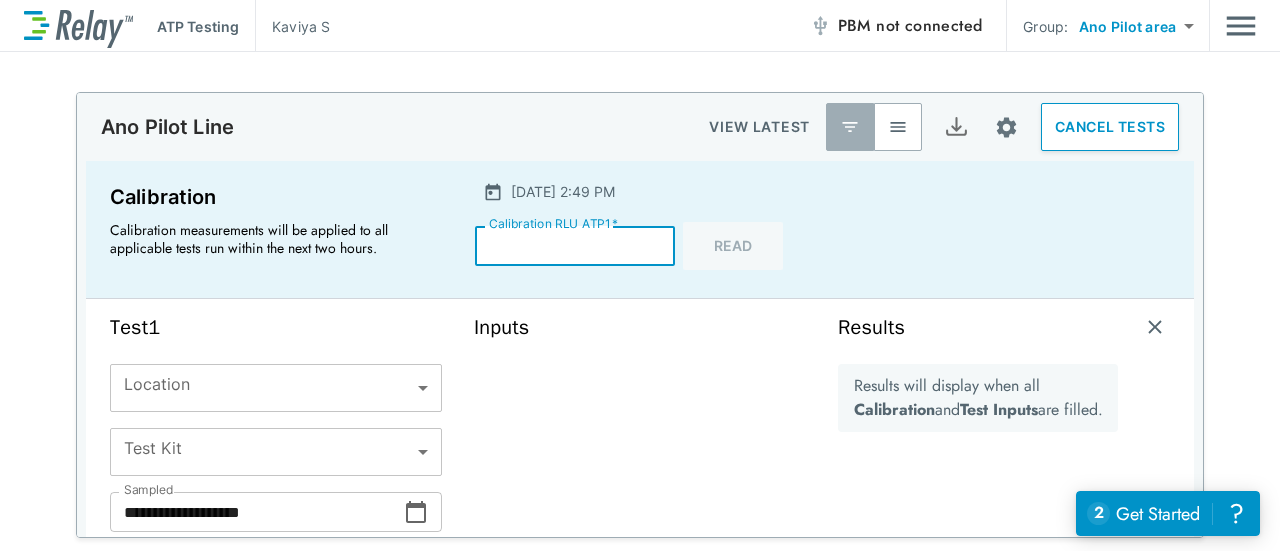 click on "*****" at bounding box center (575, 246) 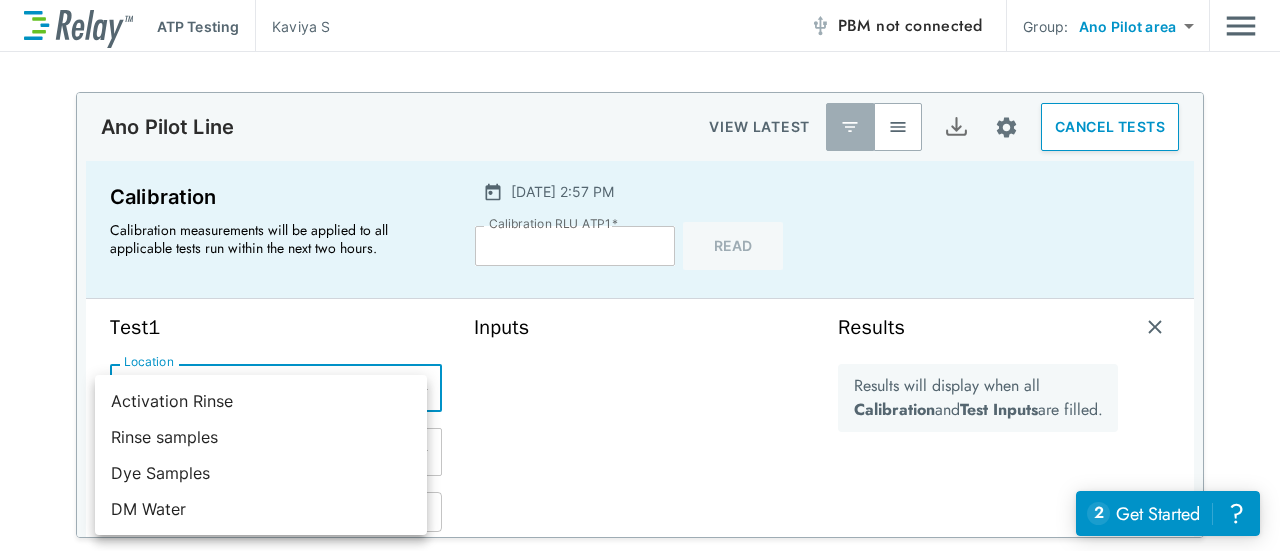 click on "**********" at bounding box center (640, 275) 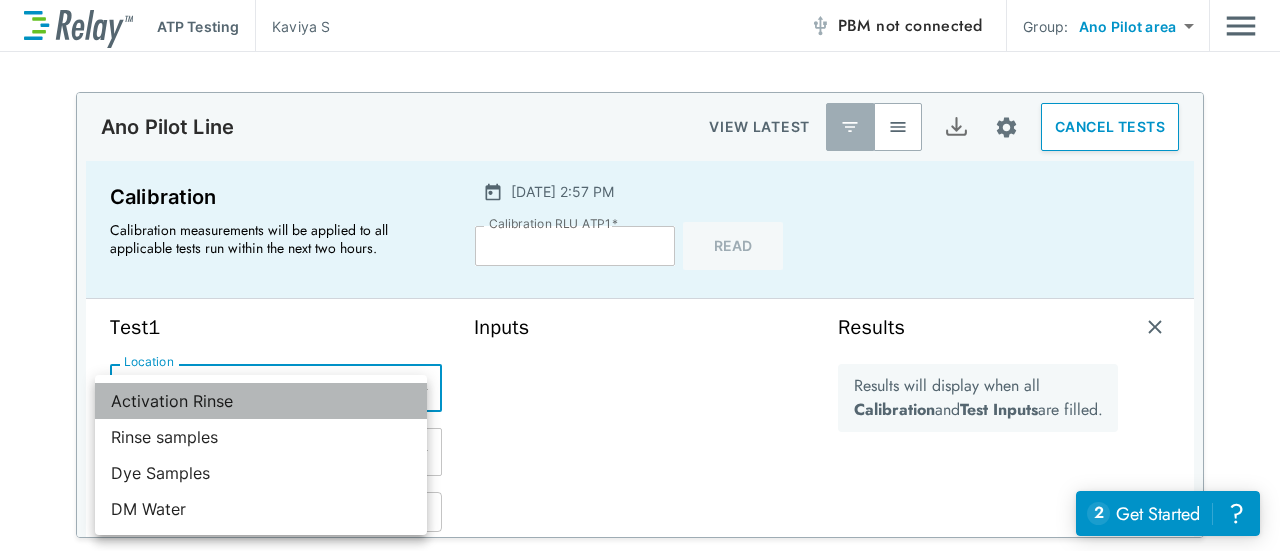 click on "Activation Rinse" at bounding box center [261, 401] 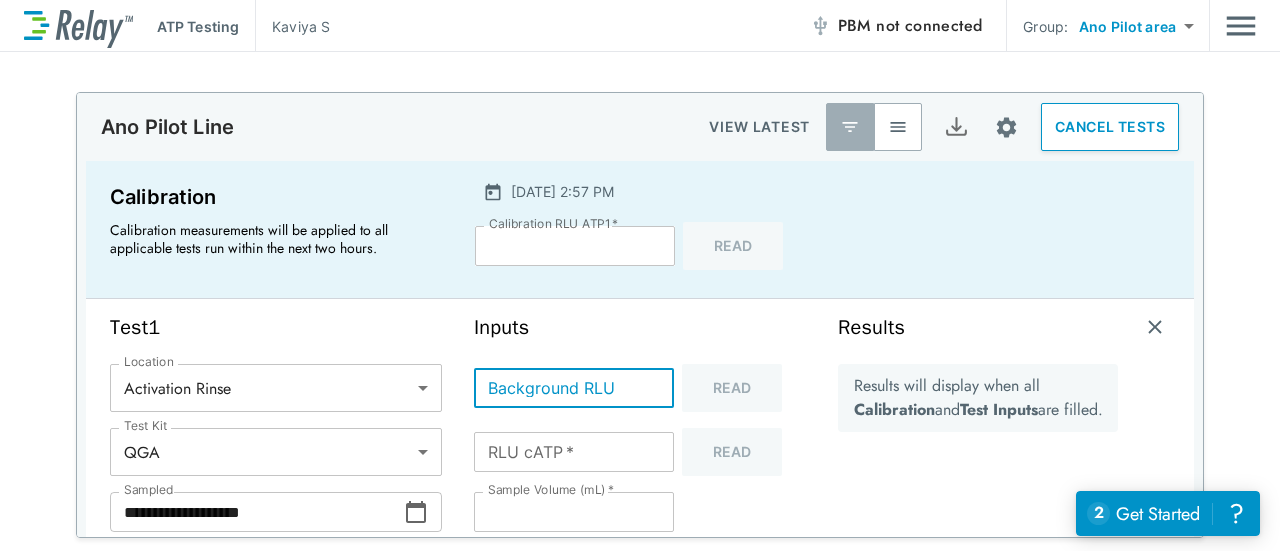 click on "Background RLU" at bounding box center (574, 388) 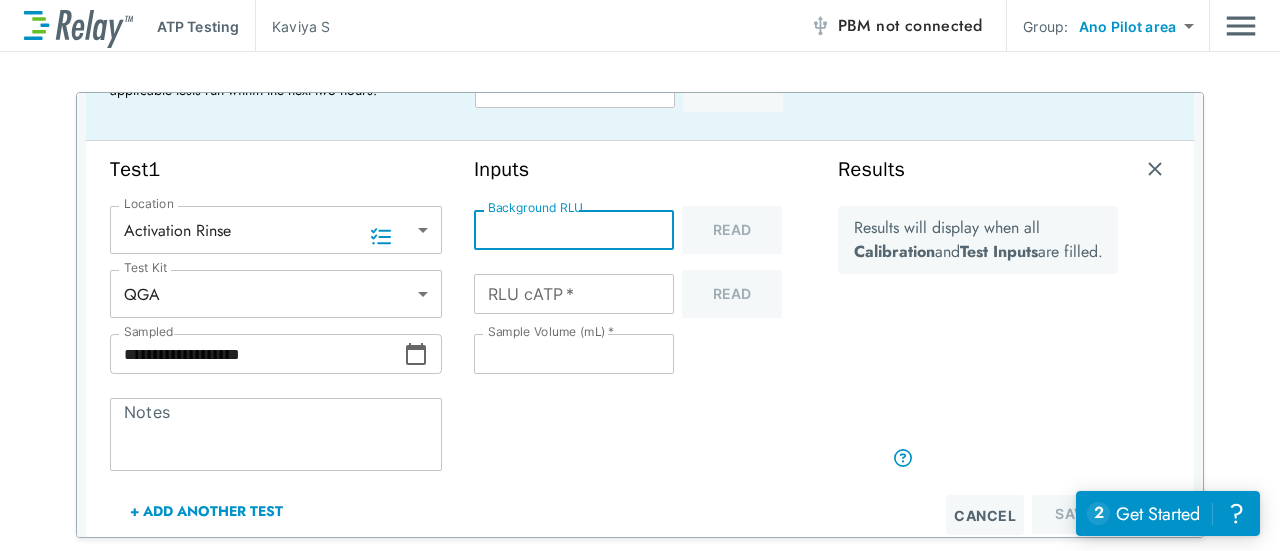 scroll, scrollTop: 218, scrollLeft: 0, axis: vertical 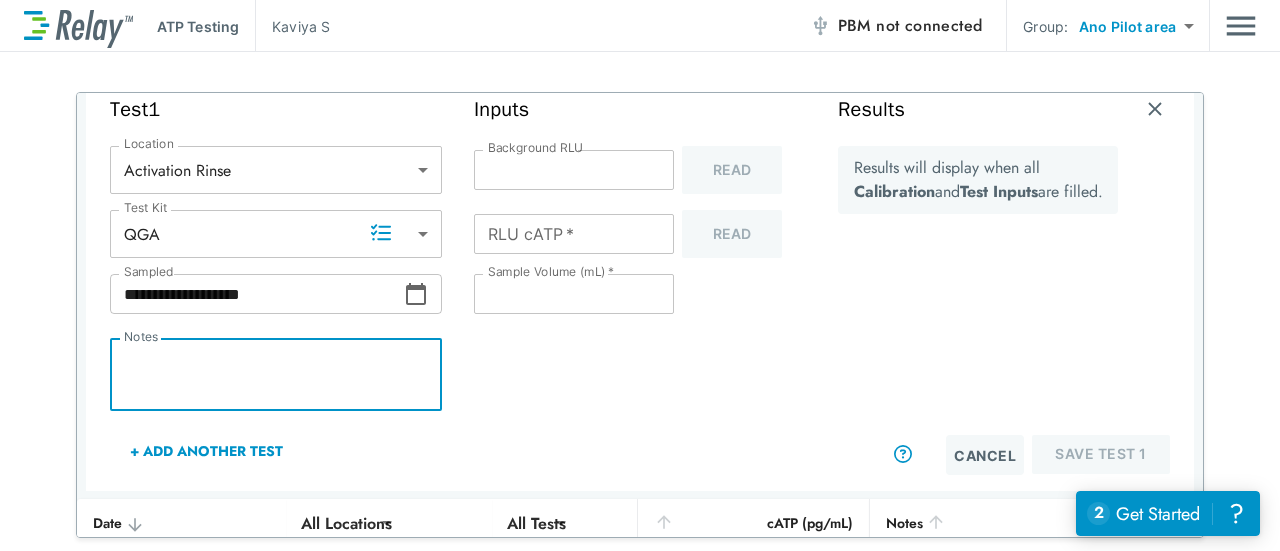 click on "Notes" at bounding box center (276, 375) 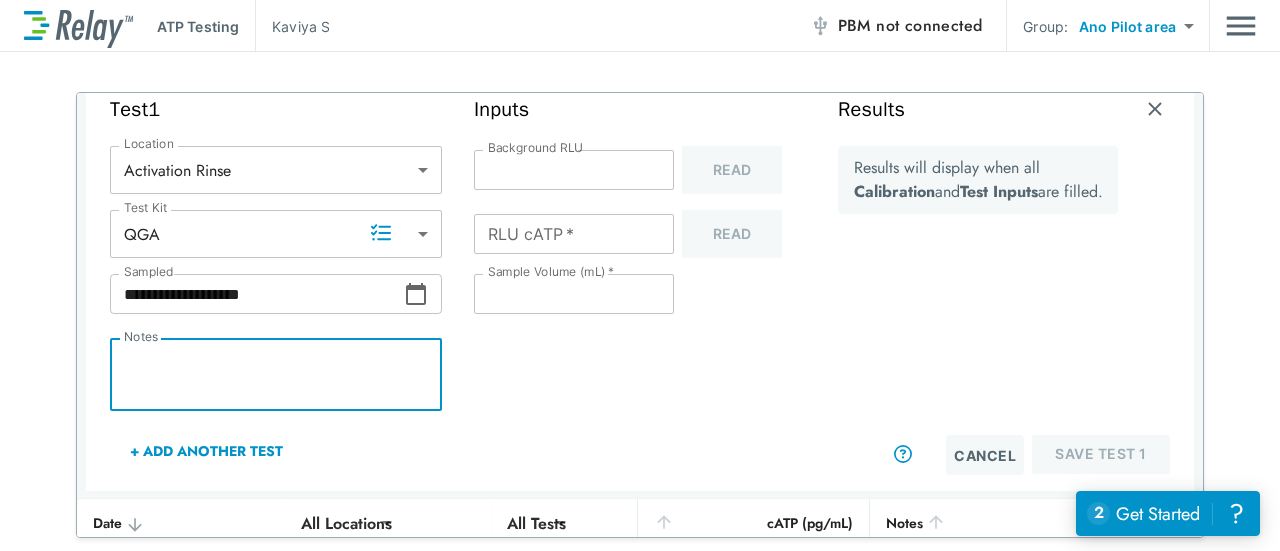 paste on "**********" 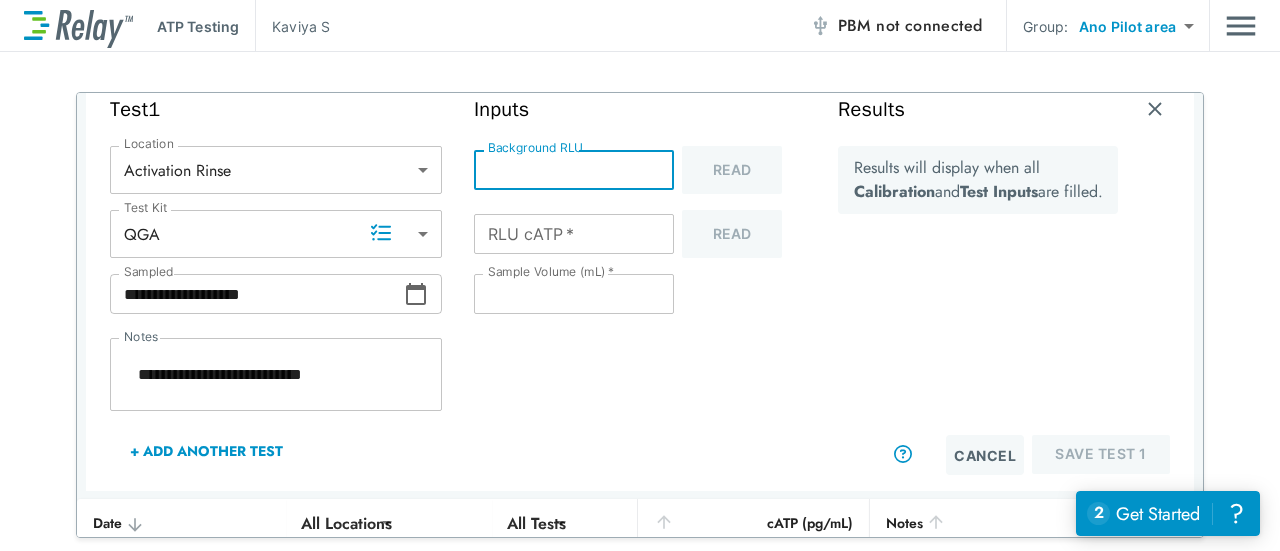 click on "*" at bounding box center [574, 170] 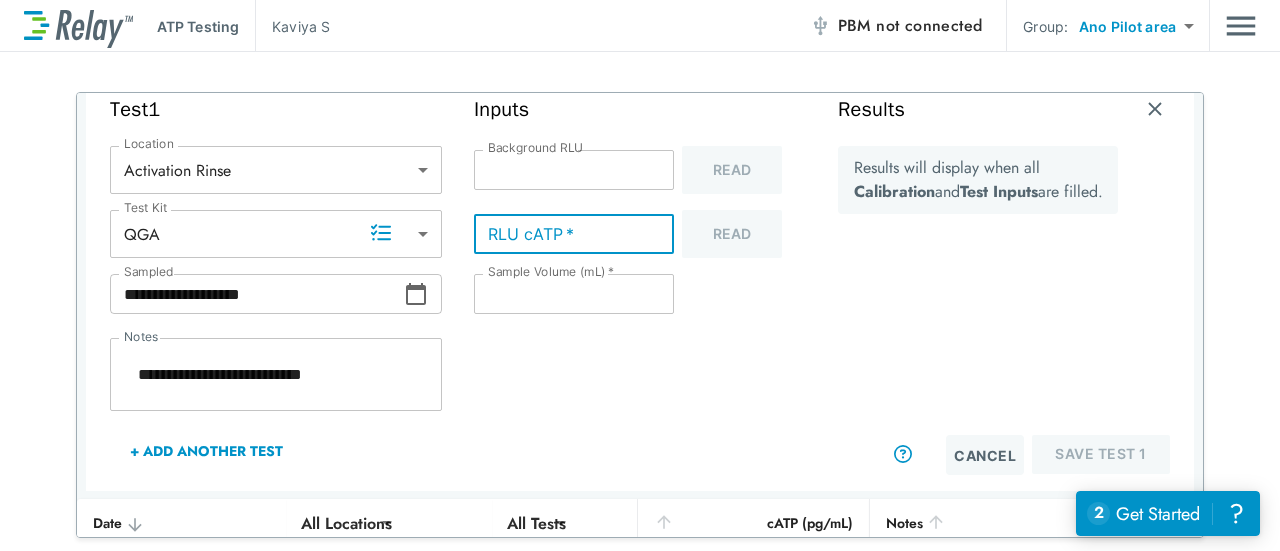 click on "RLU cATP   *" at bounding box center [574, 234] 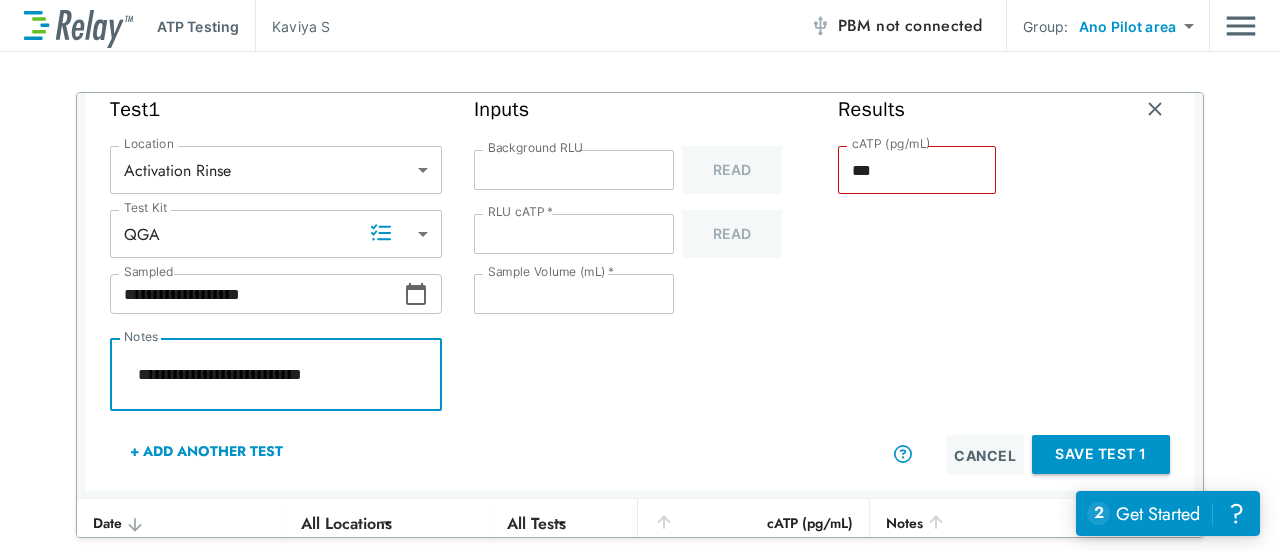 click on "**********" at bounding box center (276, 375) 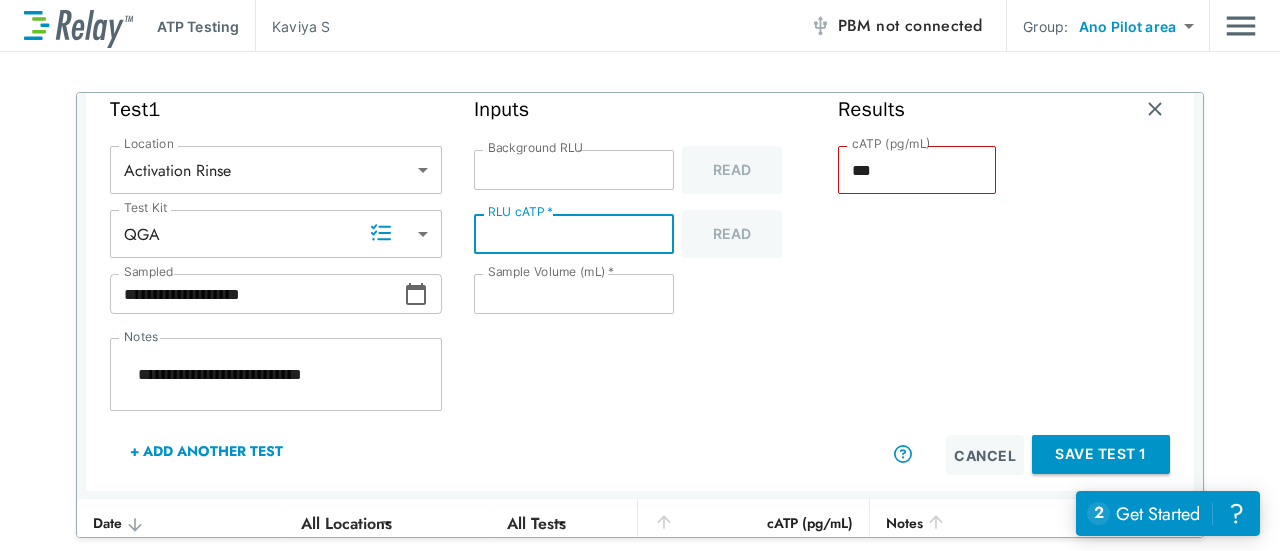 click on "*****" at bounding box center [574, 234] 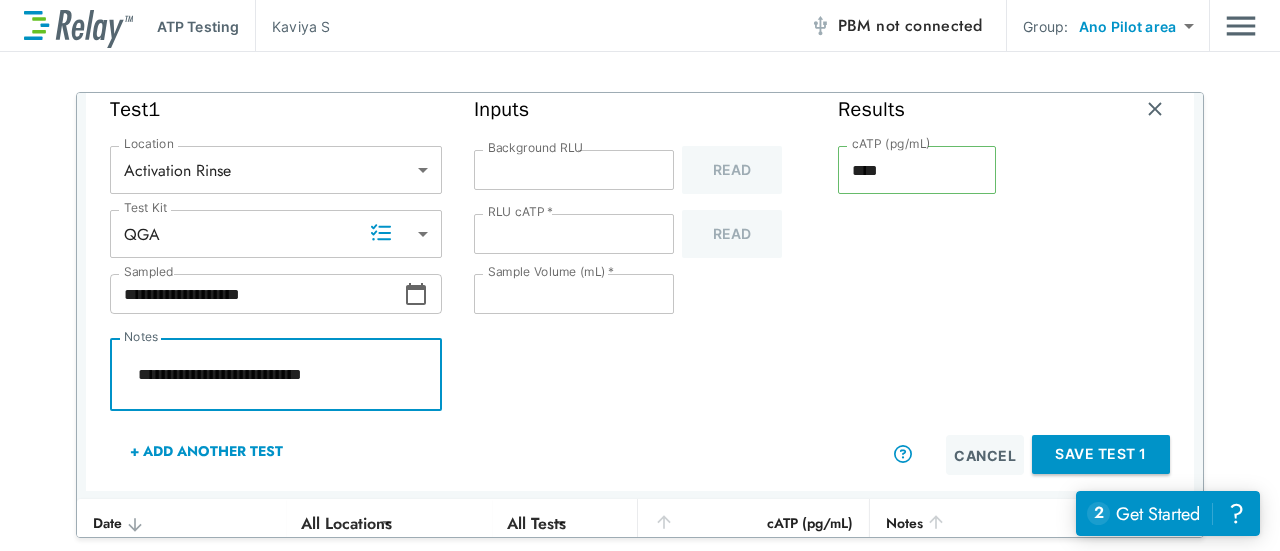 click on "**********" at bounding box center [276, 375] 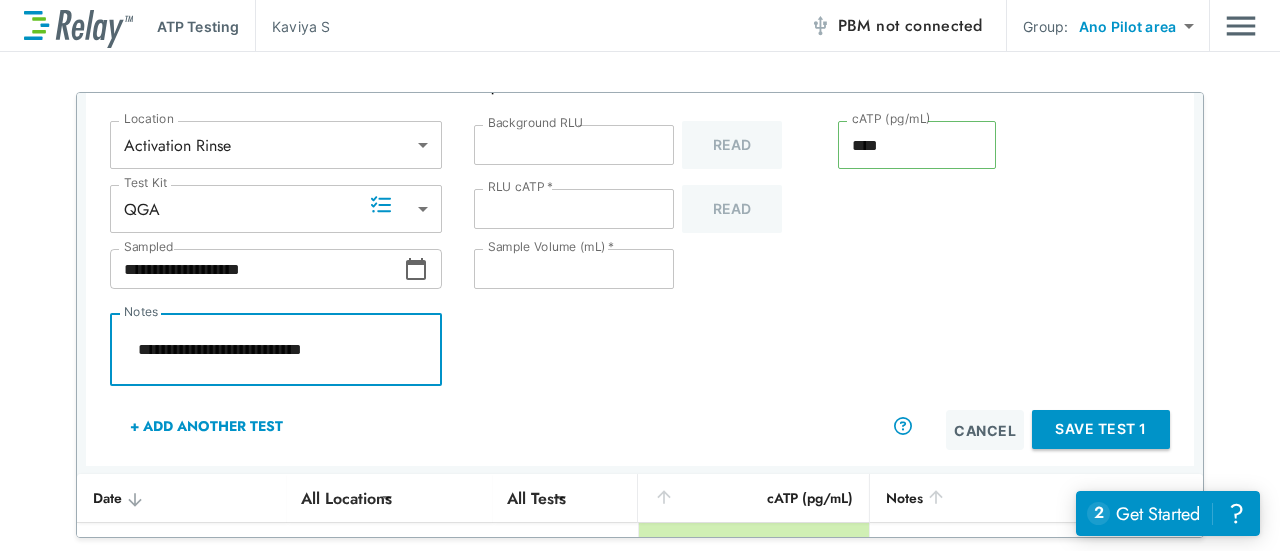 scroll, scrollTop: 246, scrollLeft: 0, axis: vertical 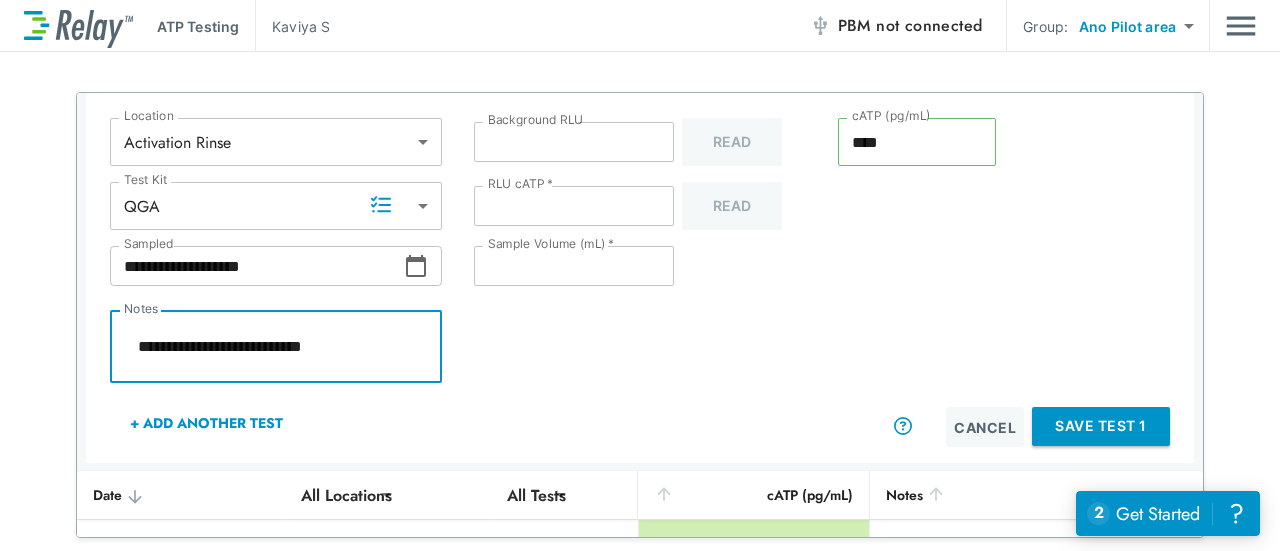 click on "Save Test 1" at bounding box center [1101, 426] 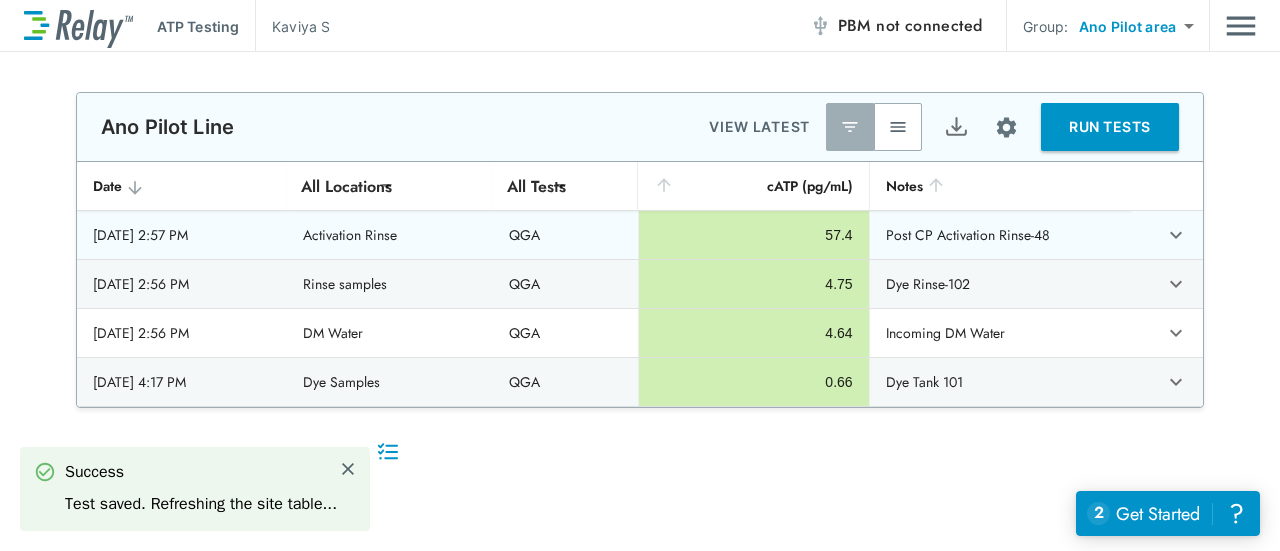 scroll, scrollTop: 0, scrollLeft: 0, axis: both 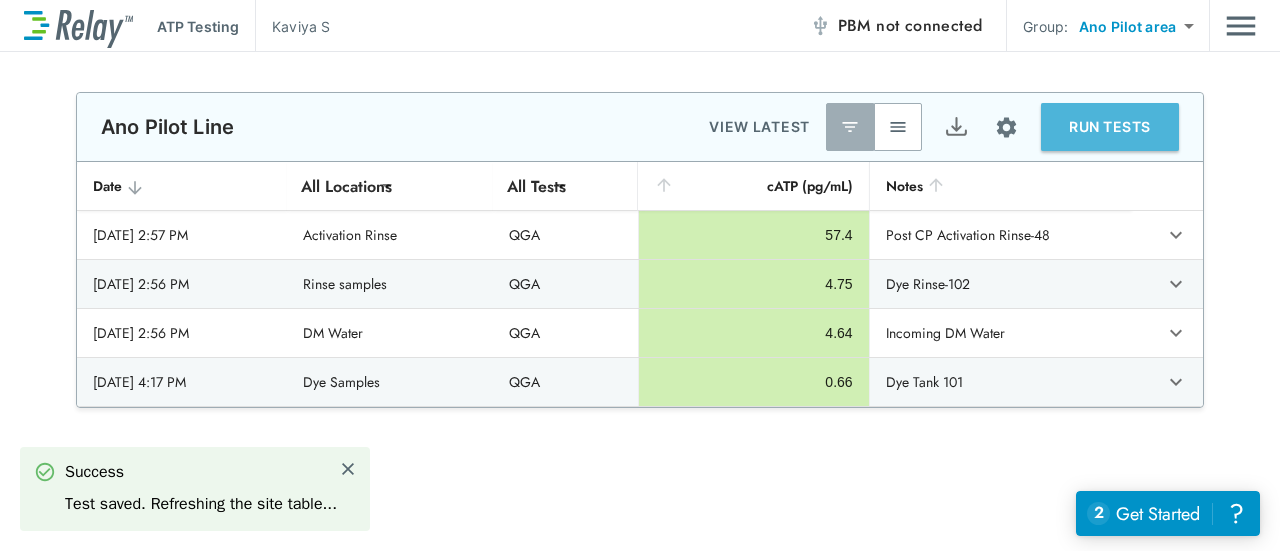 click on "RUN TESTS" at bounding box center (1110, 127) 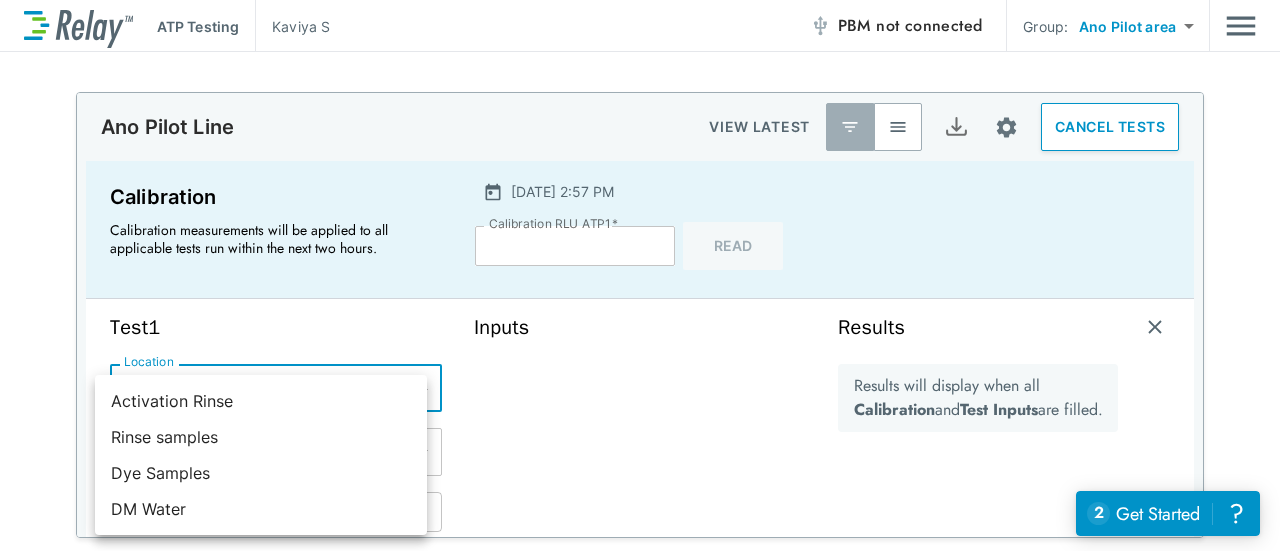 click on "**********" at bounding box center (640, 275) 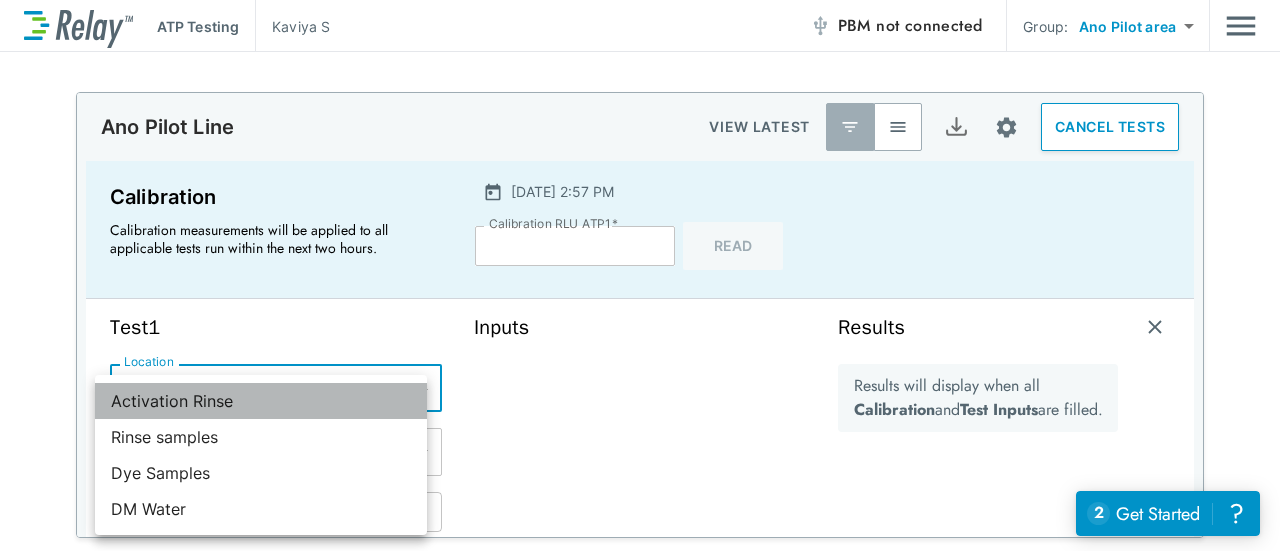 click on "Activation Rinse" at bounding box center [261, 401] 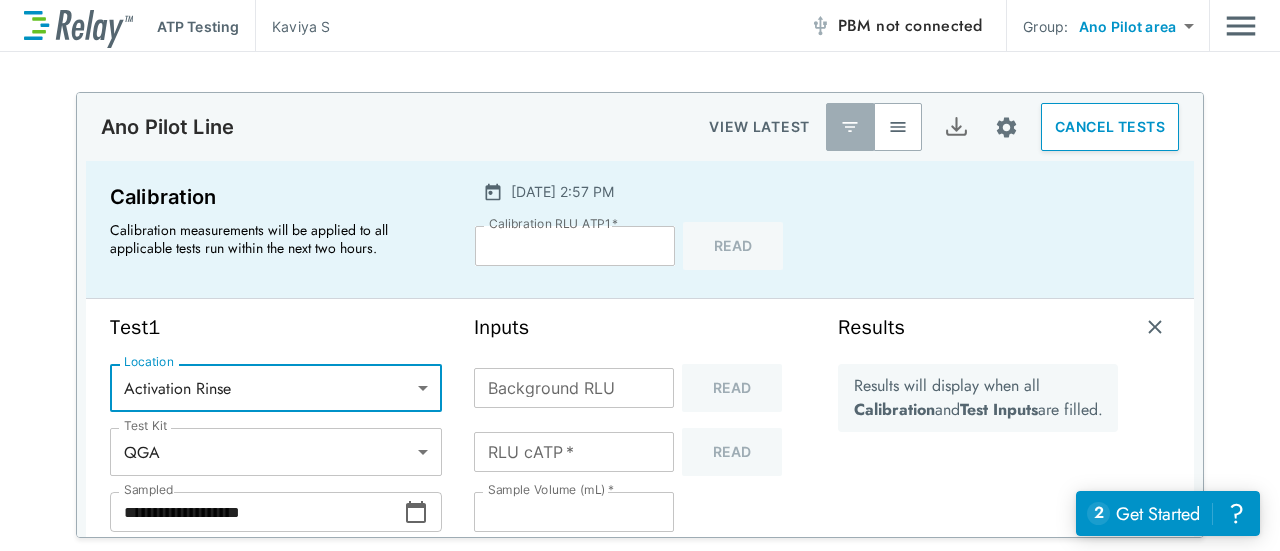 click on "Background RLU" at bounding box center [574, 388] 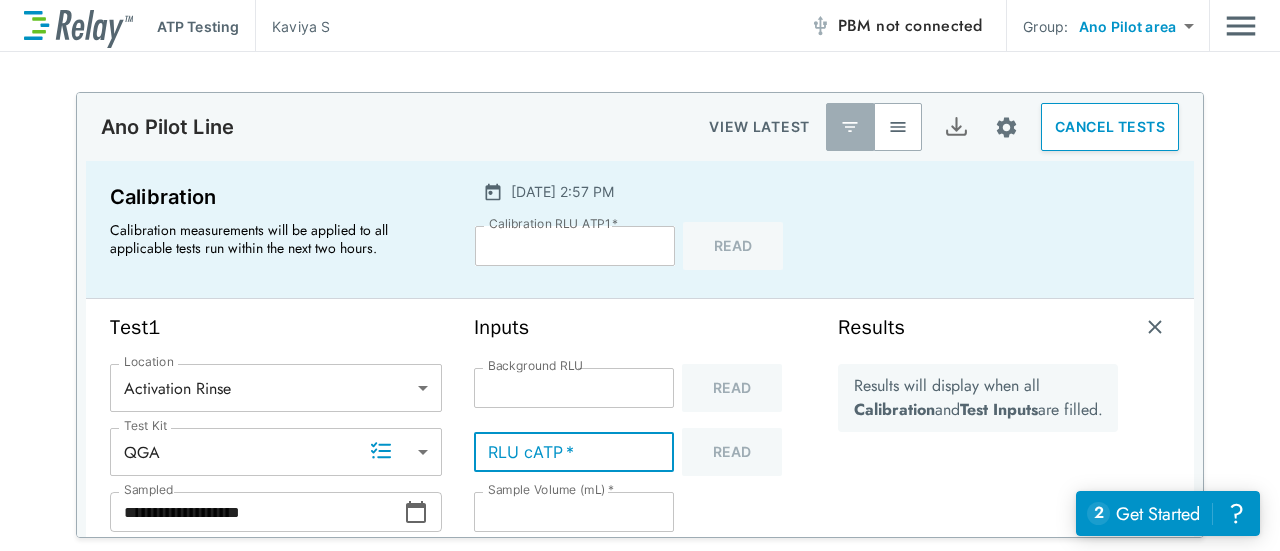 click on "RLU cATP   *" at bounding box center (574, 452) 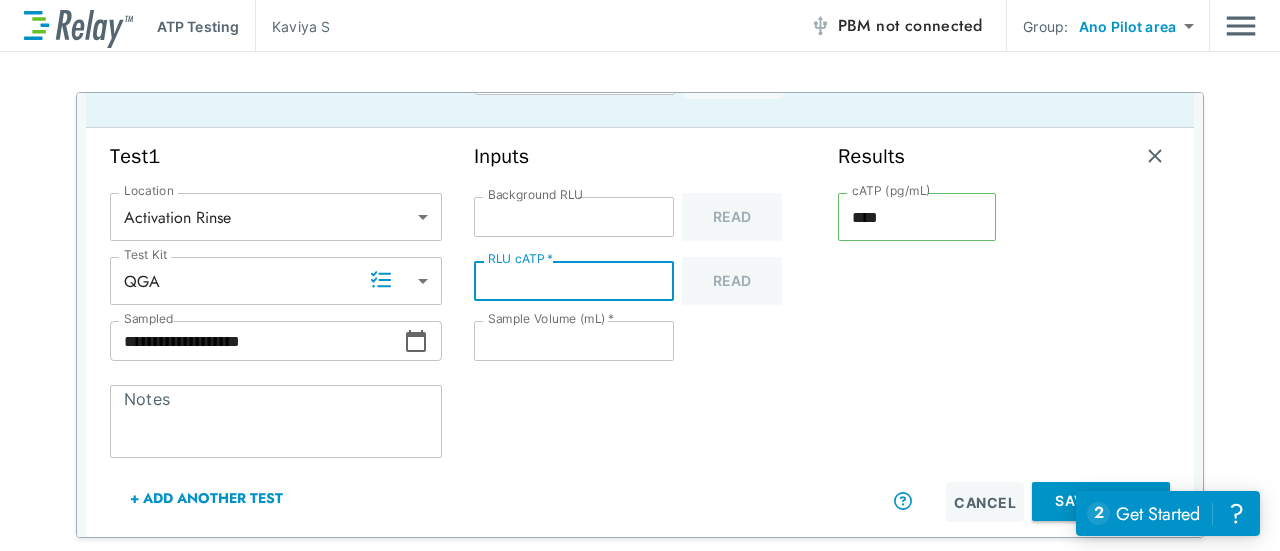 scroll, scrollTop: 143, scrollLeft: 0, axis: vertical 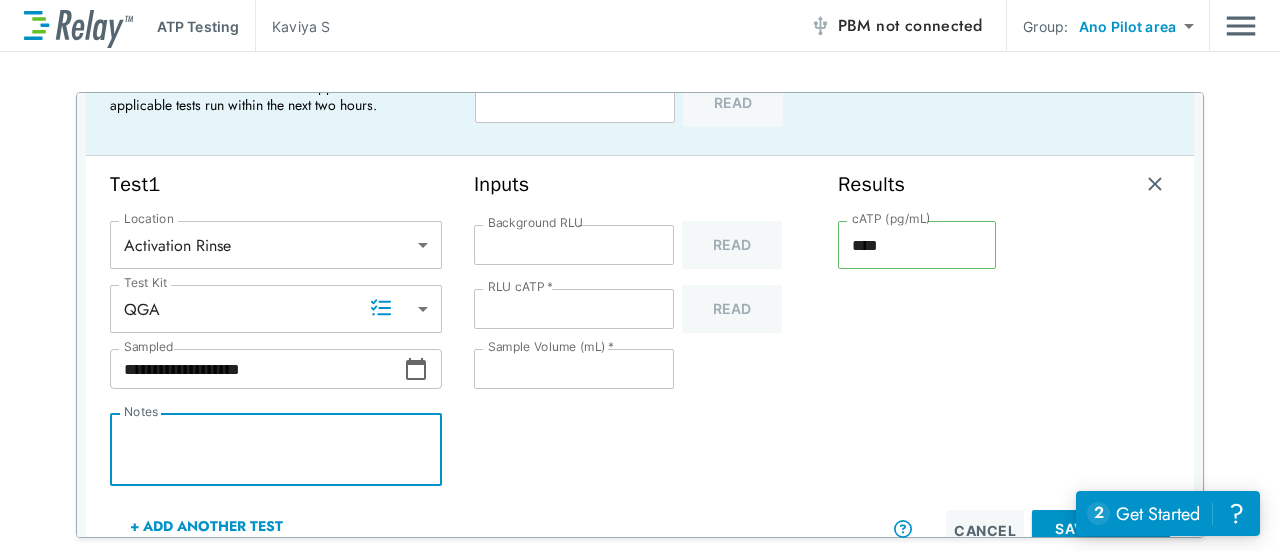 click on "Notes" at bounding box center [276, 450] 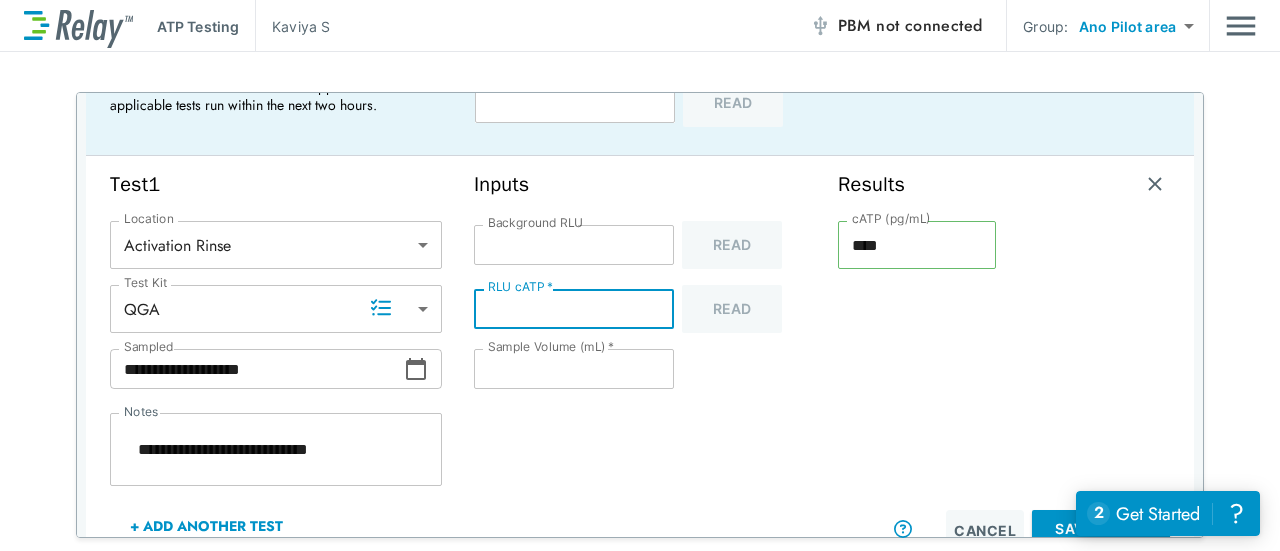 click on "***" at bounding box center (574, 309) 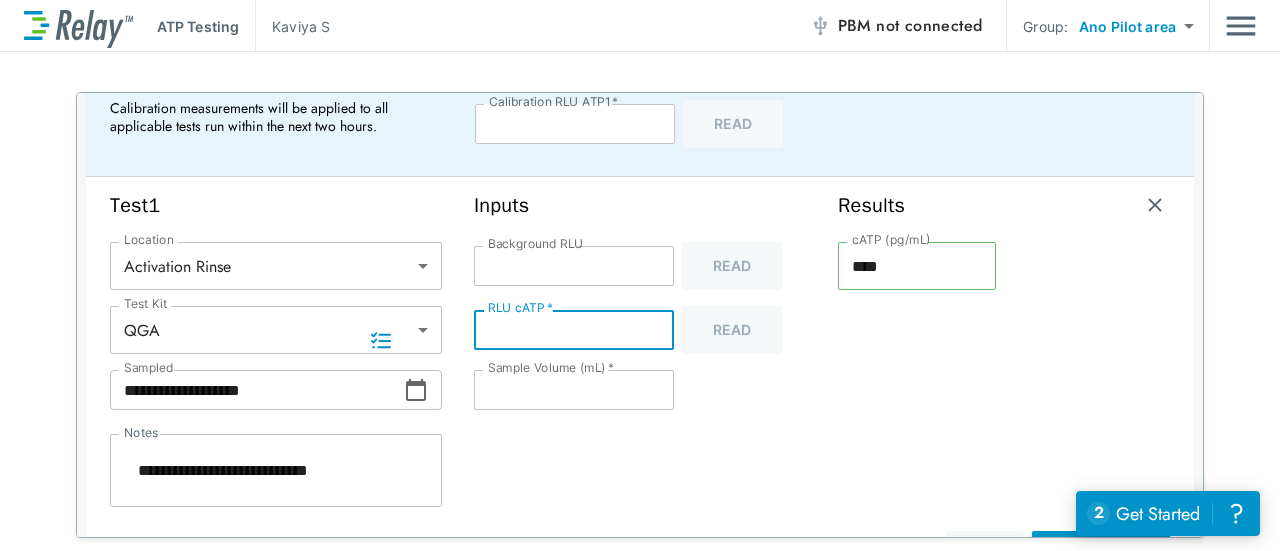 scroll, scrollTop: 110, scrollLeft: 0, axis: vertical 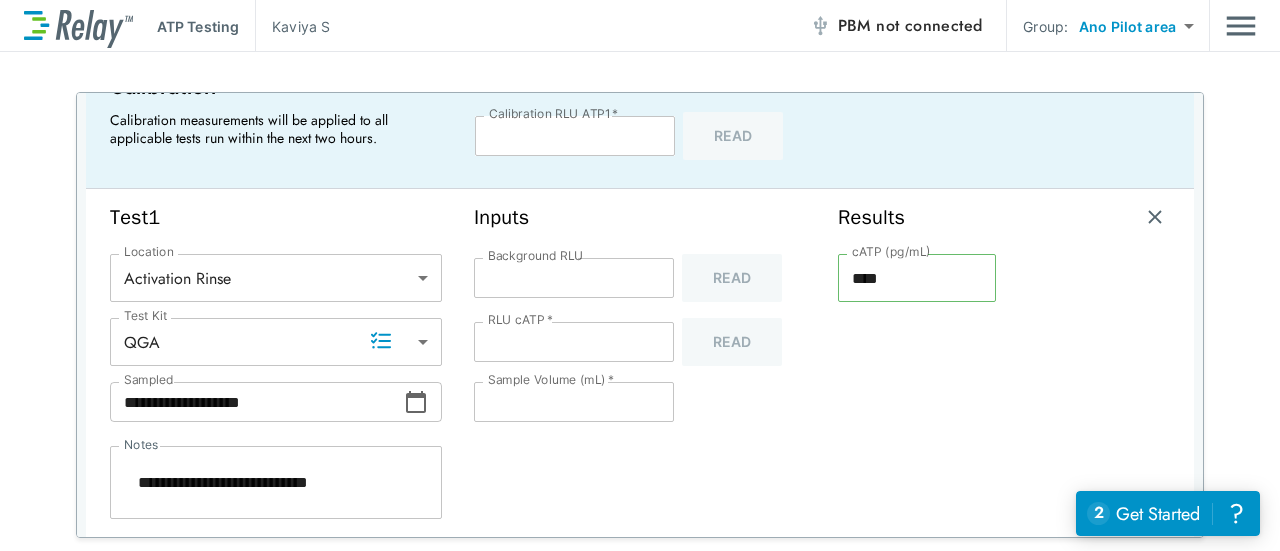 click on "Inputs Background RLU * Background RLU Read RLU cATP   * **** RLU cATP   * Read Sample Volume (mL)   * ** Sample Volume (mL)   *" at bounding box center (640, 394) 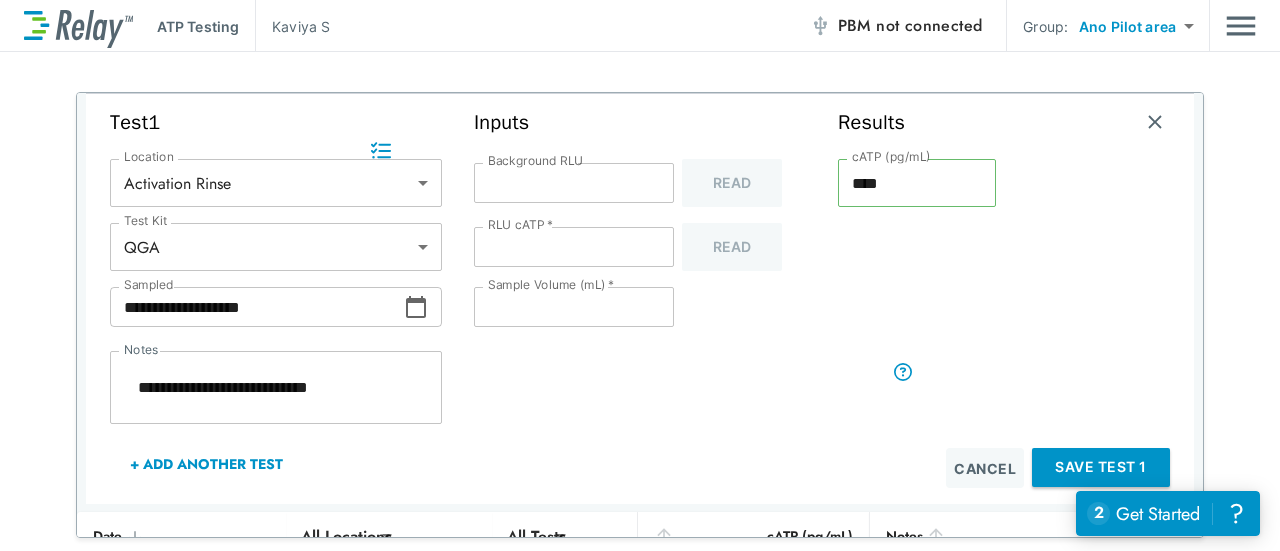 scroll, scrollTop: 321, scrollLeft: 0, axis: vertical 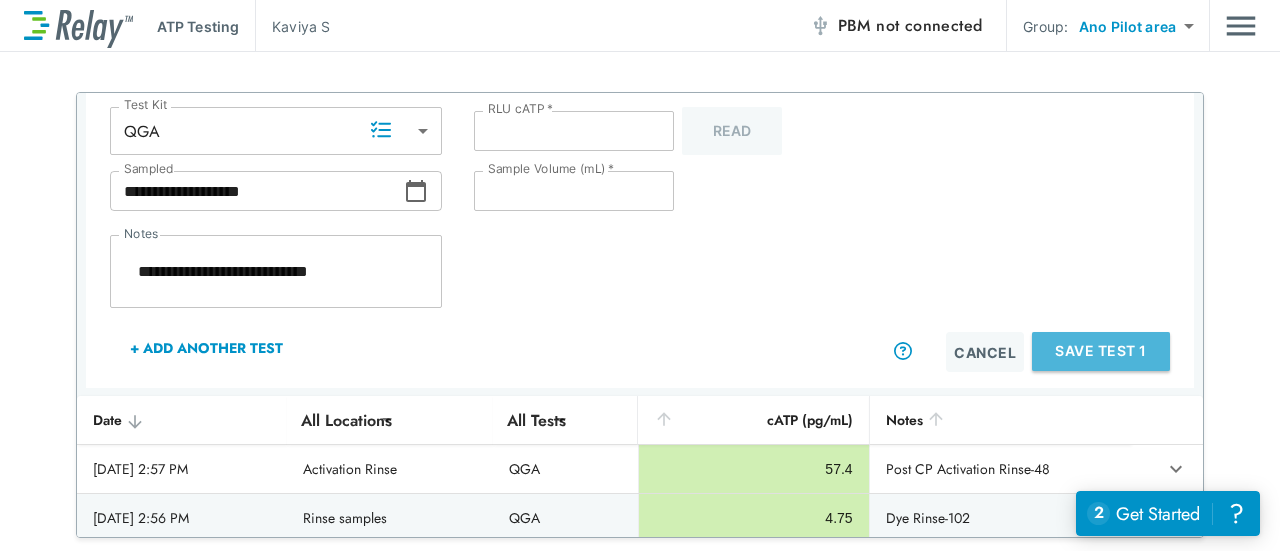 click on "Save Test 1" at bounding box center (1101, 351) 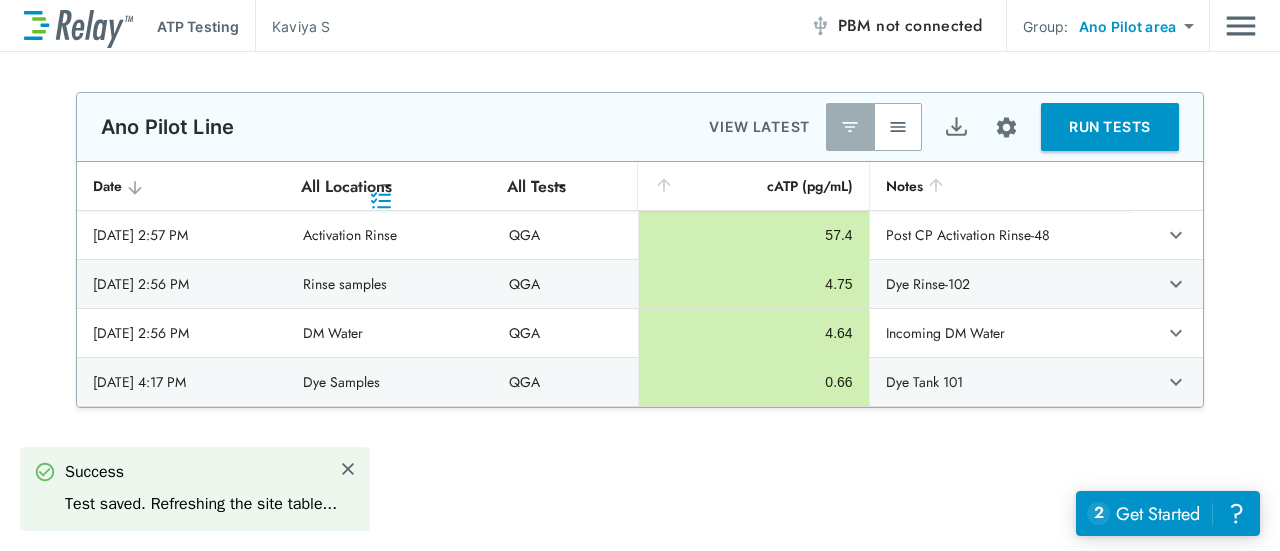 scroll, scrollTop: 0, scrollLeft: 0, axis: both 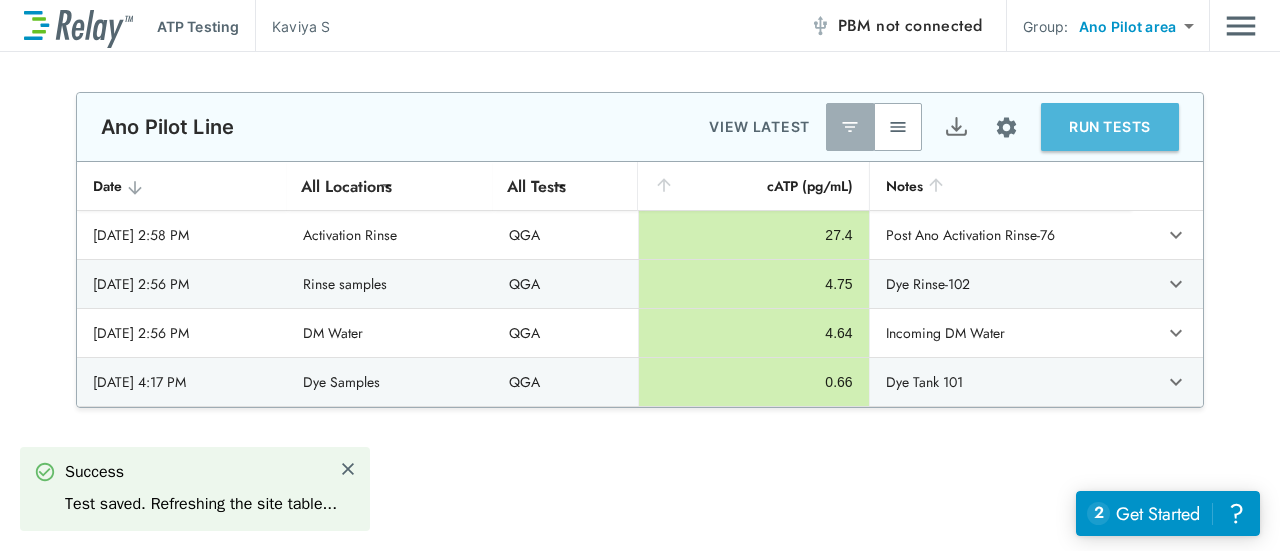 click on "RUN TESTS" at bounding box center (1110, 127) 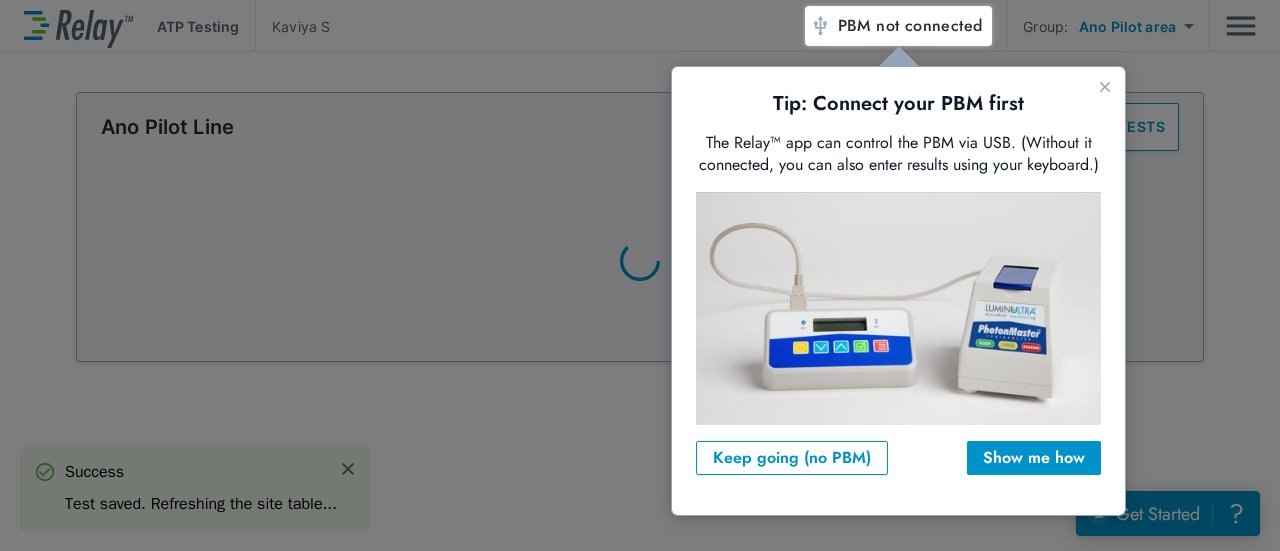 scroll, scrollTop: 0, scrollLeft: 0, axis: both 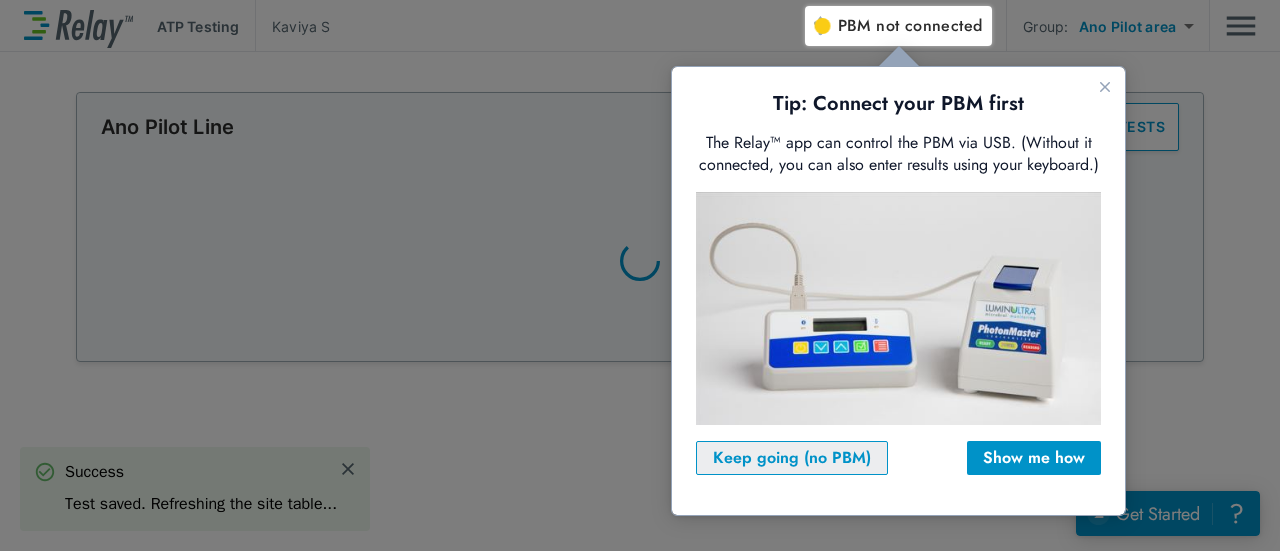 click on "Keep going (no PBM)" at bounding box center (792, 458) 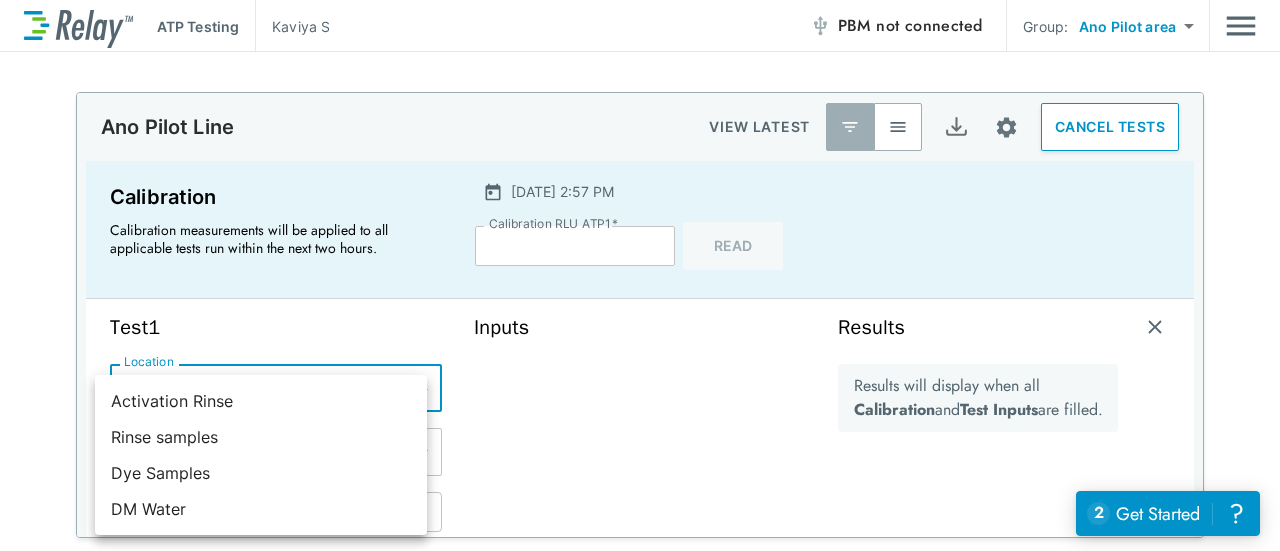 click on "**********" at bounding box center (640, 275) 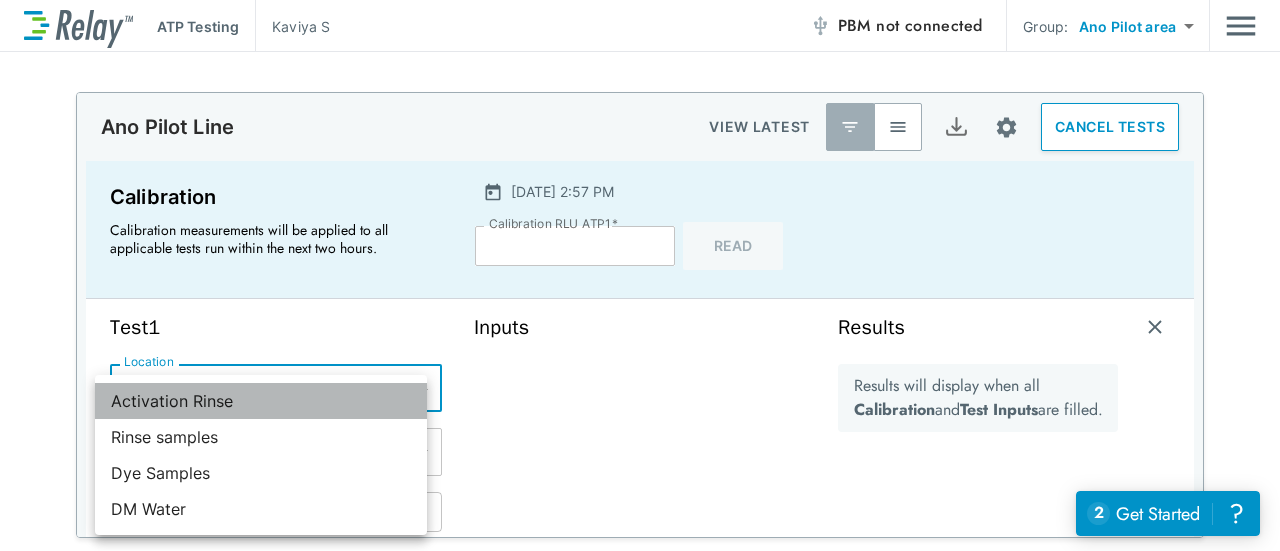 click on "Activation Rinse" at bounding box center [261, 401] 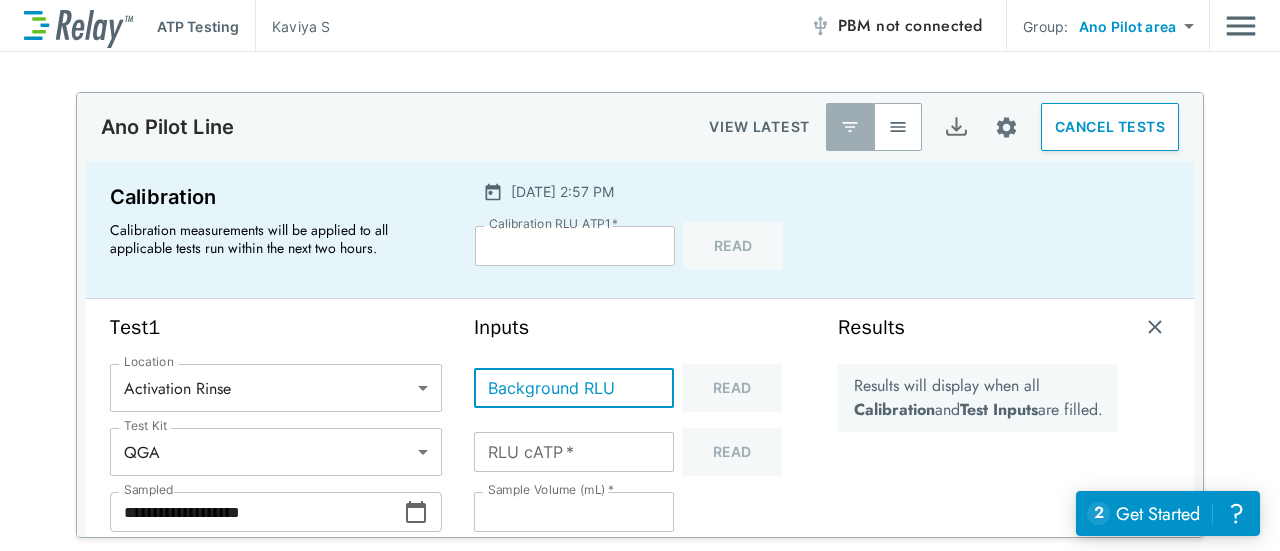 click on "Background RLU" at bounding box center [574, 388] 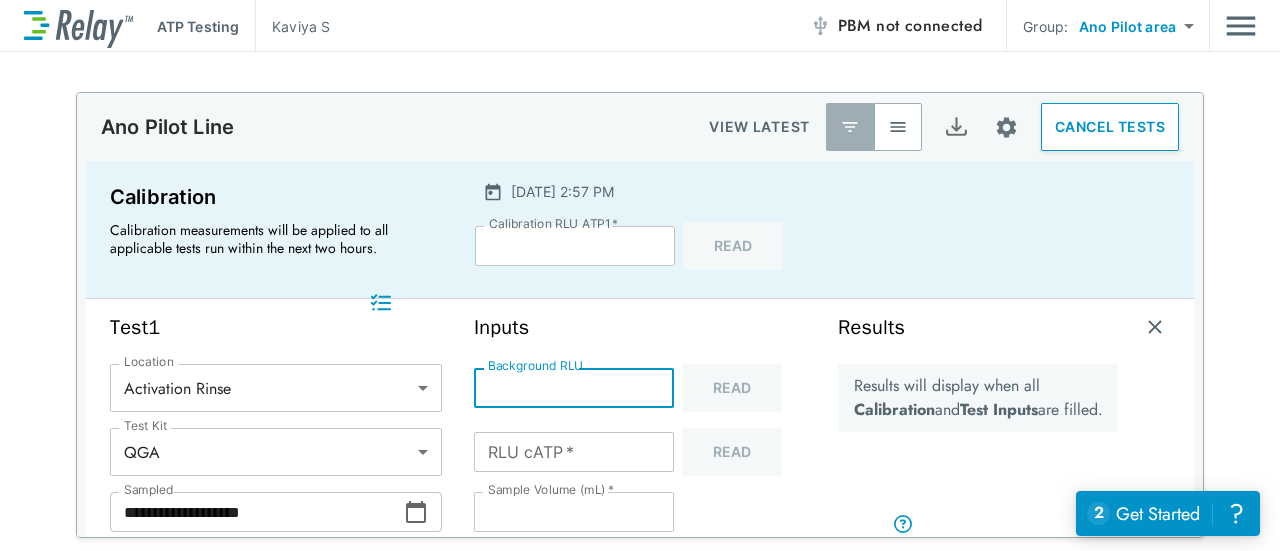 scroll, scrollTop: 152, scrollLeft: 0, axis: vertical 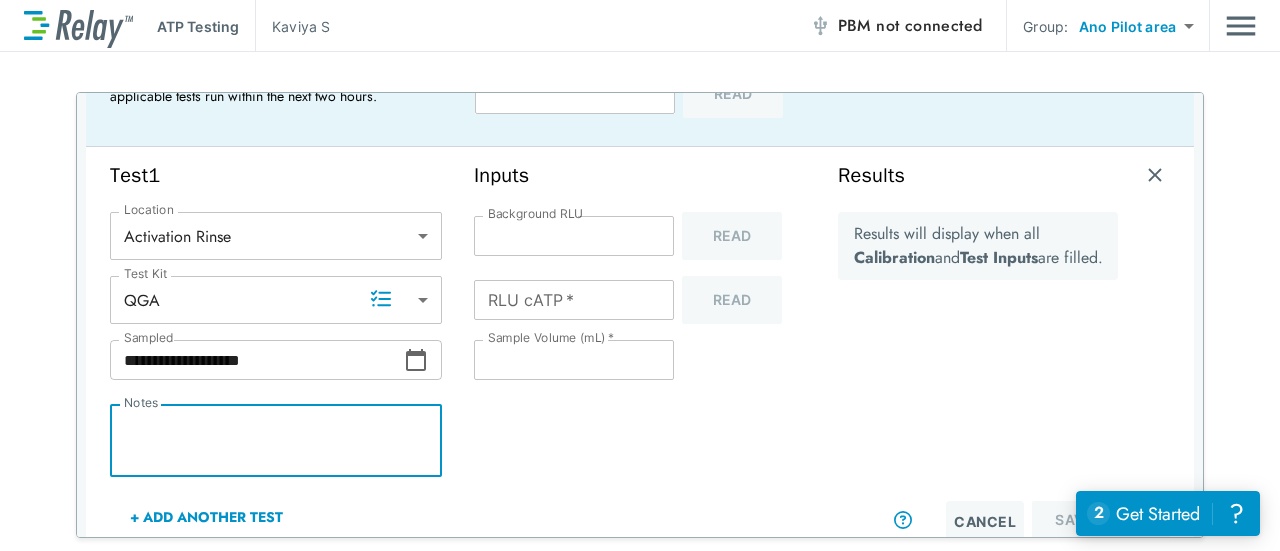 click on "Notes" at bounding box center (276, 441) 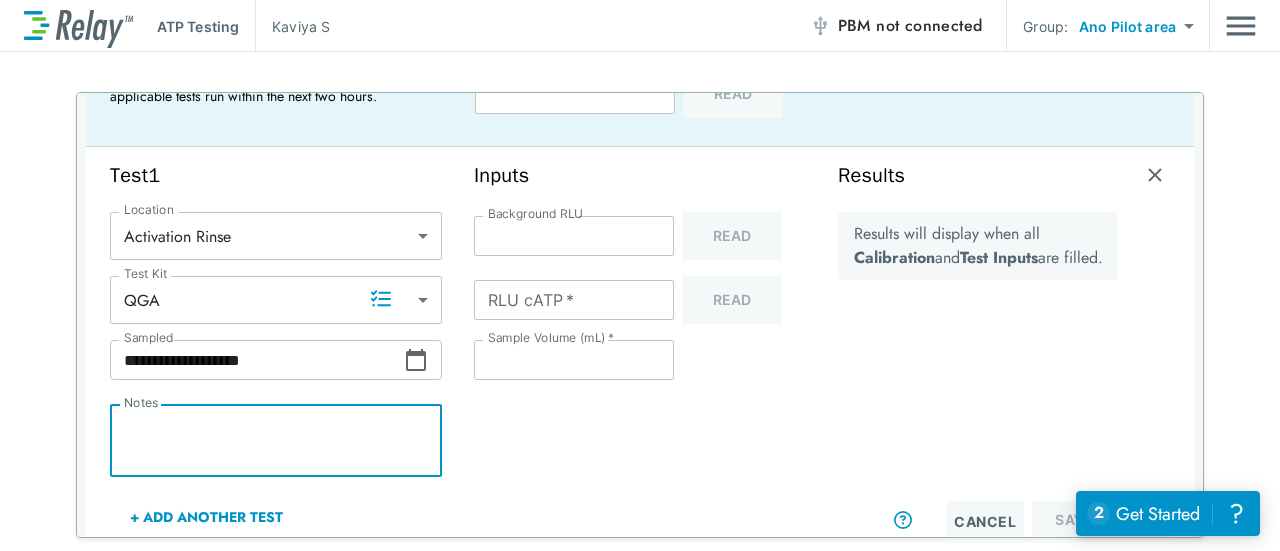 paste on "**********" 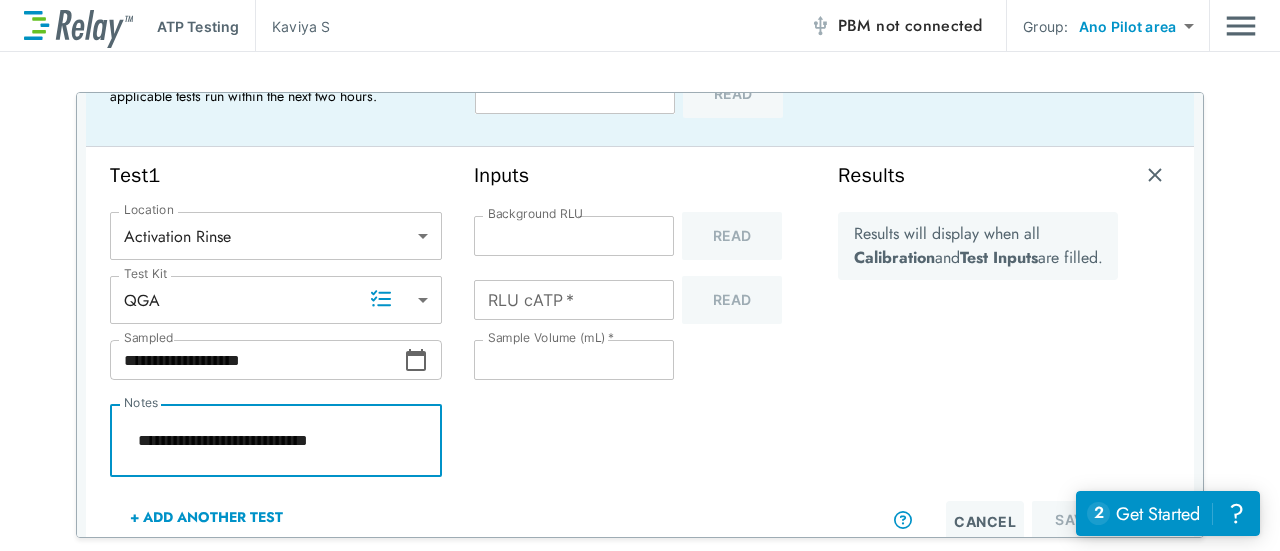 click on "RLU cATP   *" at bounding box center [574, 300] 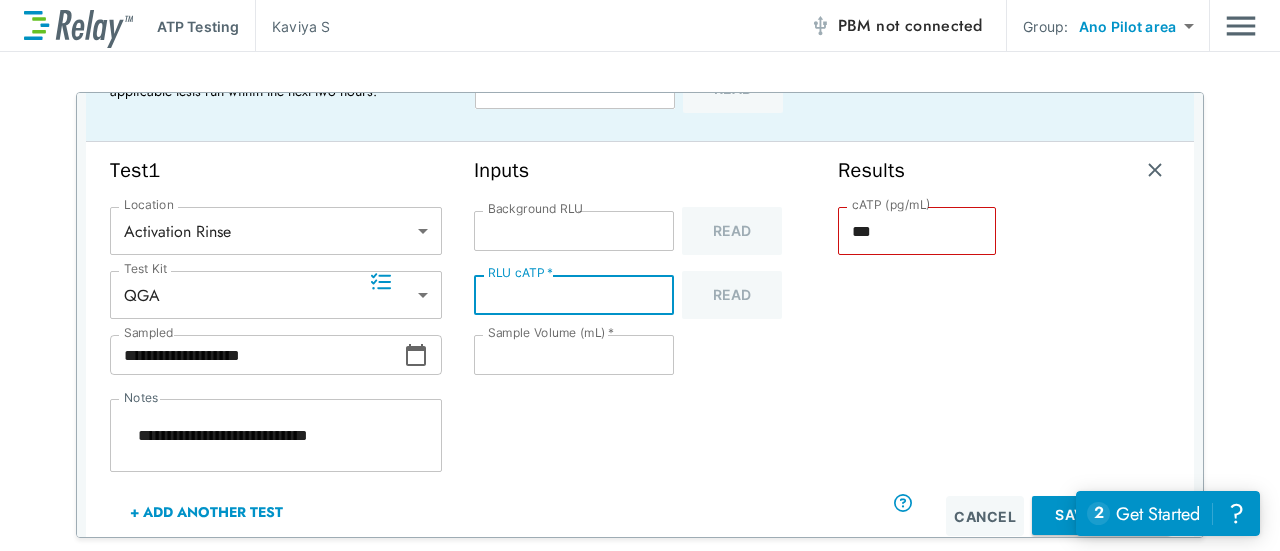 scroll, scrollTop: 185, scrollLeft: 0, axis: vertical 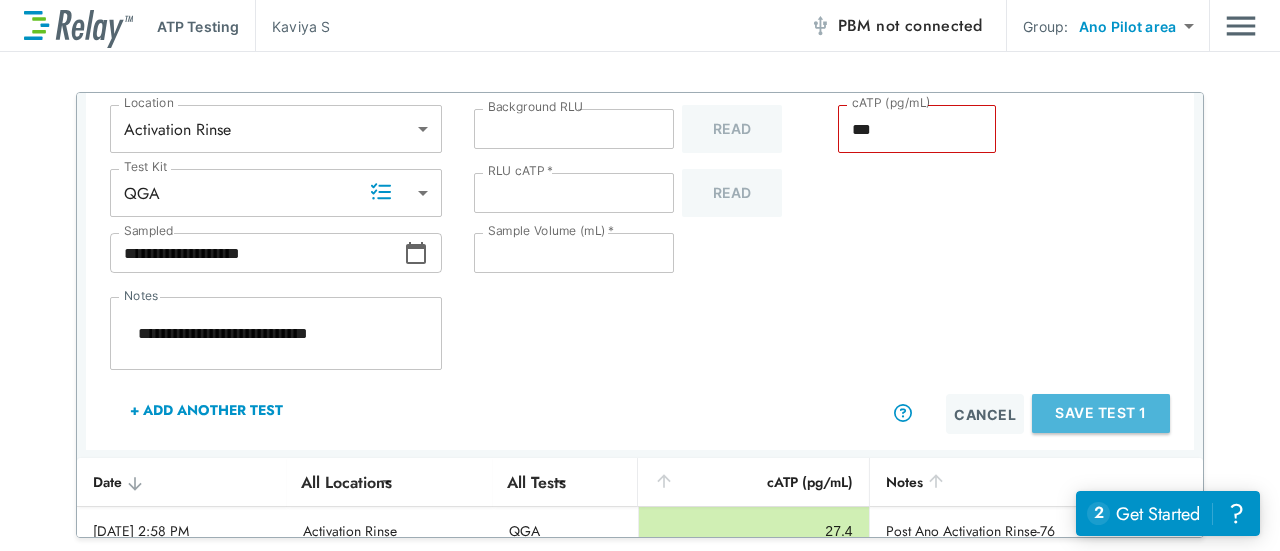 click on "Save Test 1" at bounding box center [1101, 413] 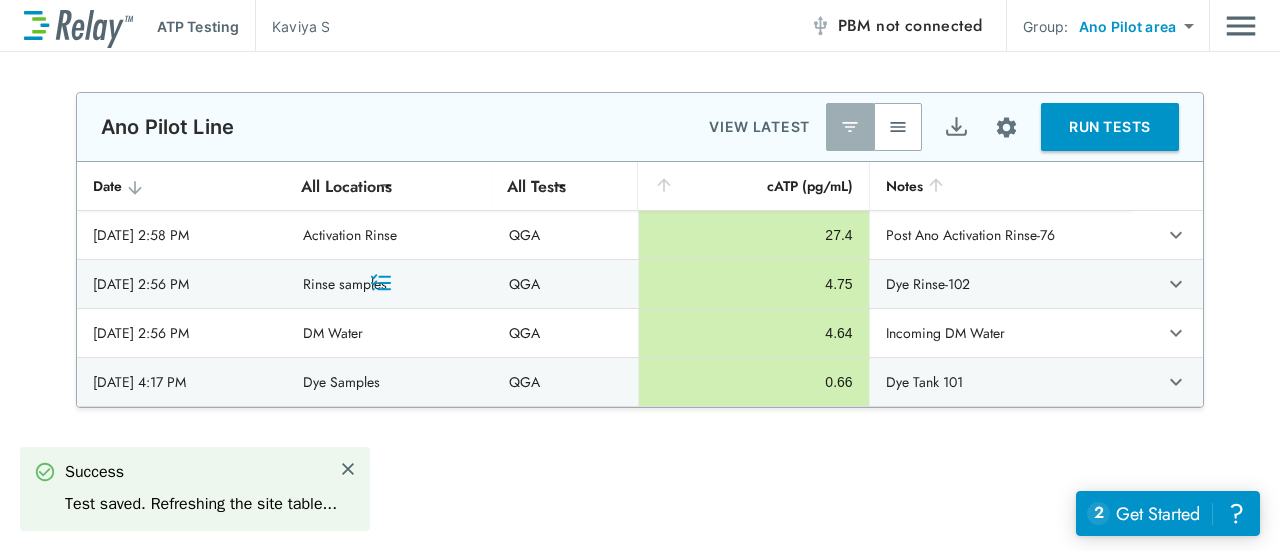 scroll, scrollTop: 0, scrollLeft: 0, axis: both 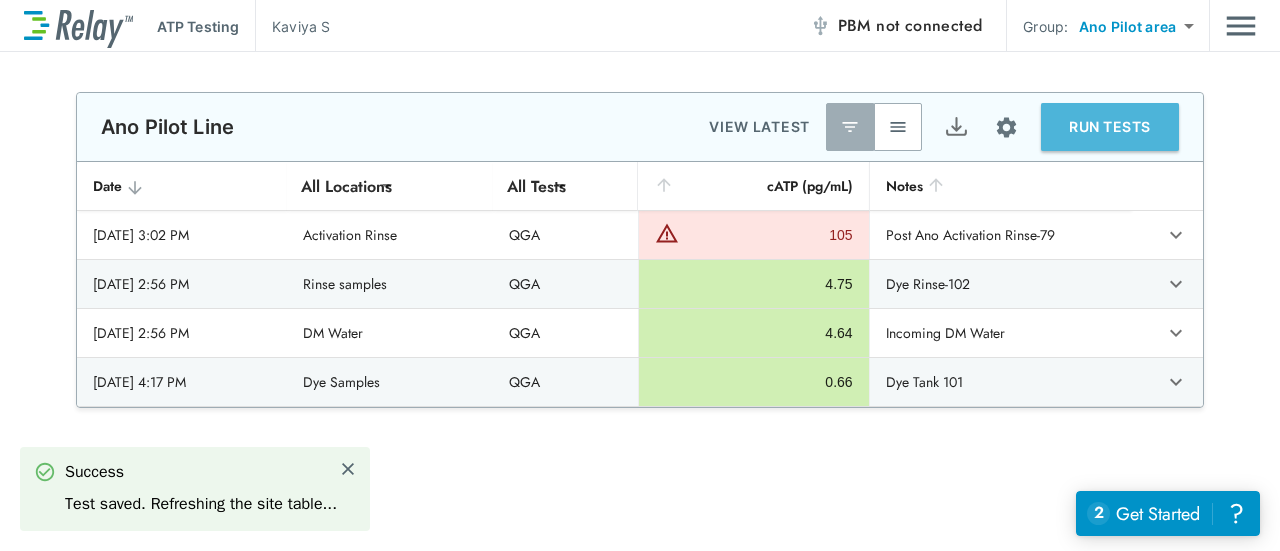 click on "RUN TESTS" at bounding box center (1110, 127) 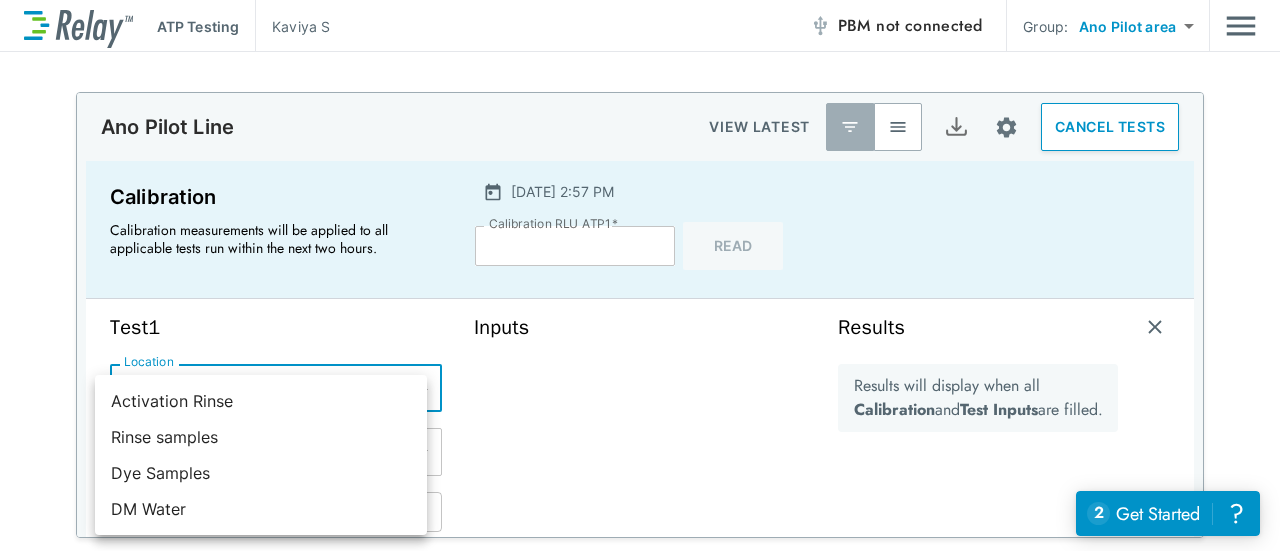 click on "**********" at bounding box center [640, 275] 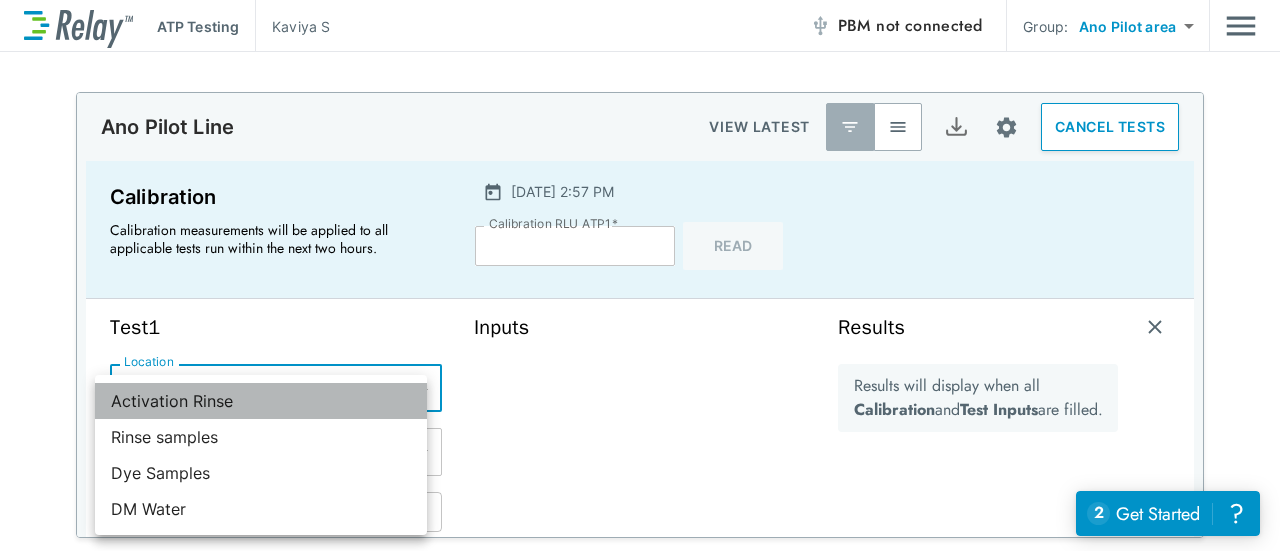 click on "Activation Rinse" at bounding box center [261, 401] 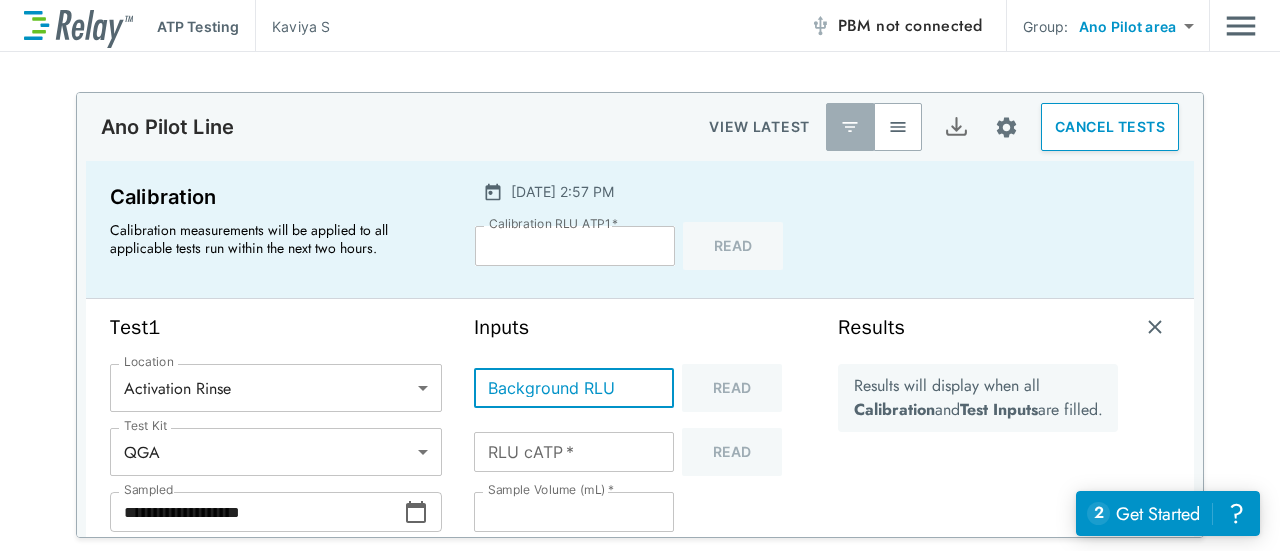 click on "Background RLU" at bounding box center (574, 388) 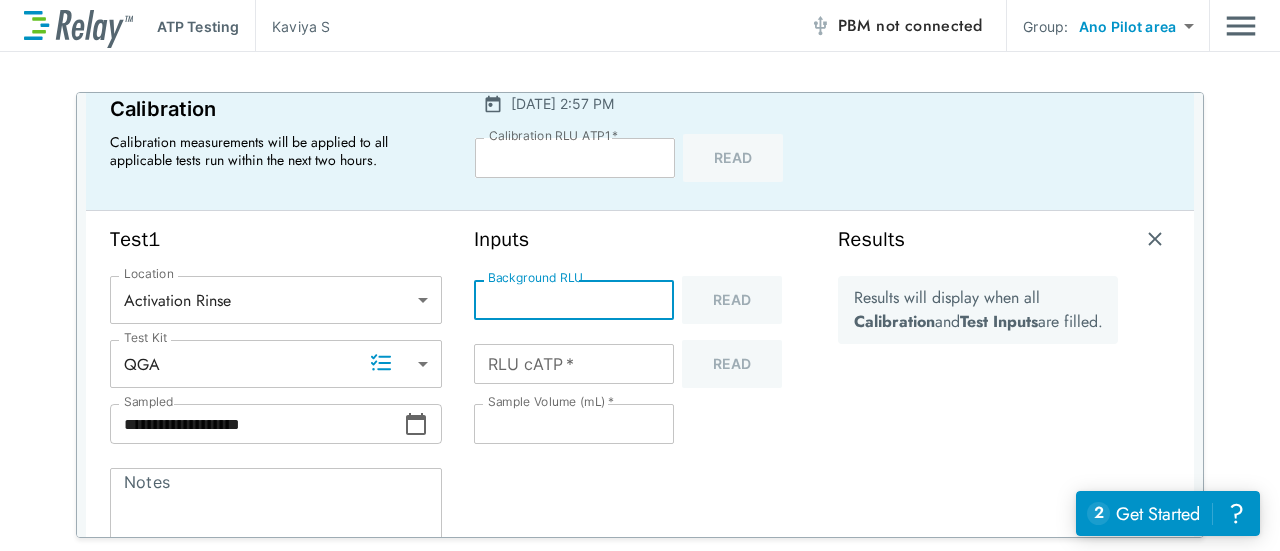 scroll, scrollTop: 89, scrollLeft: 0, axis: vertical 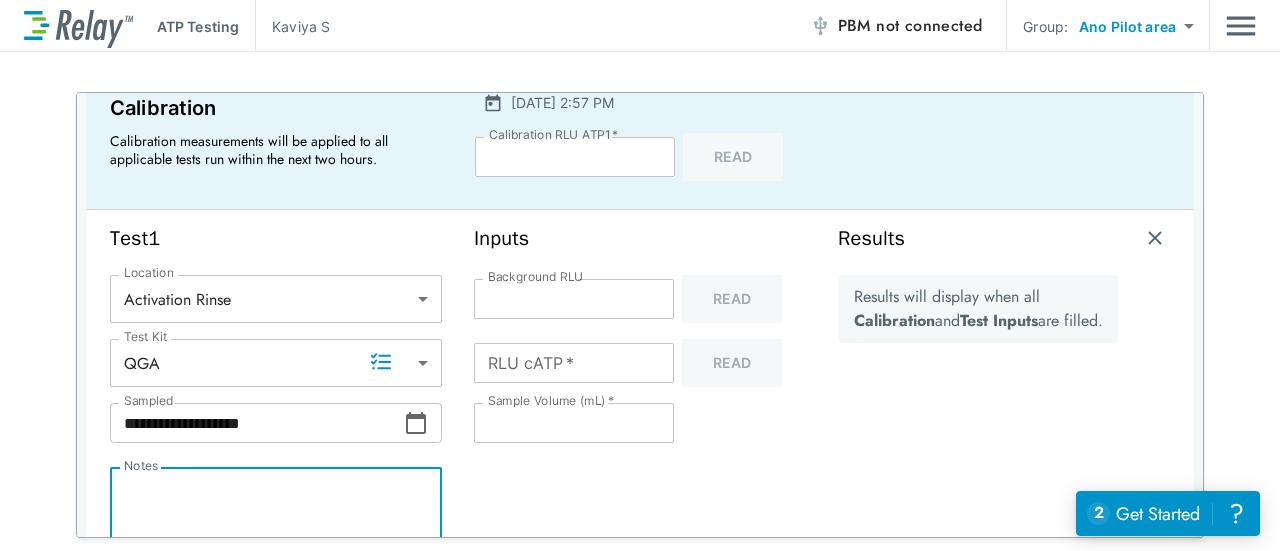 click on "Notes" at bounding box center [276, 504] 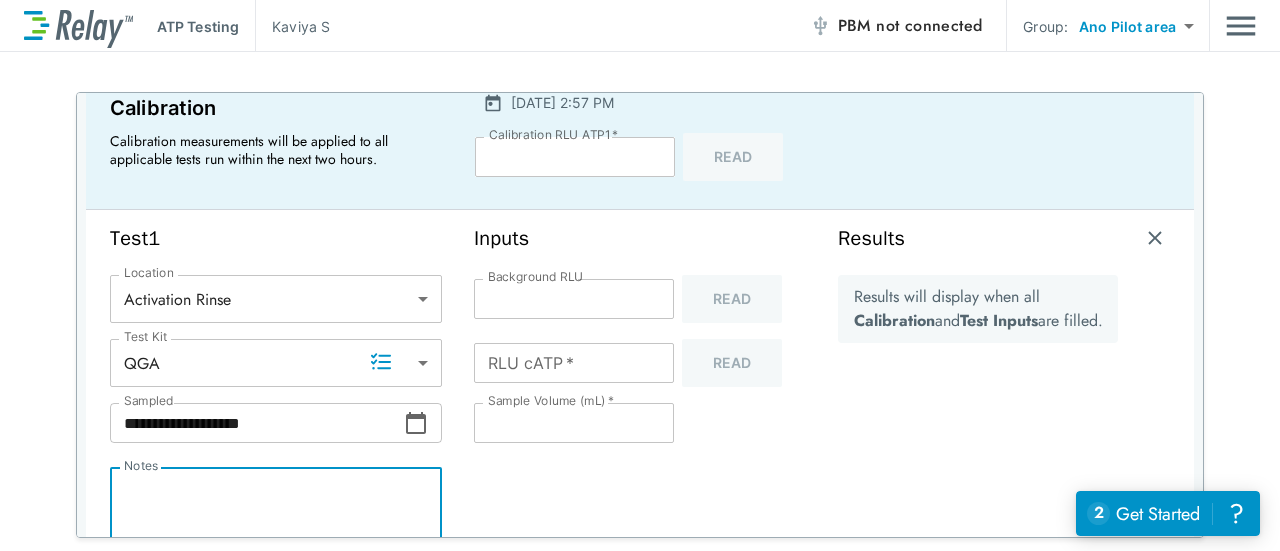 paste on "**********" 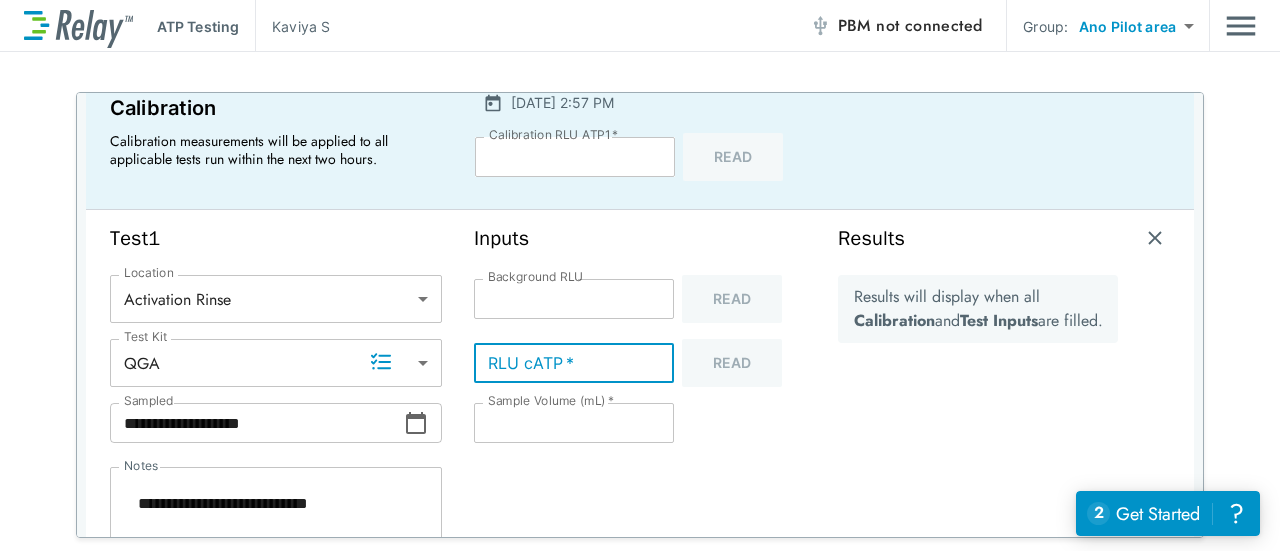 click on "RLU cATP   *" at bounding box center (574, 363) 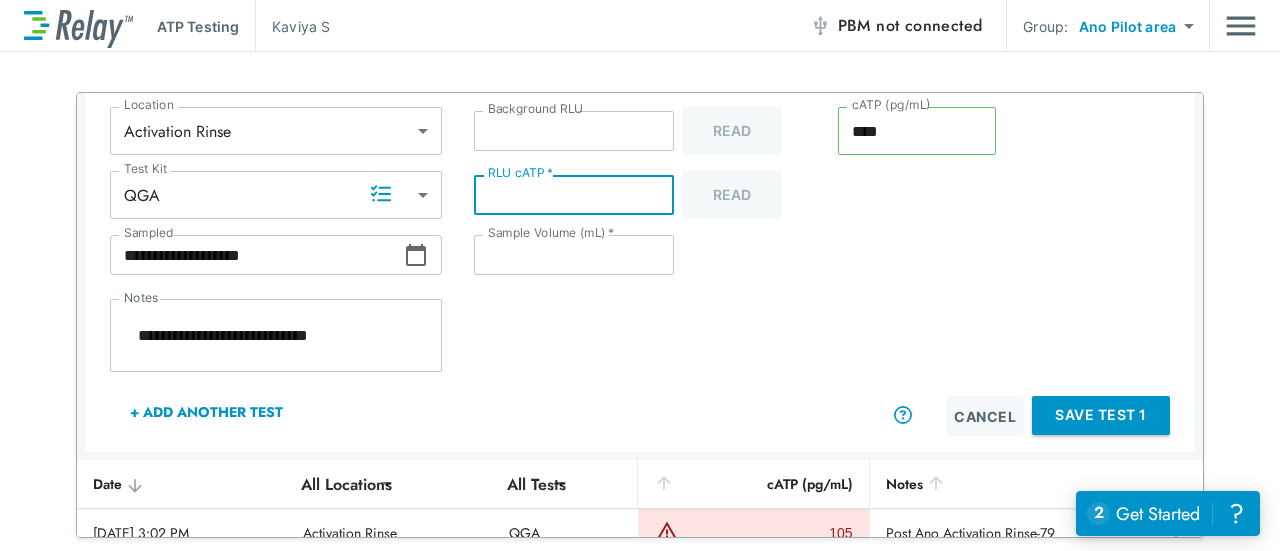 scroll, scrollTop: 274, scrollLeft: 0, axis: vertical 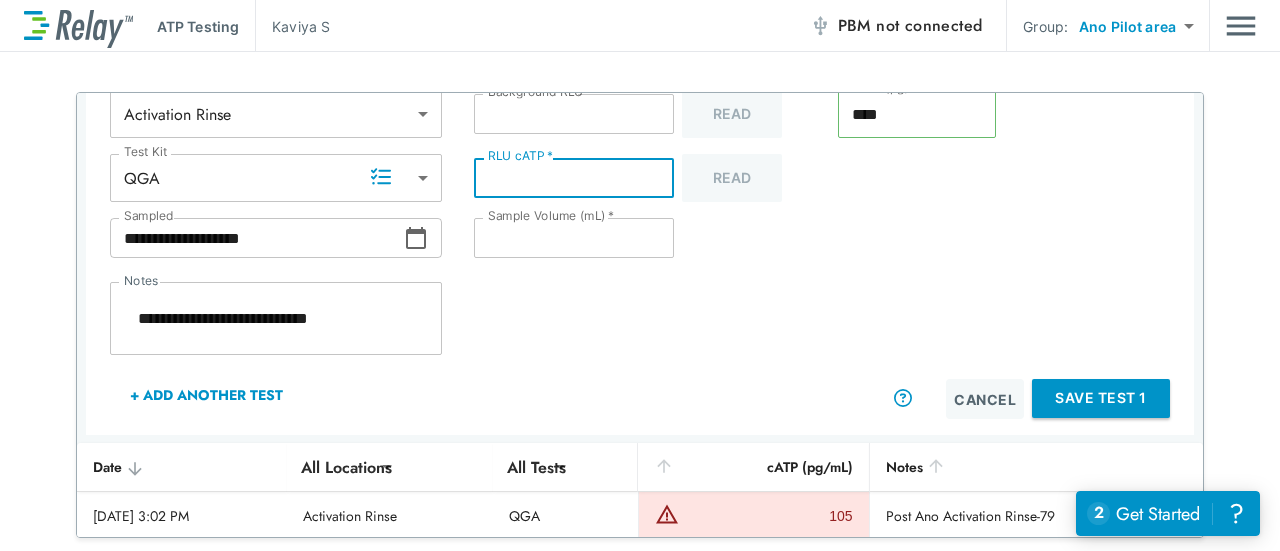 click on "Save Test 1" at bounding box center [1101, 398] 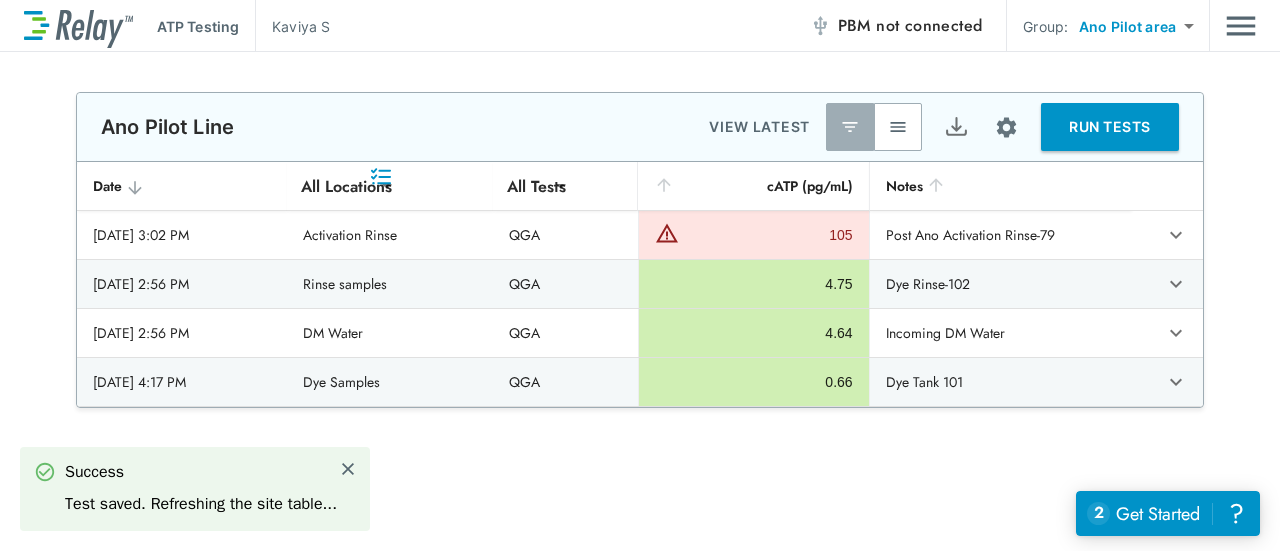 scroll, scrollTop: 0, scrollLeft: 0, axis: both 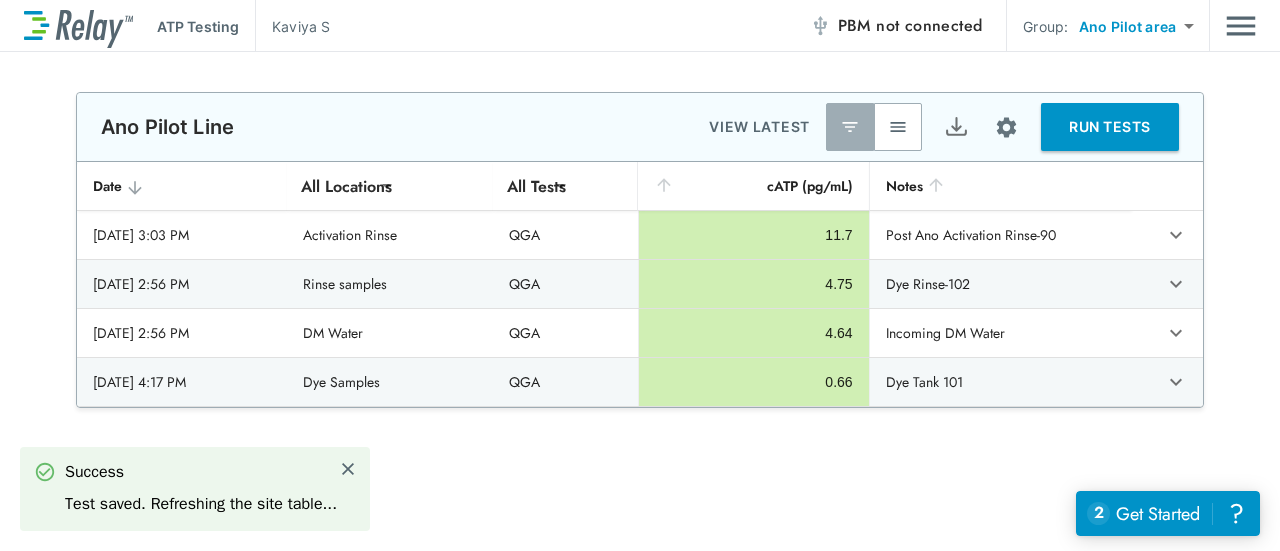 click on "RUN TESTS" at bounding box center [1110, 127] 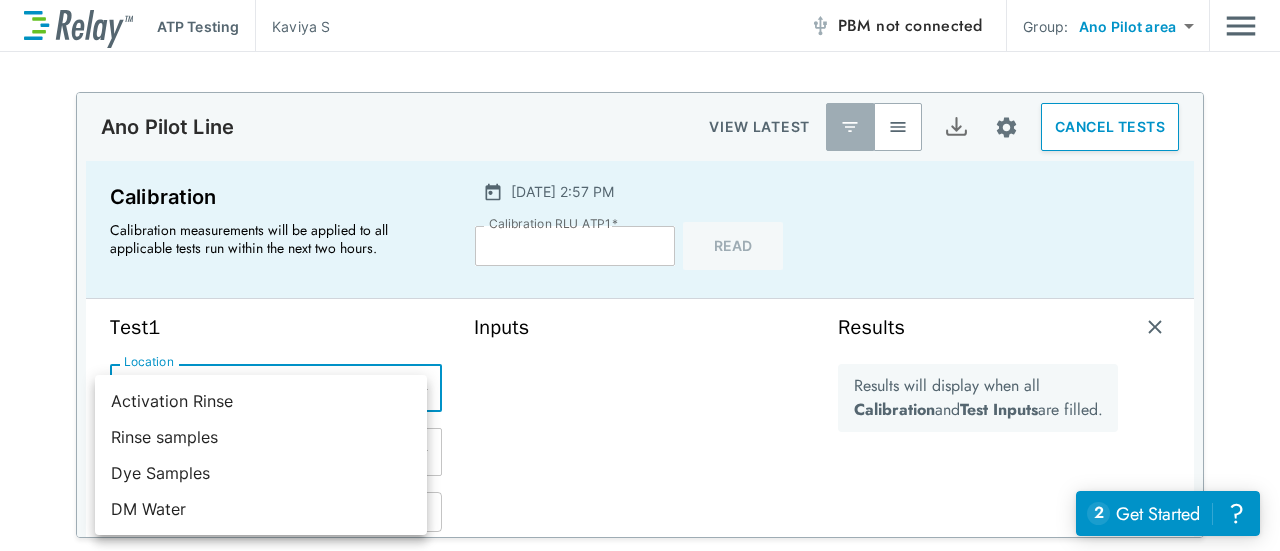 click on "**********" at bounding box center [640, 275] 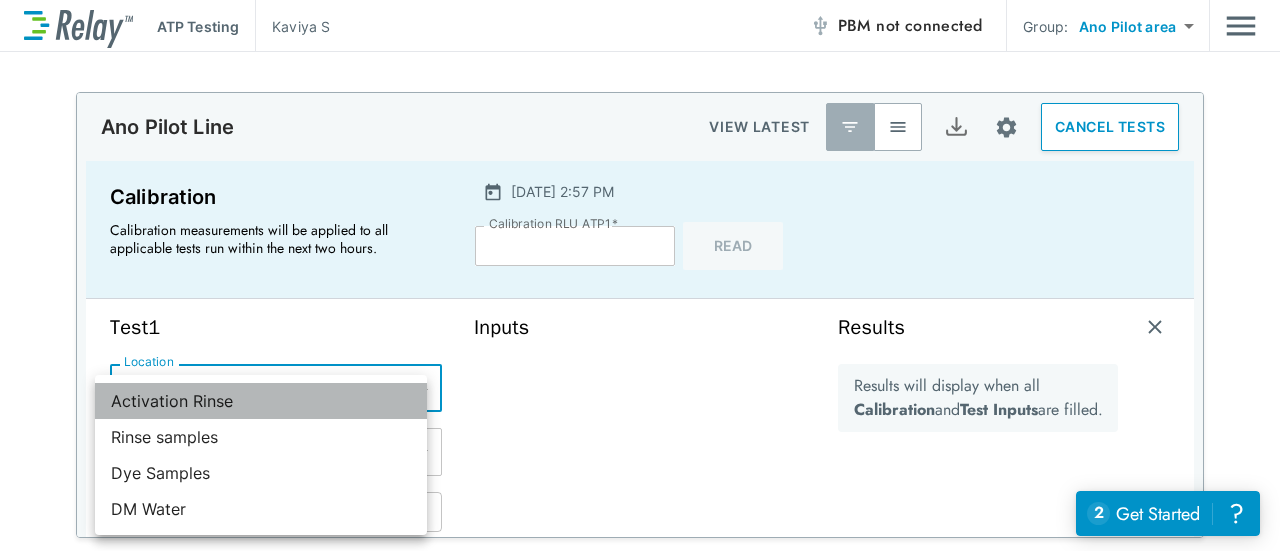 click on "Activation Rinse" at bounding box center [261, 401] 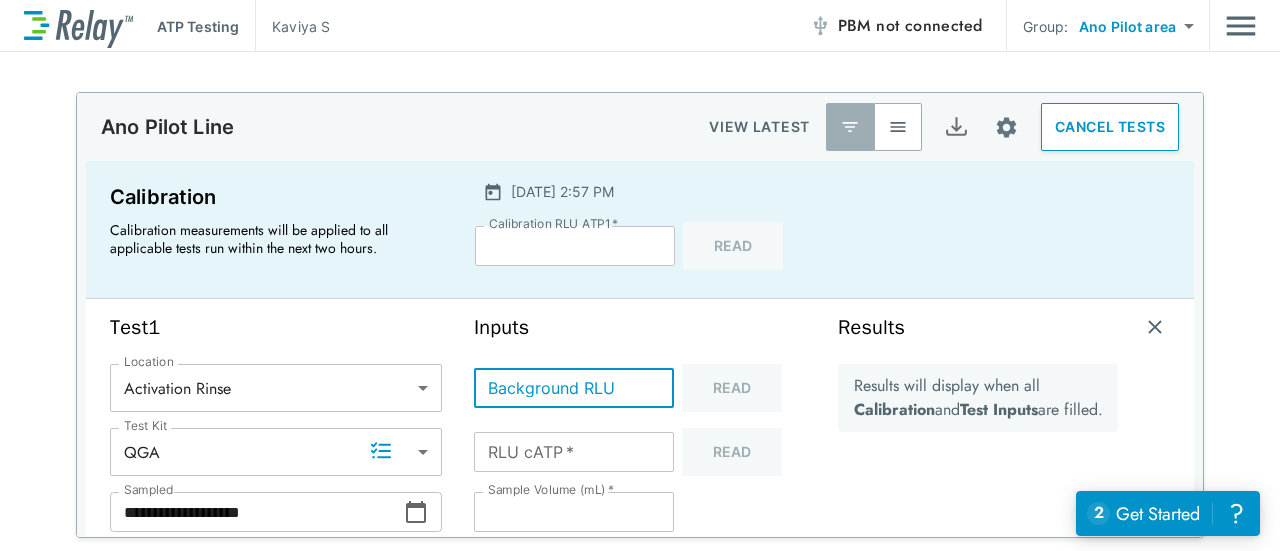 click on "Background RLU" at bounding box center [574, 388] 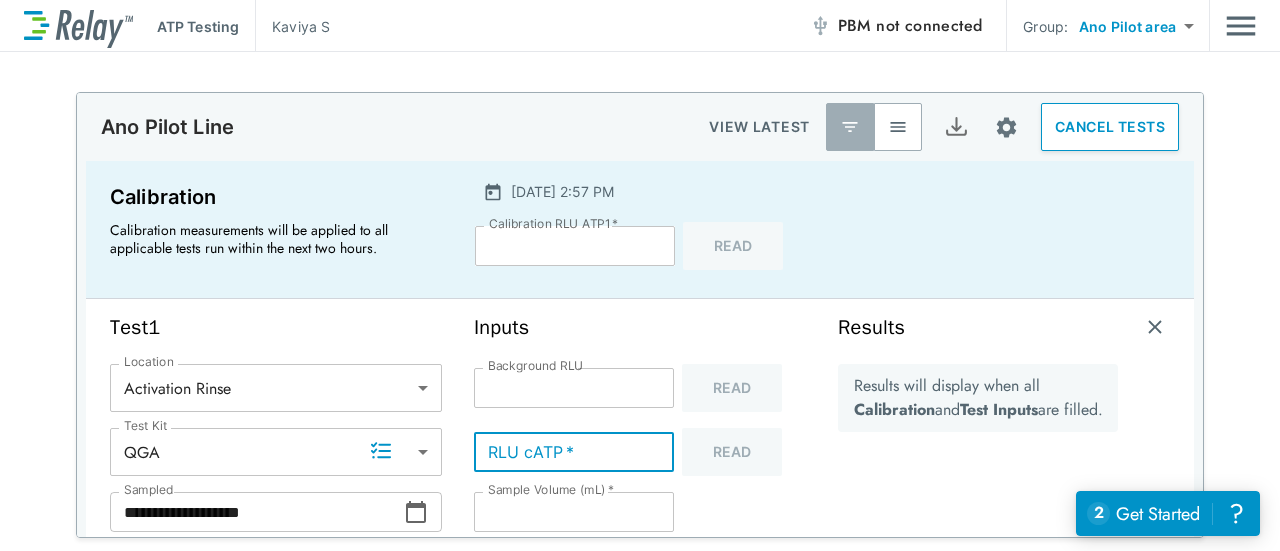 click on "RLU cATP   *" at bounding box center (574, 452) 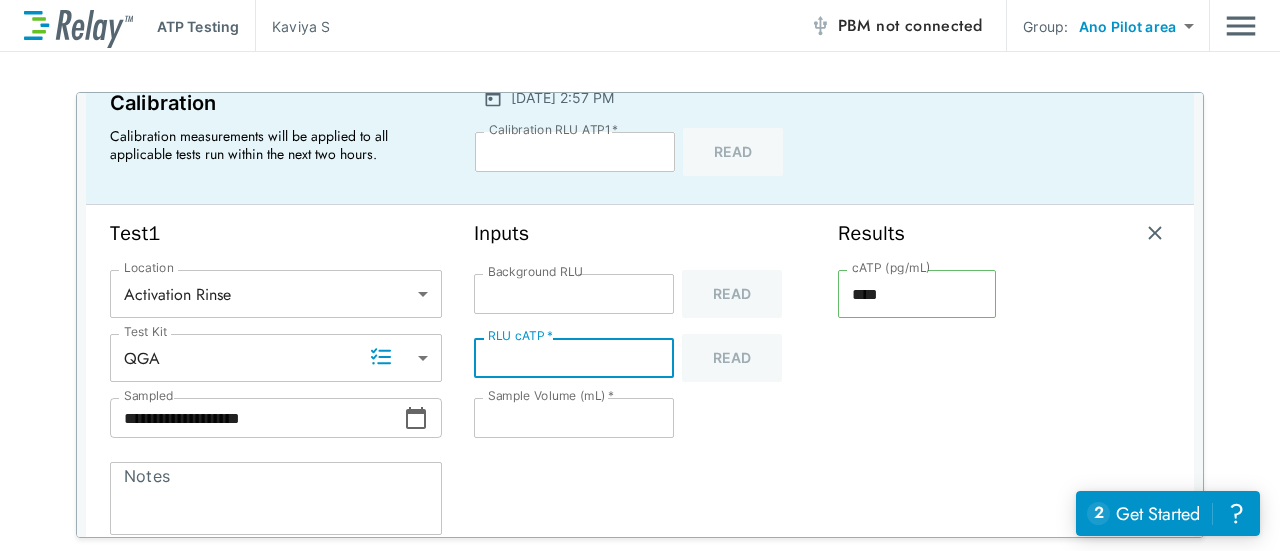 scroll, scrollTop: 95, scrollLeft: 0, axis: vertical 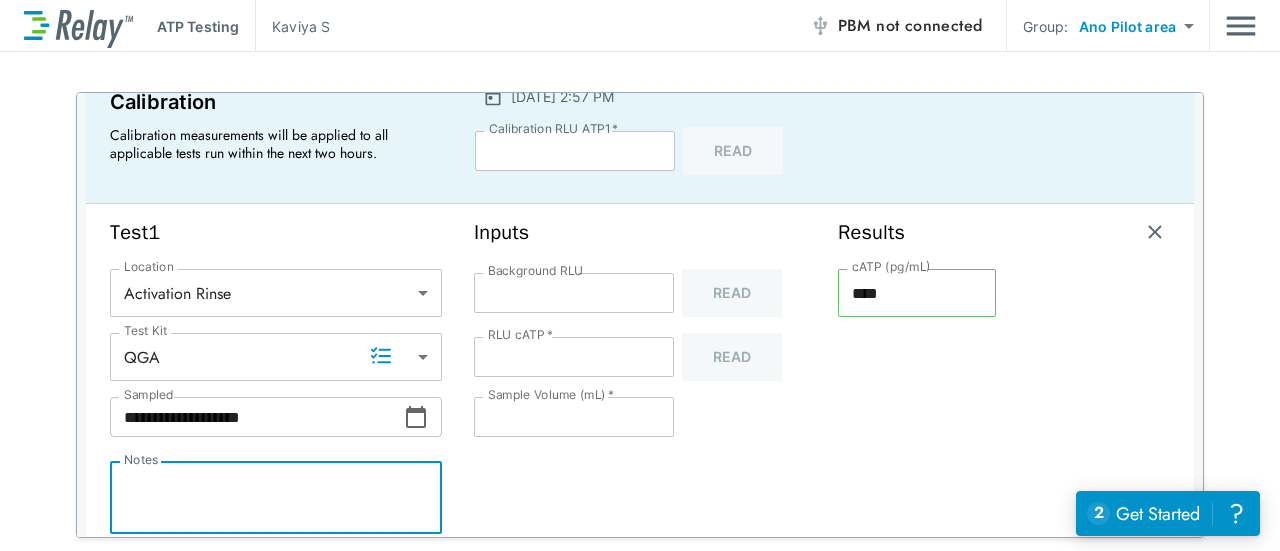click on "Notes" at bounding box center (276, 498) 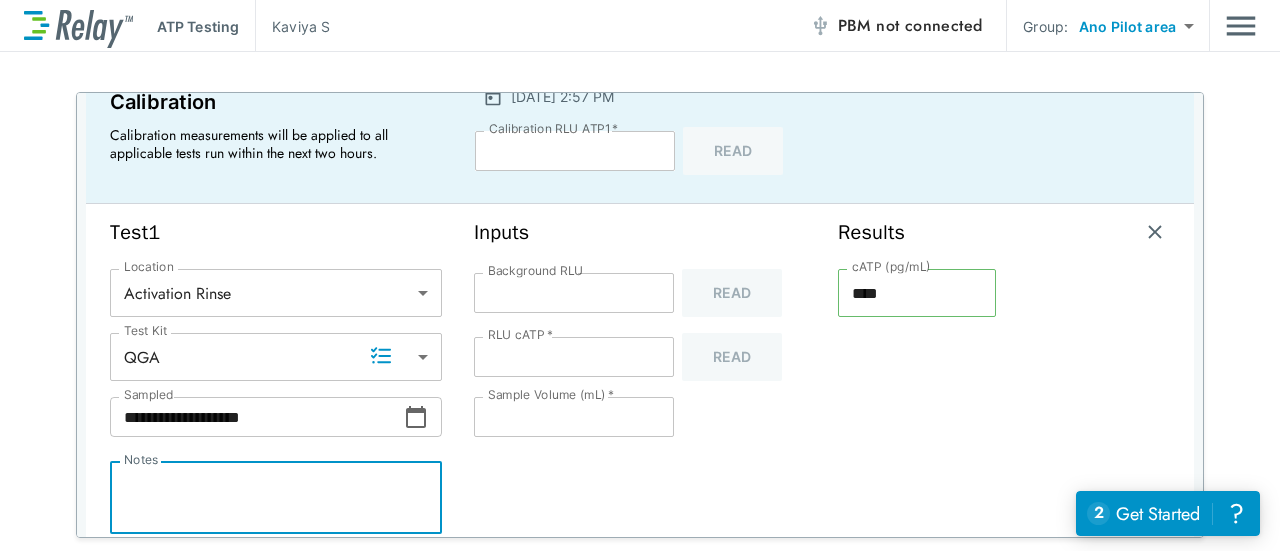 paste on "**********" 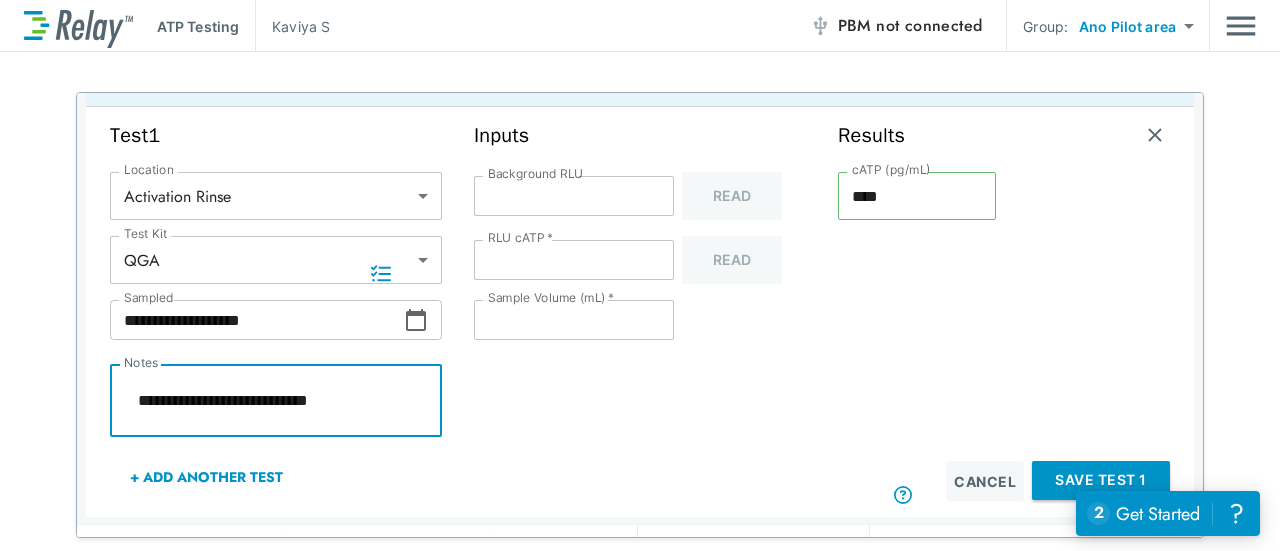 scroll, scrollTop: 193, scrollLeft: 0, axis: vertical 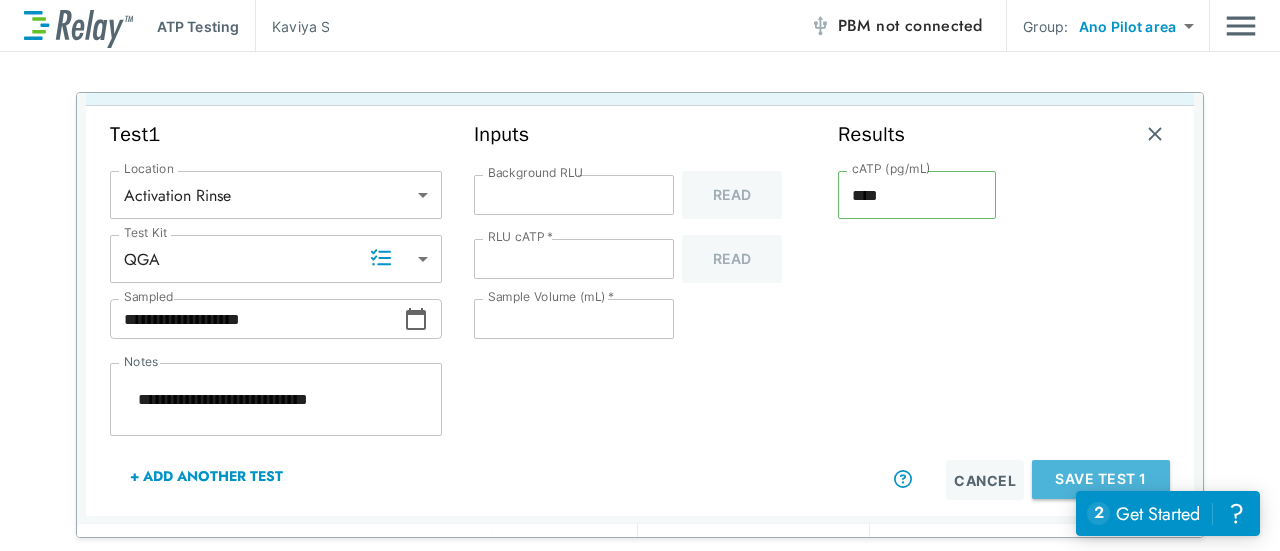 click on "Save Test 1" at bounding box center (1101, 479) 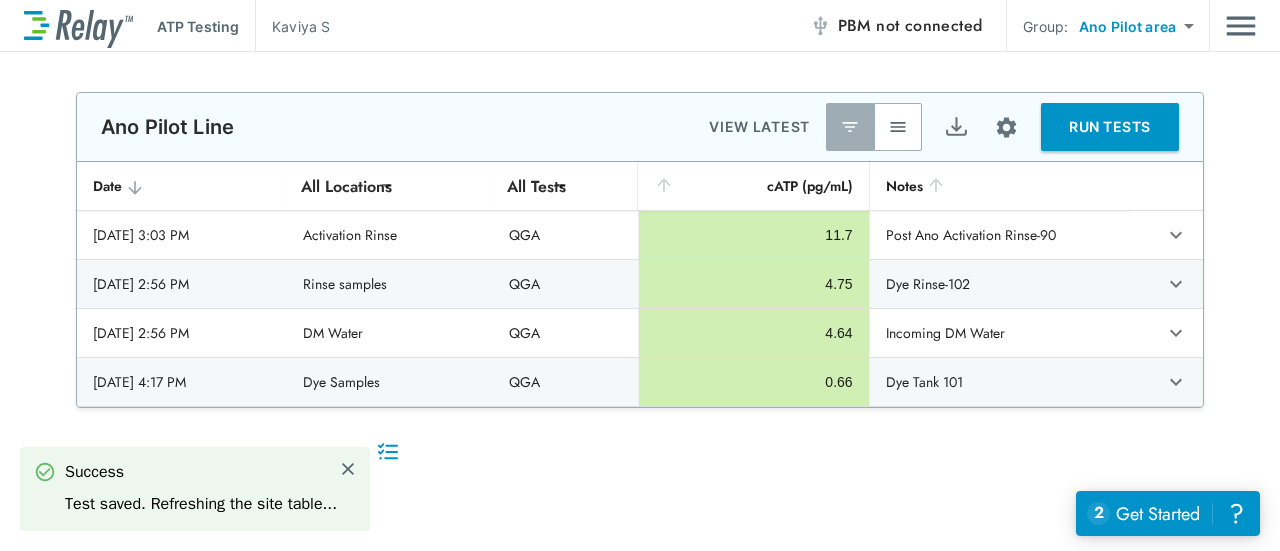 scroll, scrollTop: 0, scrollLeft: 0, axis: both 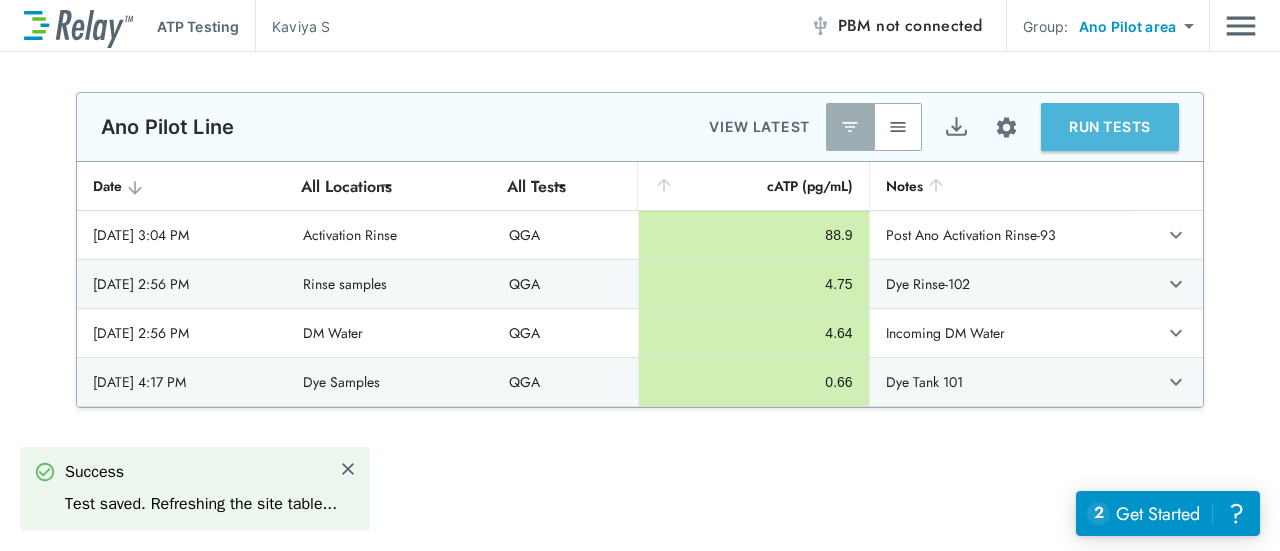 click on "RUN TESTS" at bounding box center [1110, 127] 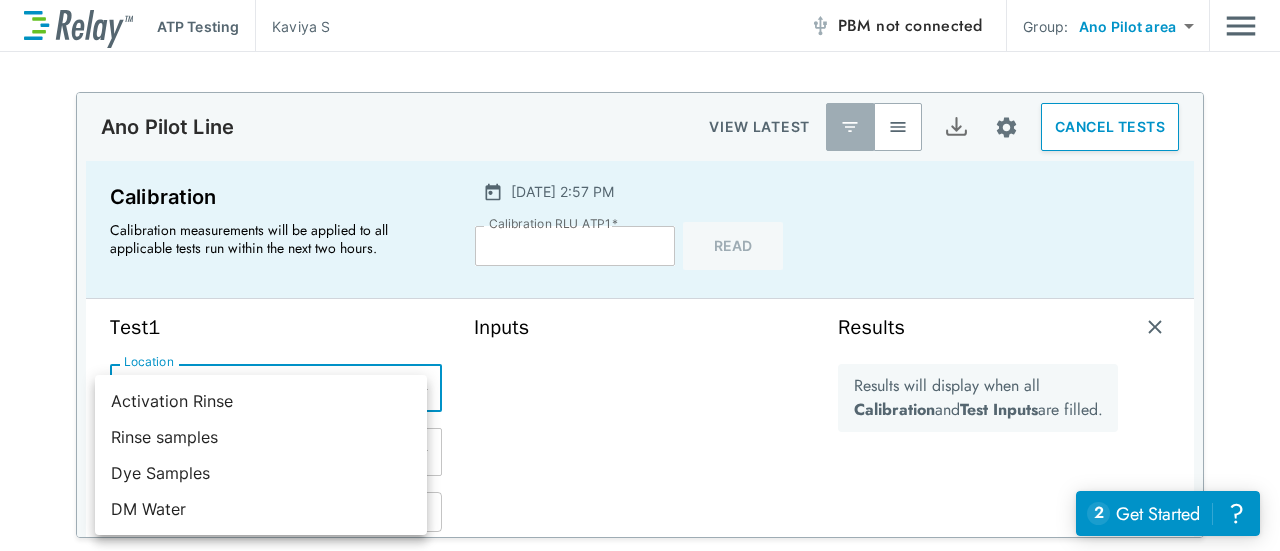 click on "**********" at bounding box center [640, 275] 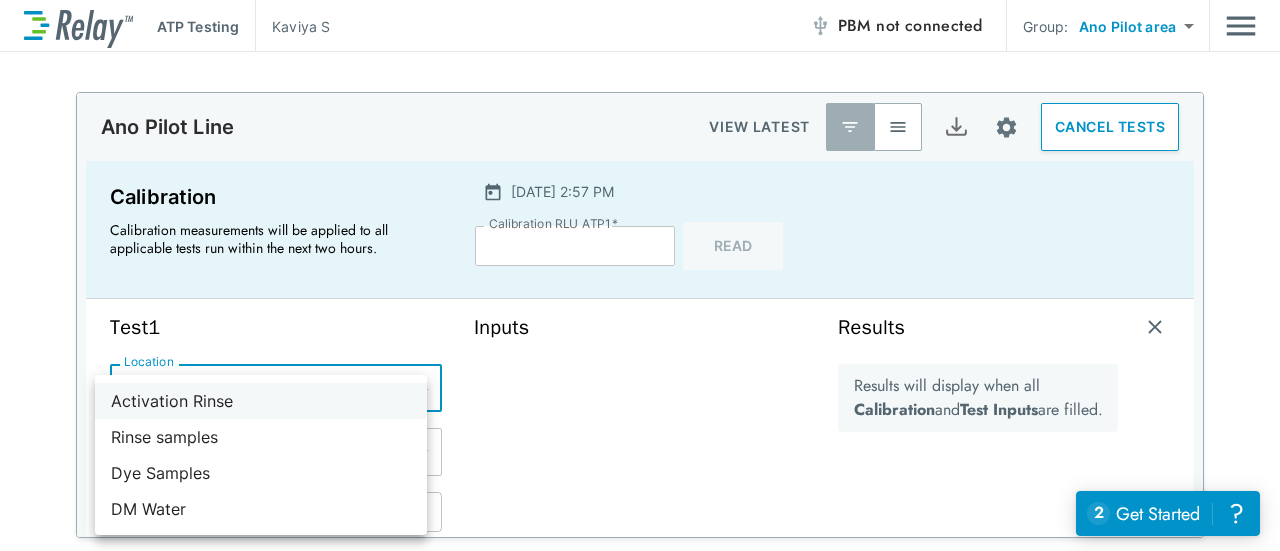 click on "Activation Rinse" at bounding box center (261, 401) 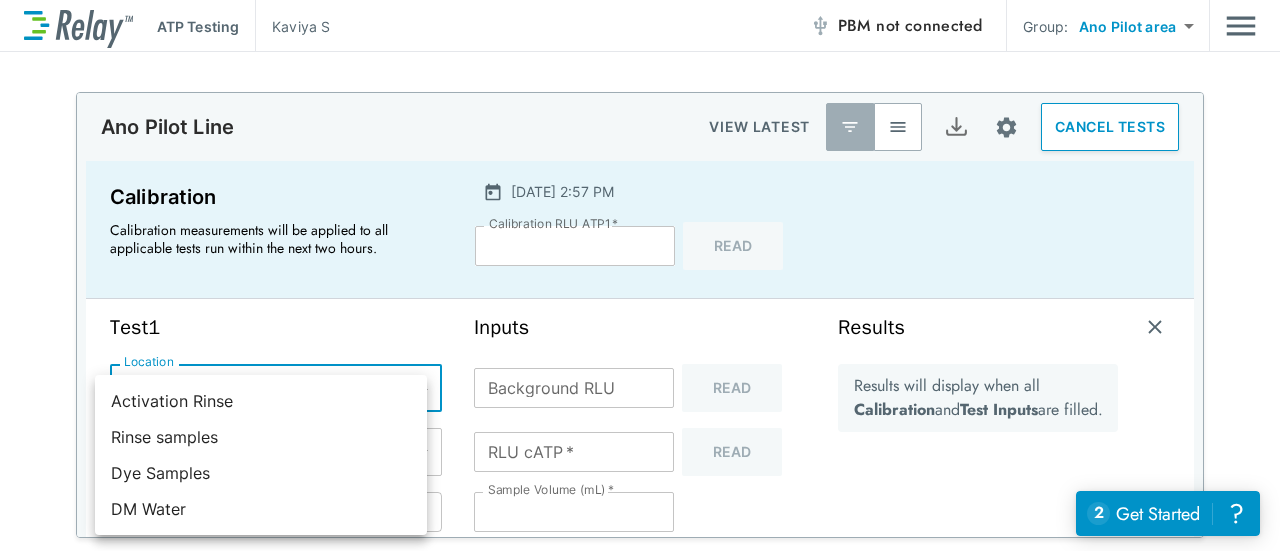click on "**********" at bounding box center (640, 275) 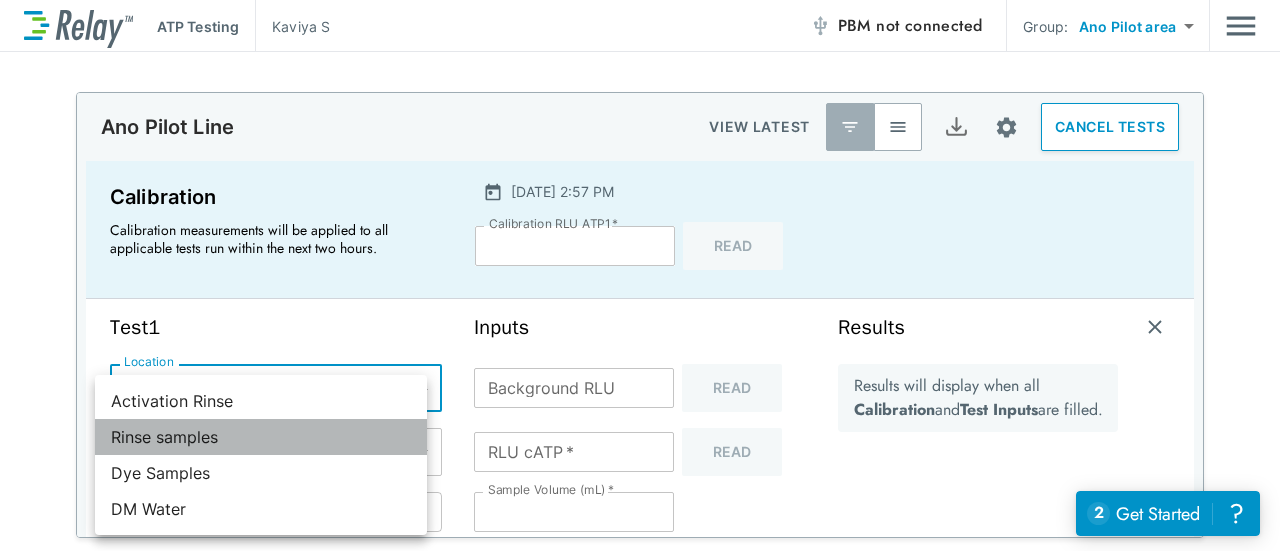 click on "Rinse samples" at bounding box center (261, 437) 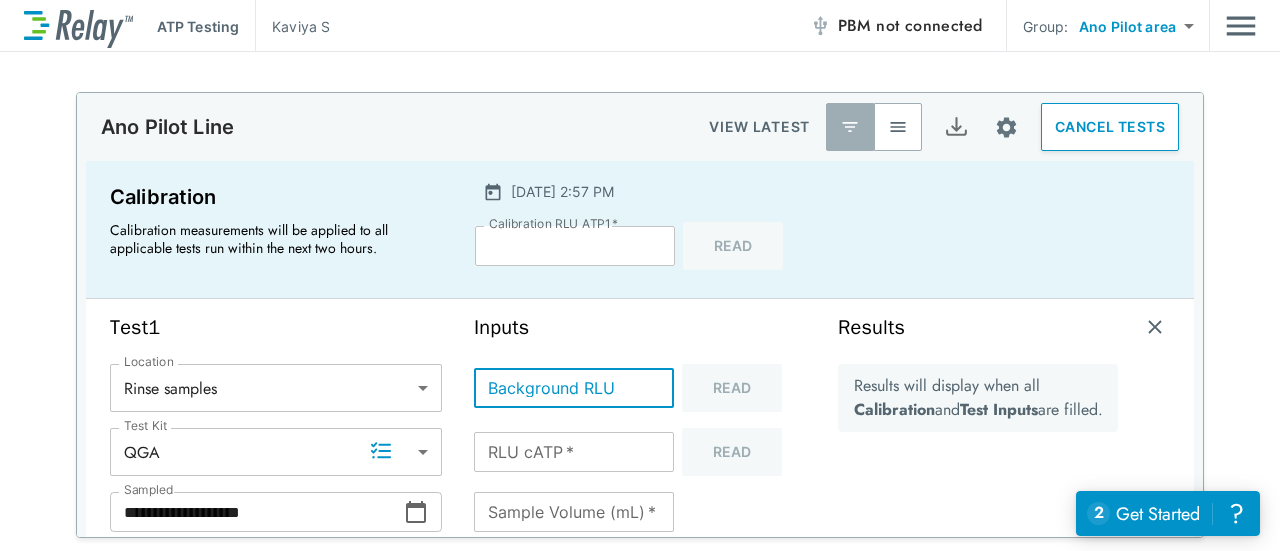 click on "Background RLU" at bounding box center [574, 388] 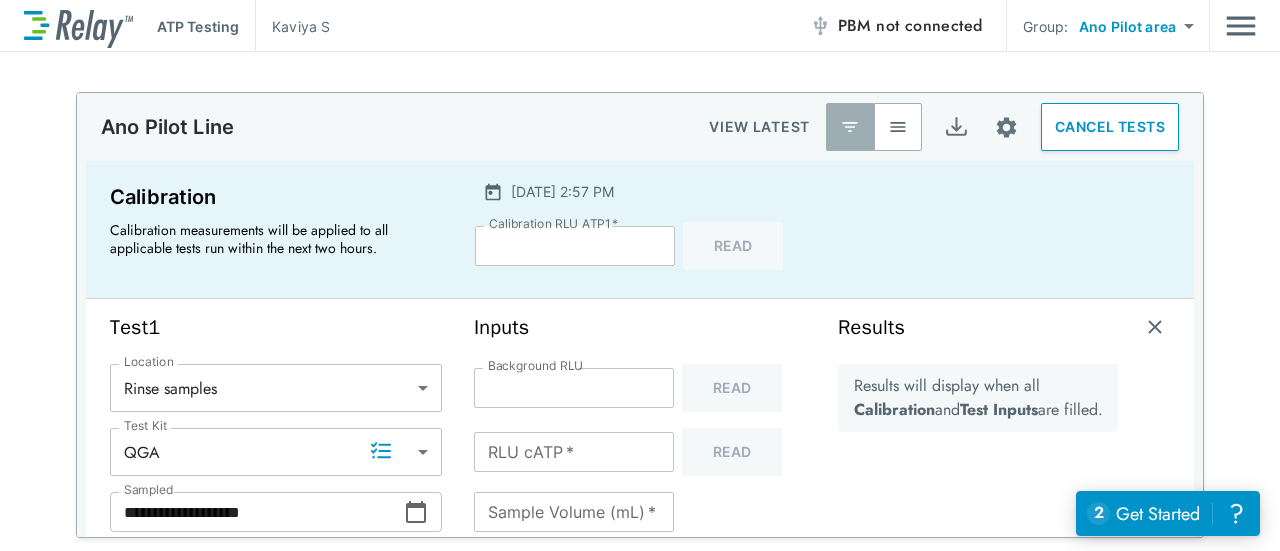 click on "RLU cATP   * RLU cATP   * Read" at bounding box center (640, 452) 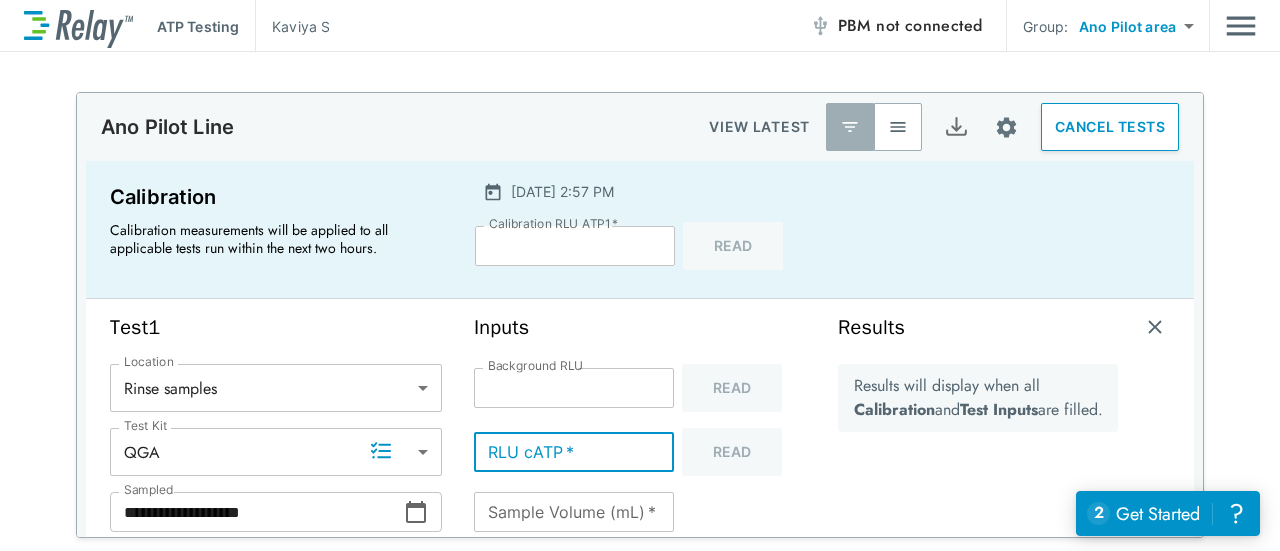 click on "RLU cATP   *" at bounding box center [574, 452] 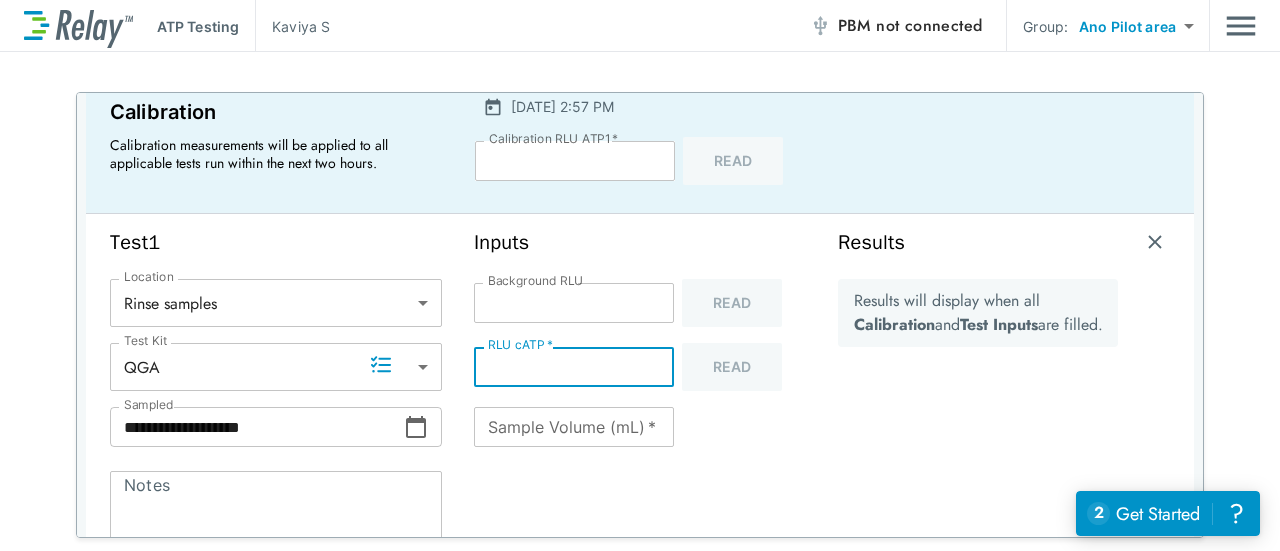 scroll, scrollTop: 86, scrollLeft: 0, axis: vertical 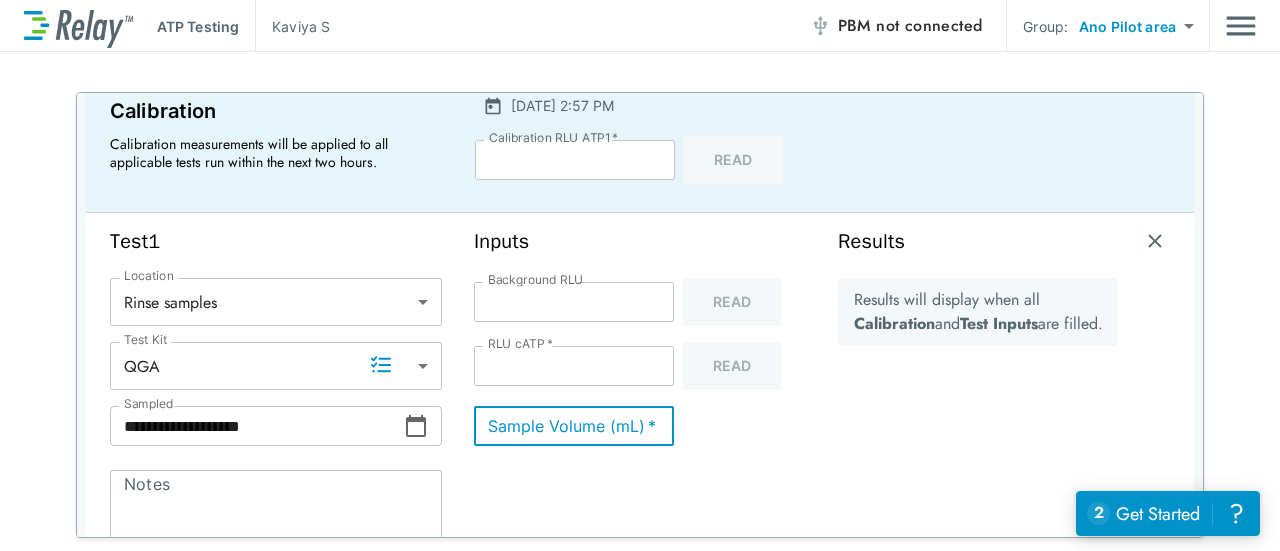 click on "**" at bounding box center (574, 426) 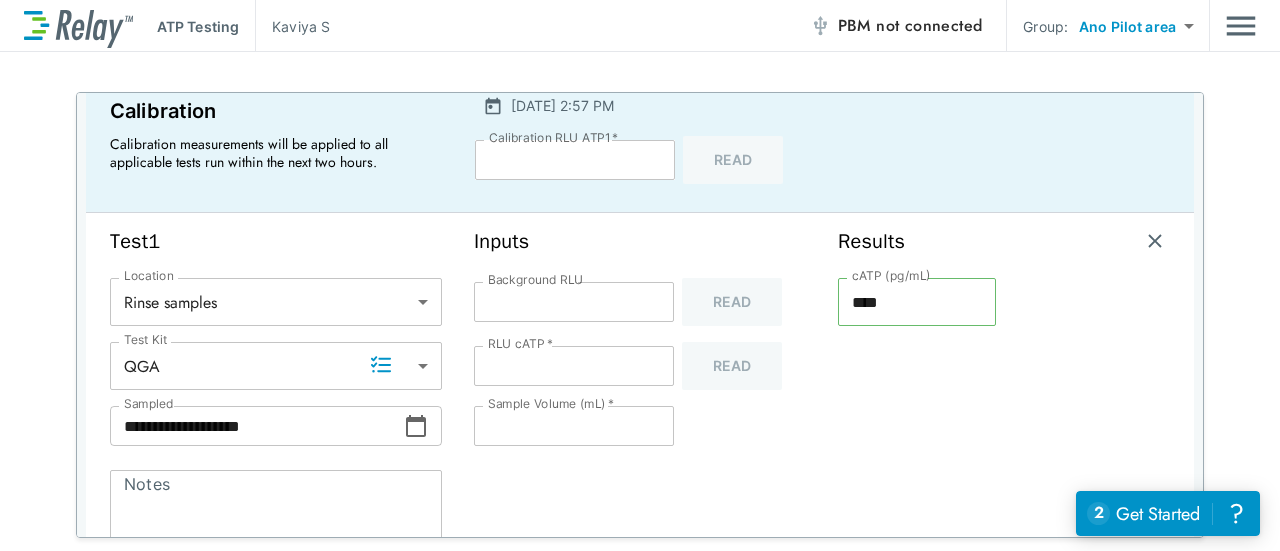 click on "* Notes" at bounding box center (276, 506) 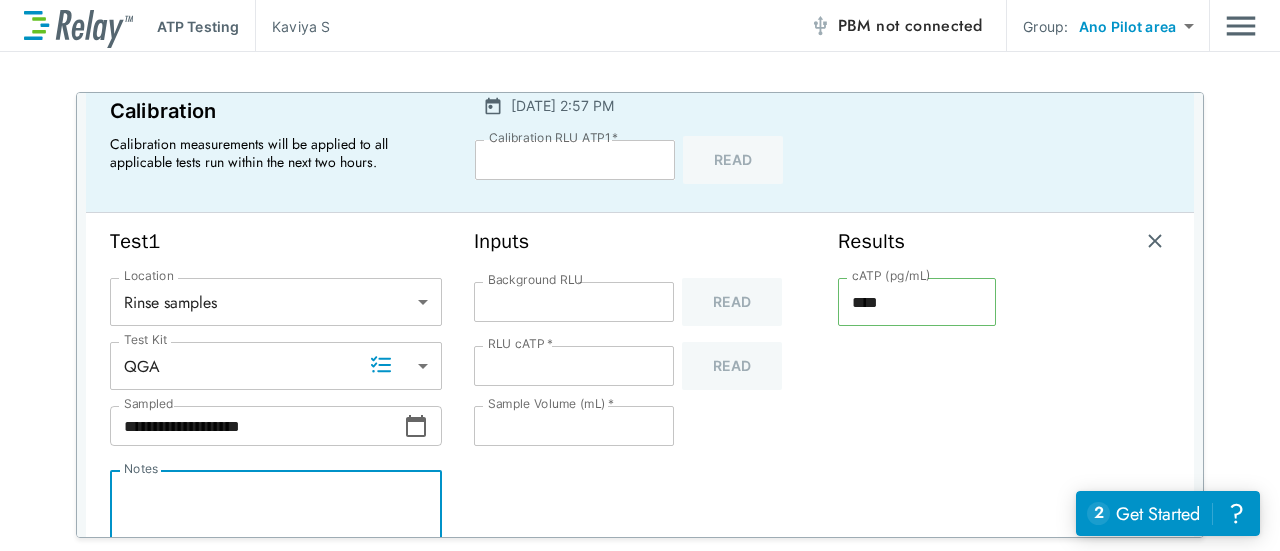 paste on "**********" 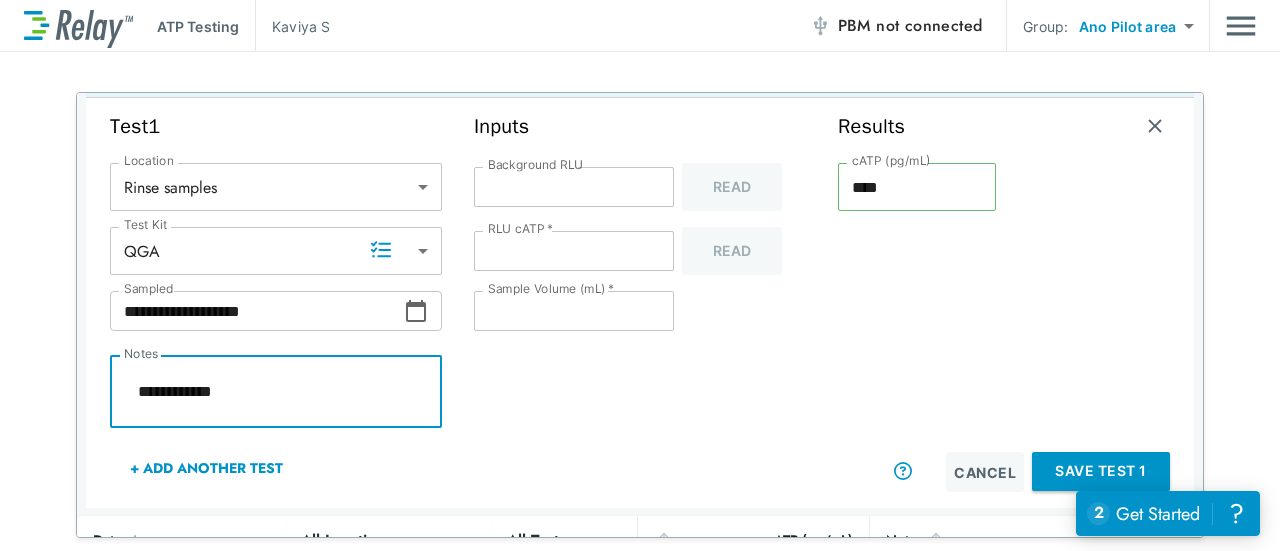 scroll, scrollTop: 202, scrollLeft: 0, axis: vertical 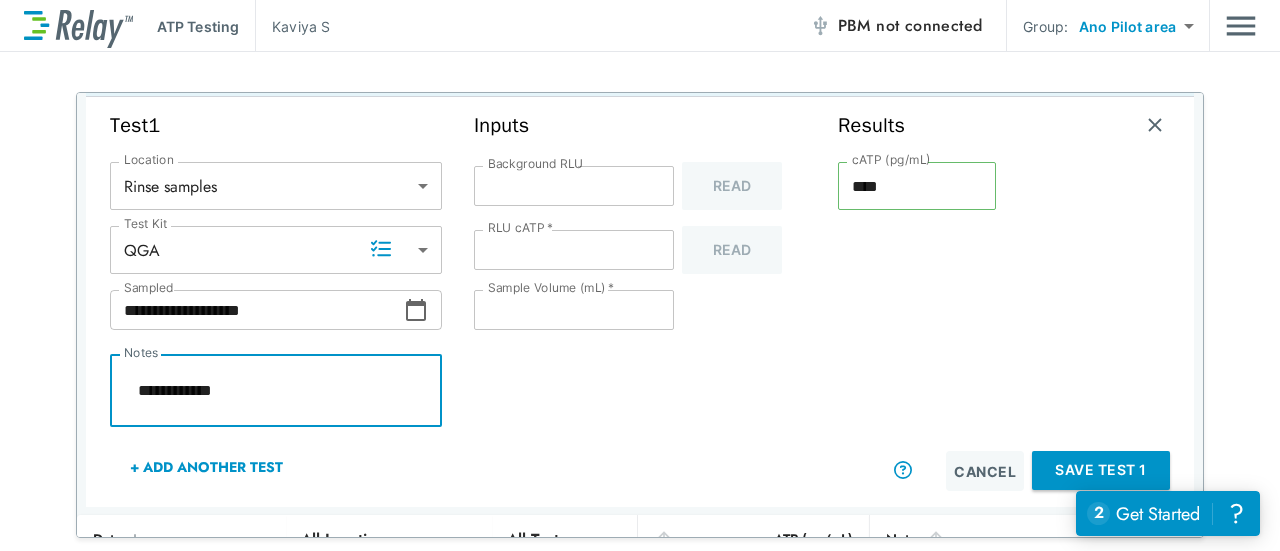 click on "****" at bounding box center [574, 250] 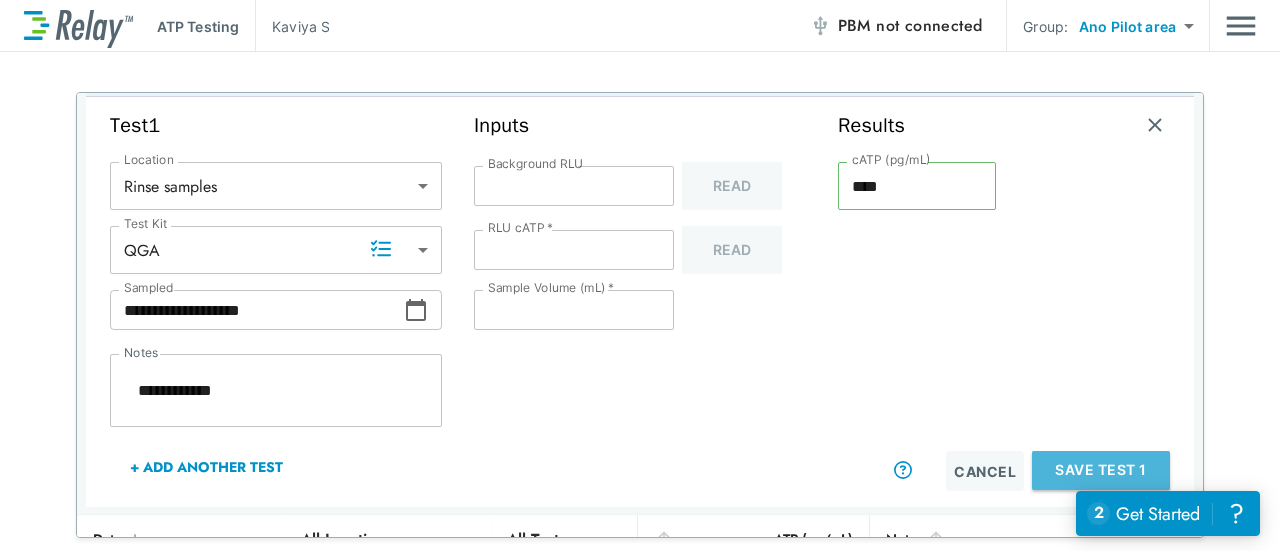 click on "Save Test 1" at bounding box center (1101, 470) 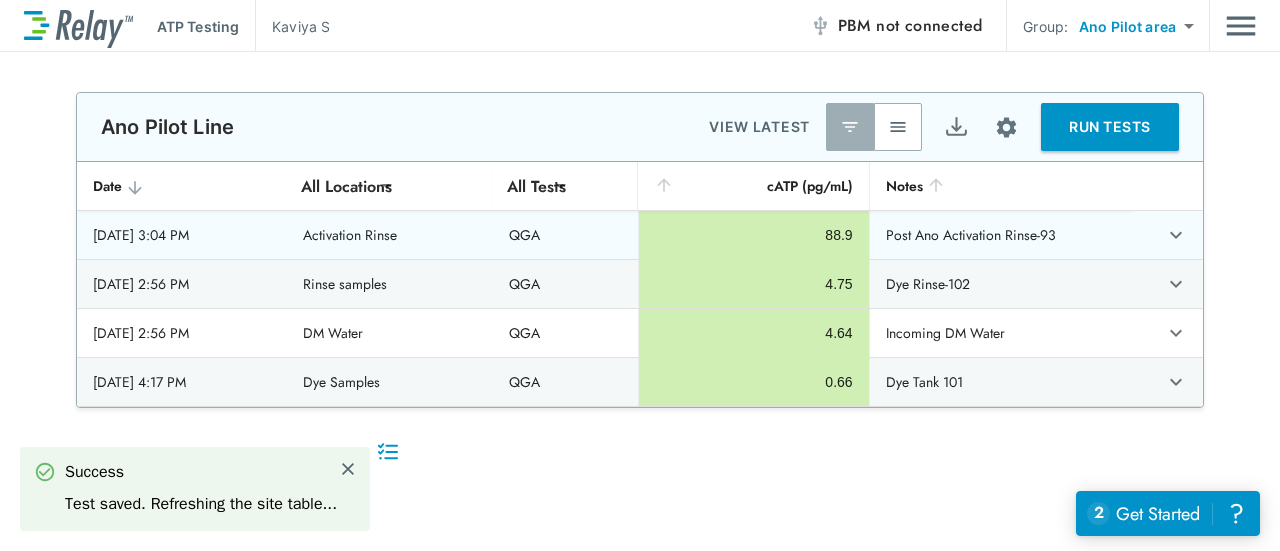 scroll, scrollTop: 0, scrollLeft: 0, axis: both 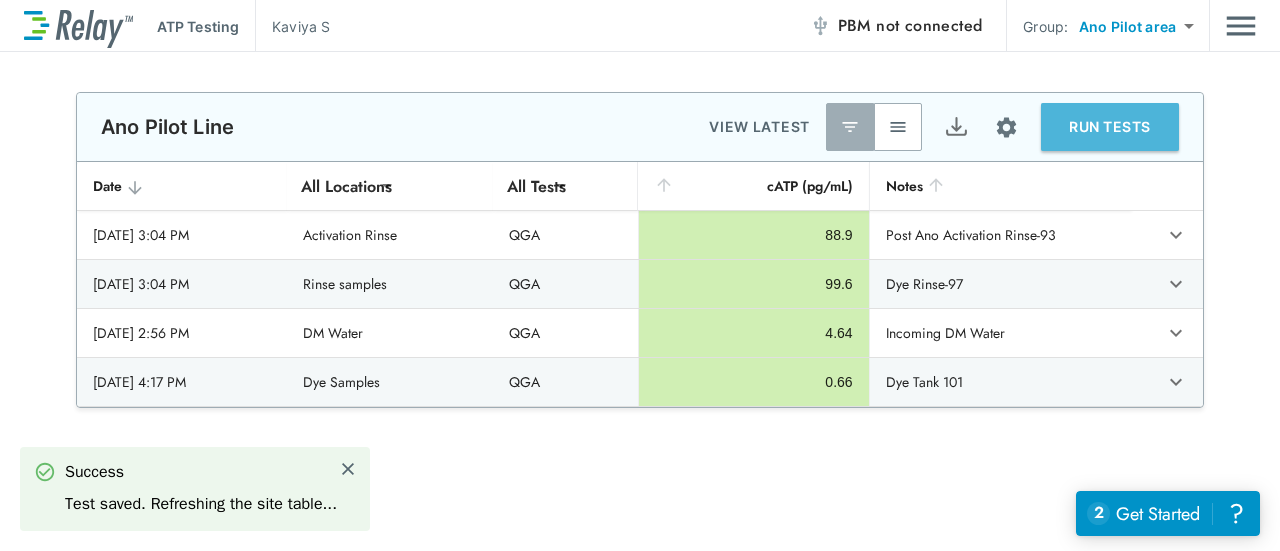 click on "RUN TESTS" at bounding box center (1110, 127) 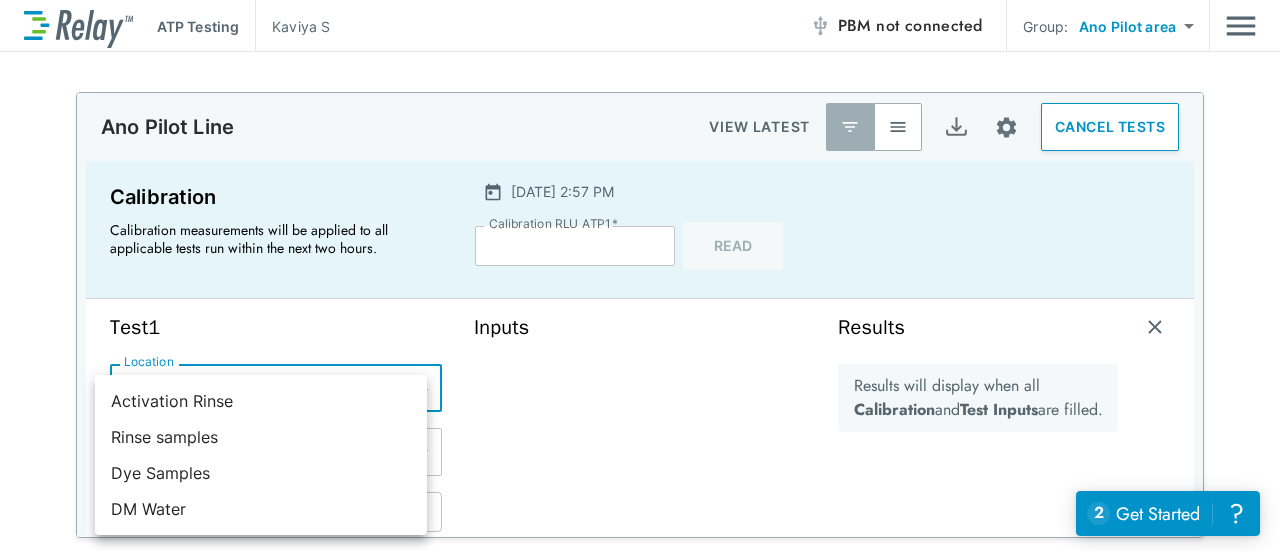 click on "**********" at bounding box center (640, 275) 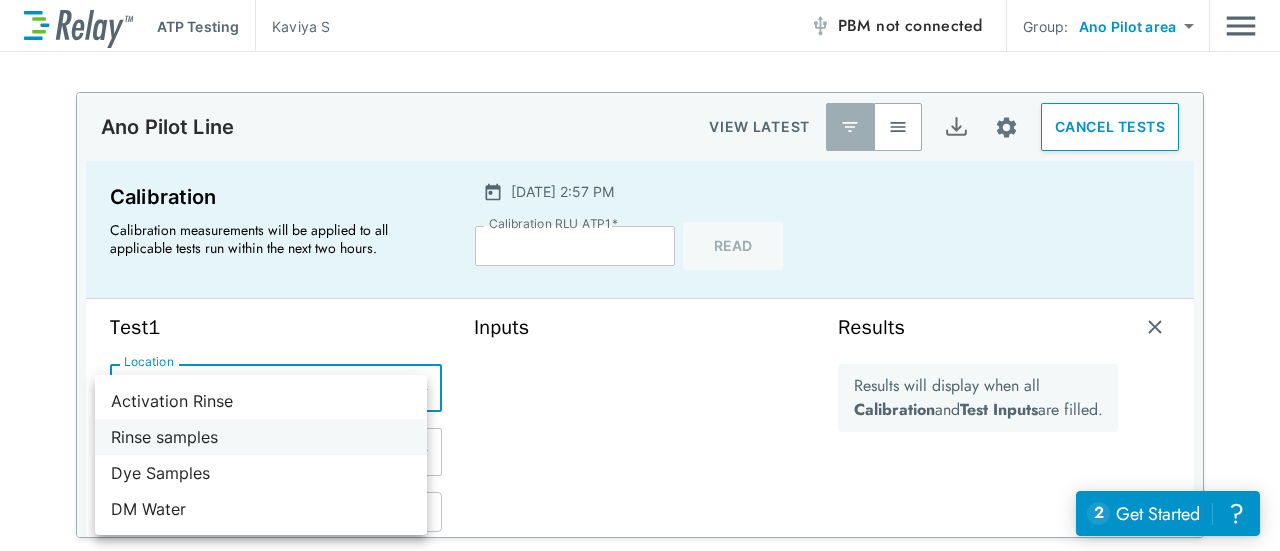 click on "Rinse samples" at bounding box center (261, 437) 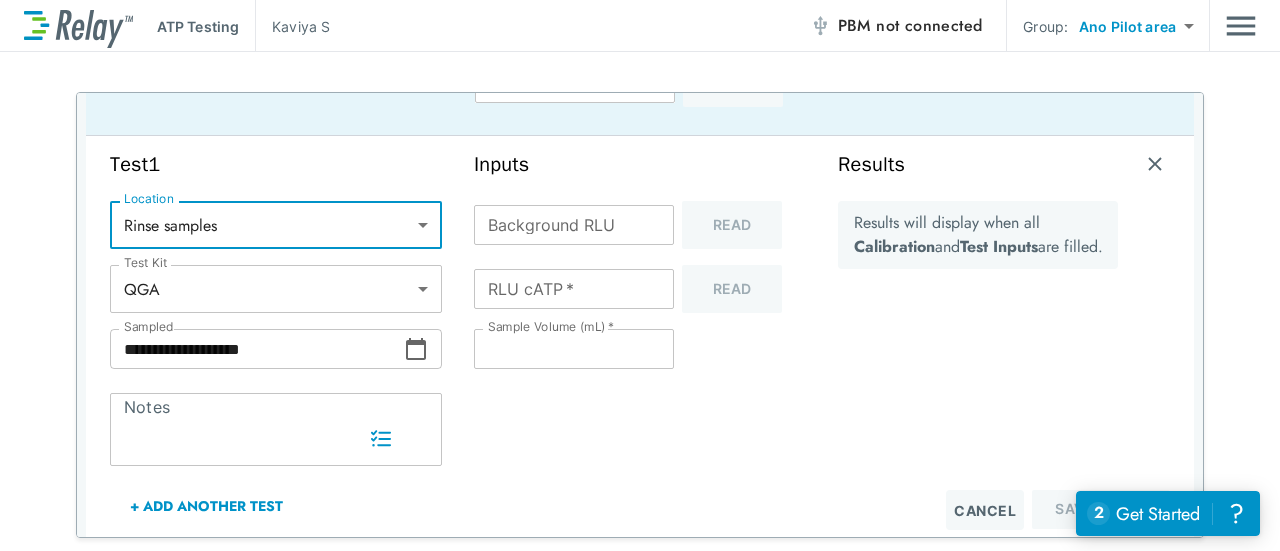 scroll, scrollTop: 11, scrollLeft: 0, axis: vertical 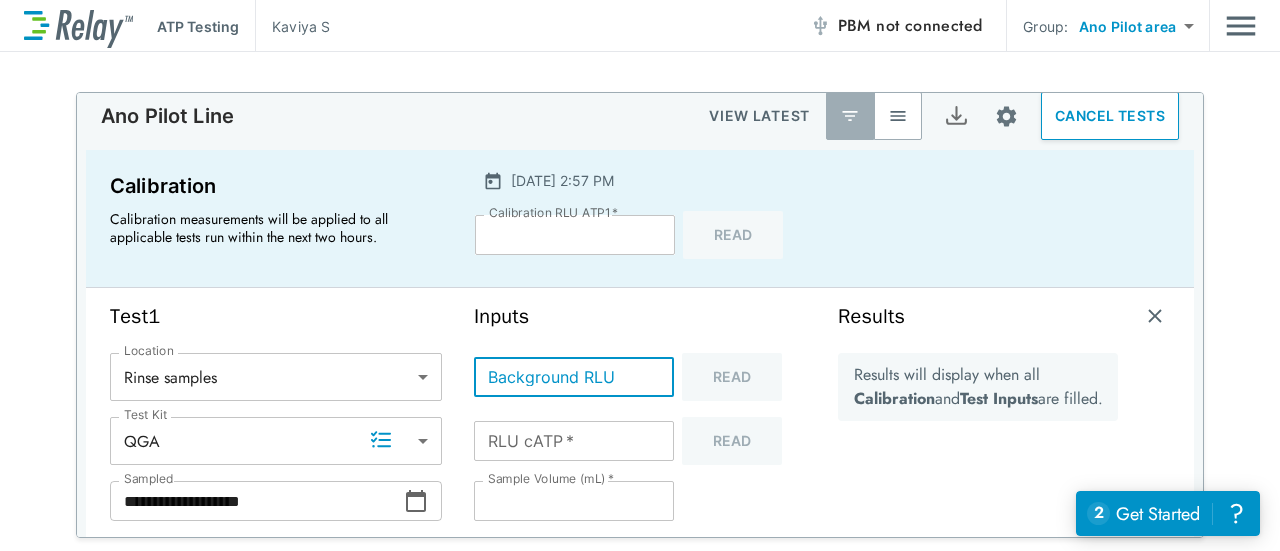 click on "Background RLU" at bounding box center [574, 377] 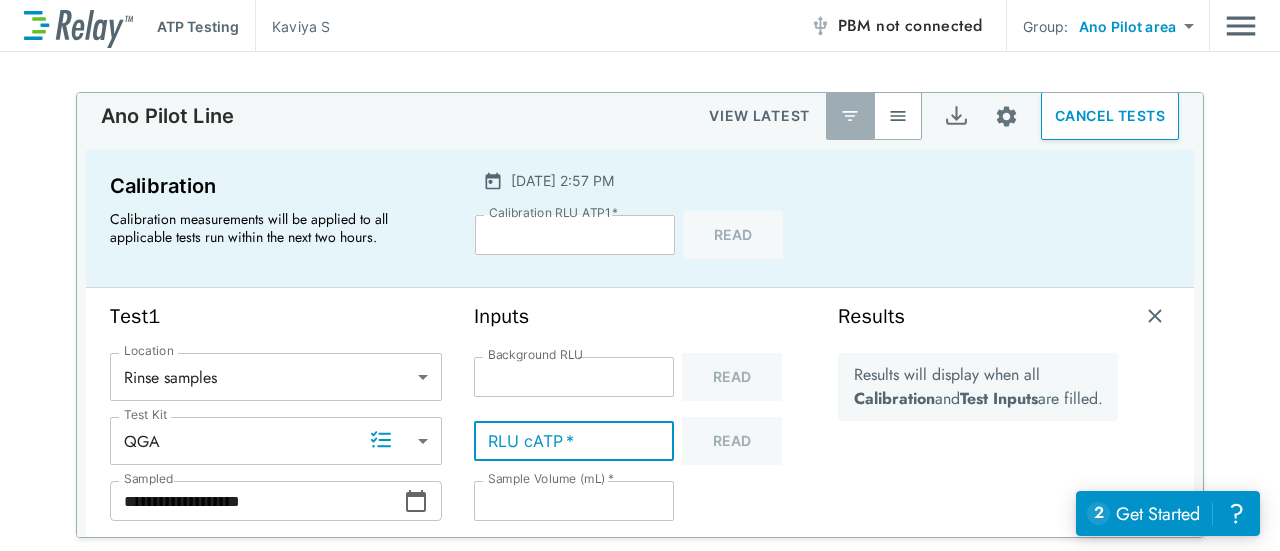 click on "RLU cATP   *" at bounding box center (574, 441) 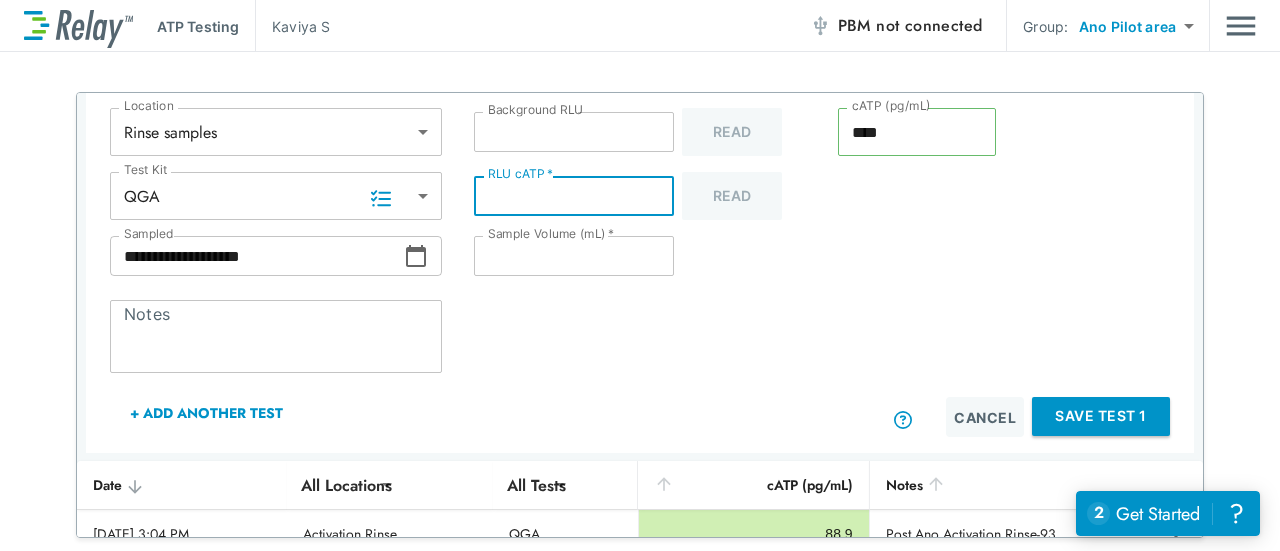 scroll, scrollTop: 251, scrollLeft: 0, axis: vertical 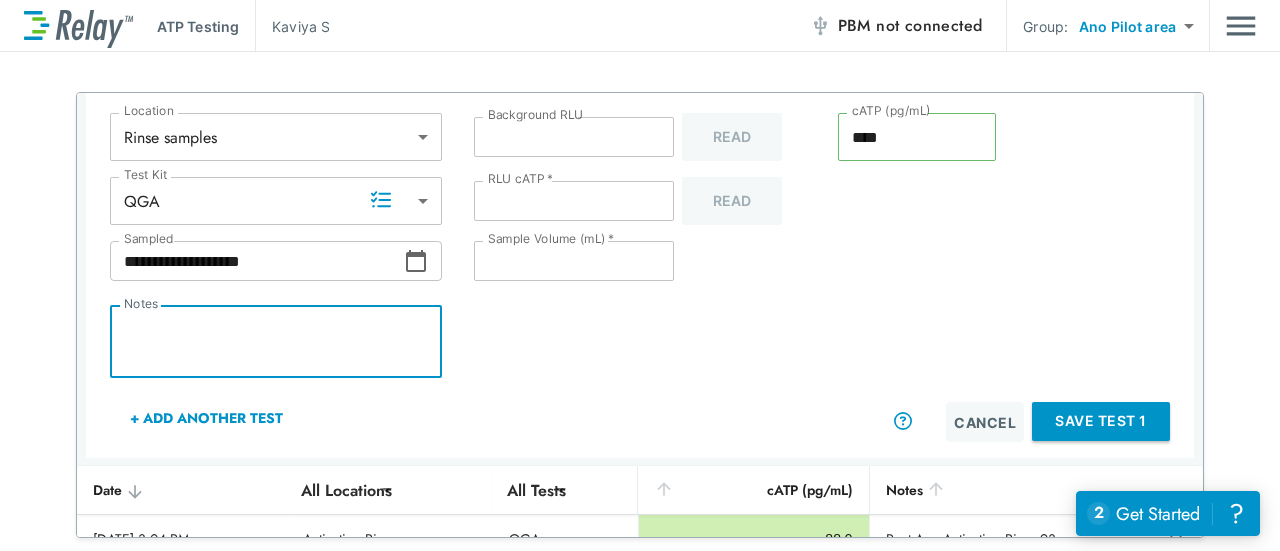 click on "Notes" at bounding box center (276, 342) 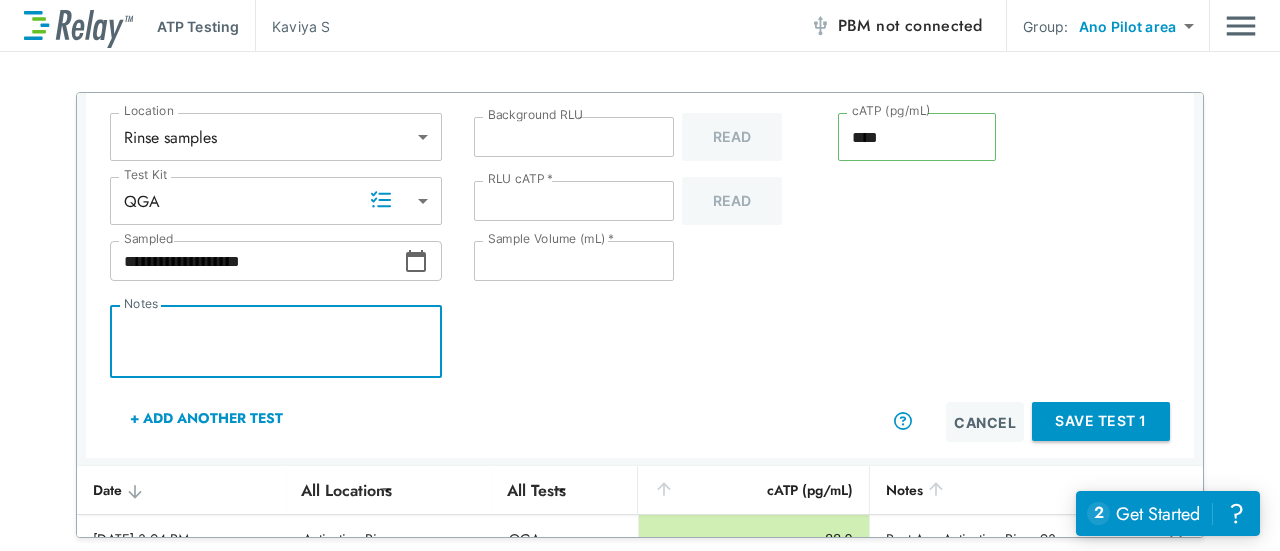paste on "**********" 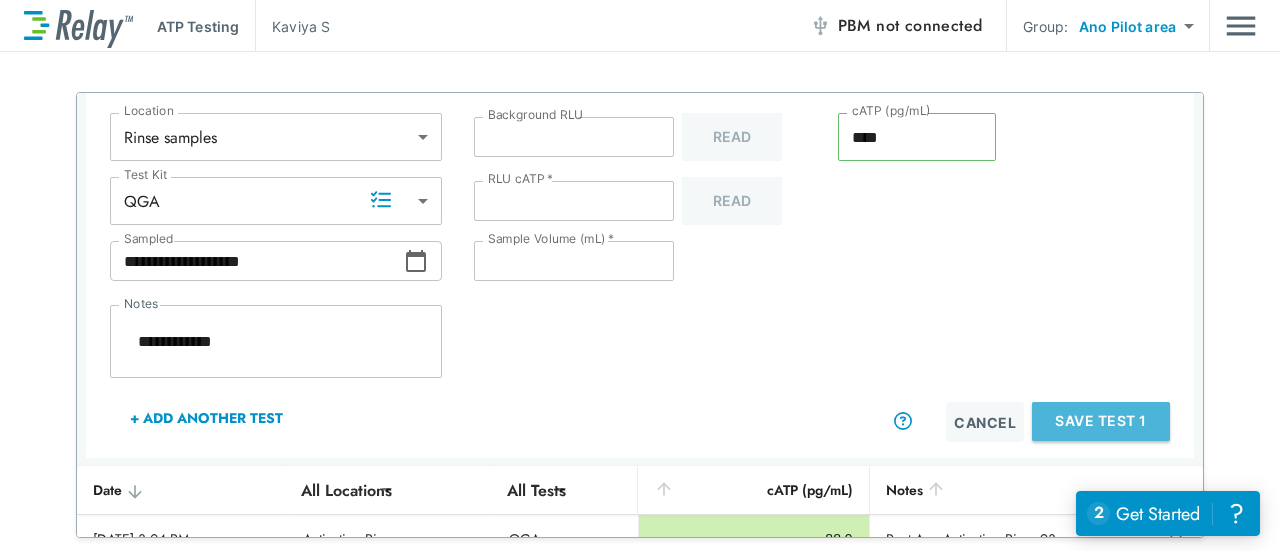 click on "Save Test 1" at bounding box center [1101, 421] 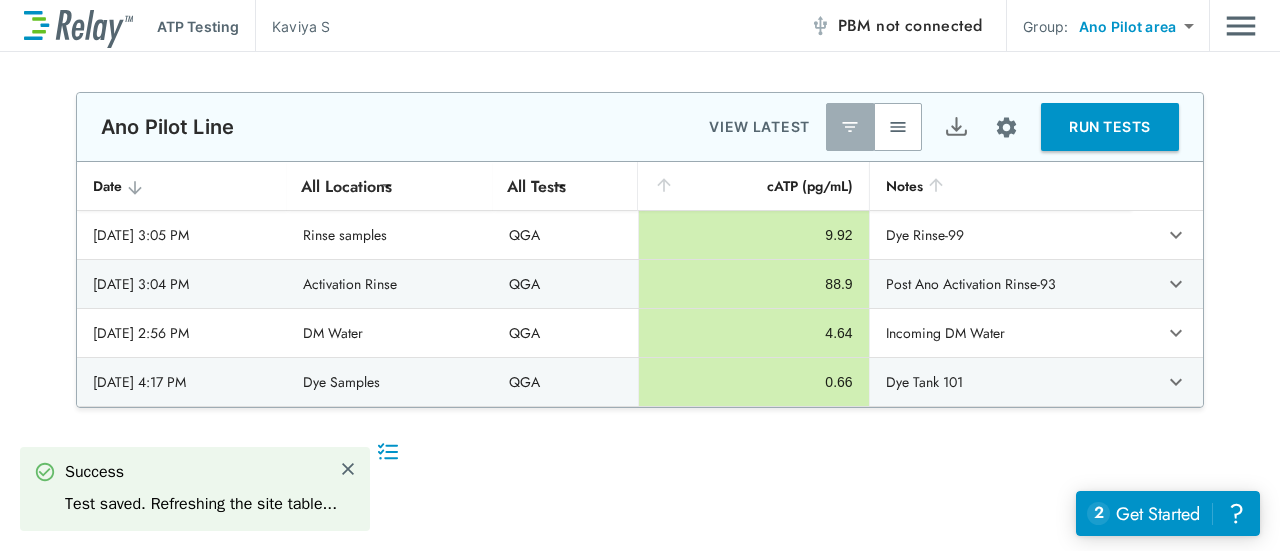 scroll, scrollTop: 0, scrollLeft: 0, axis: both 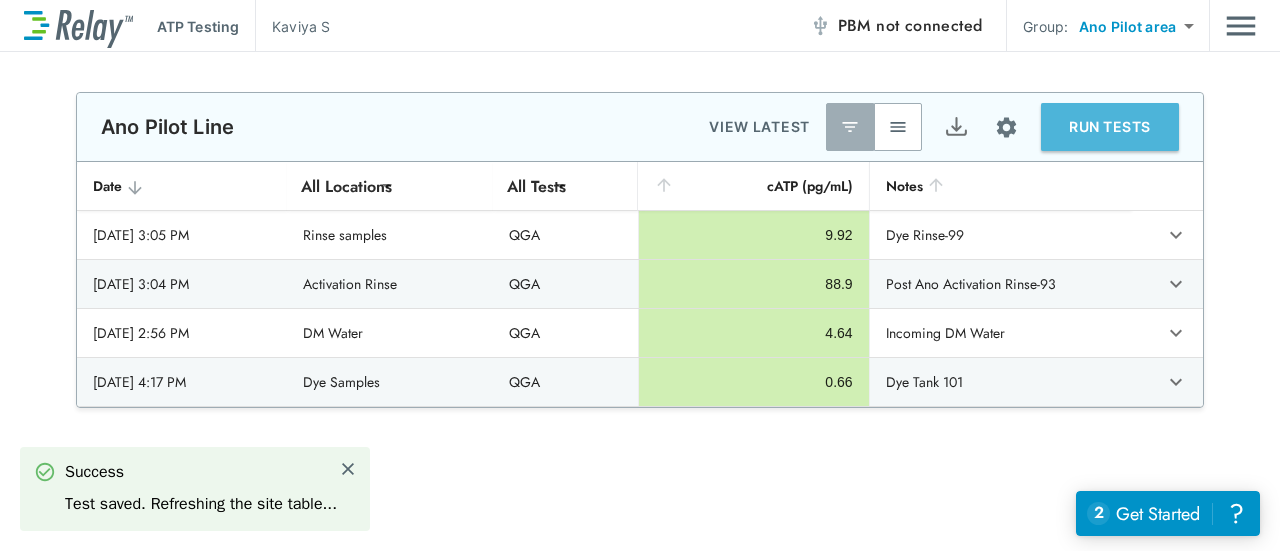 click on "RUN TESTS" at bounding box center [1110, 127] 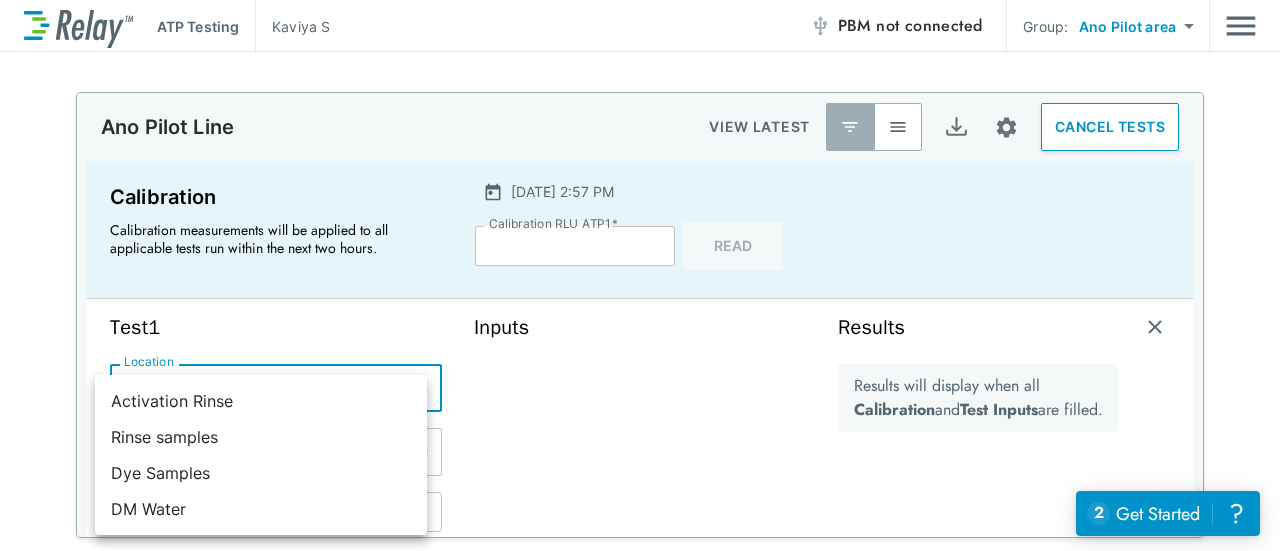 click on "**********" at bounding box center [640, 275] 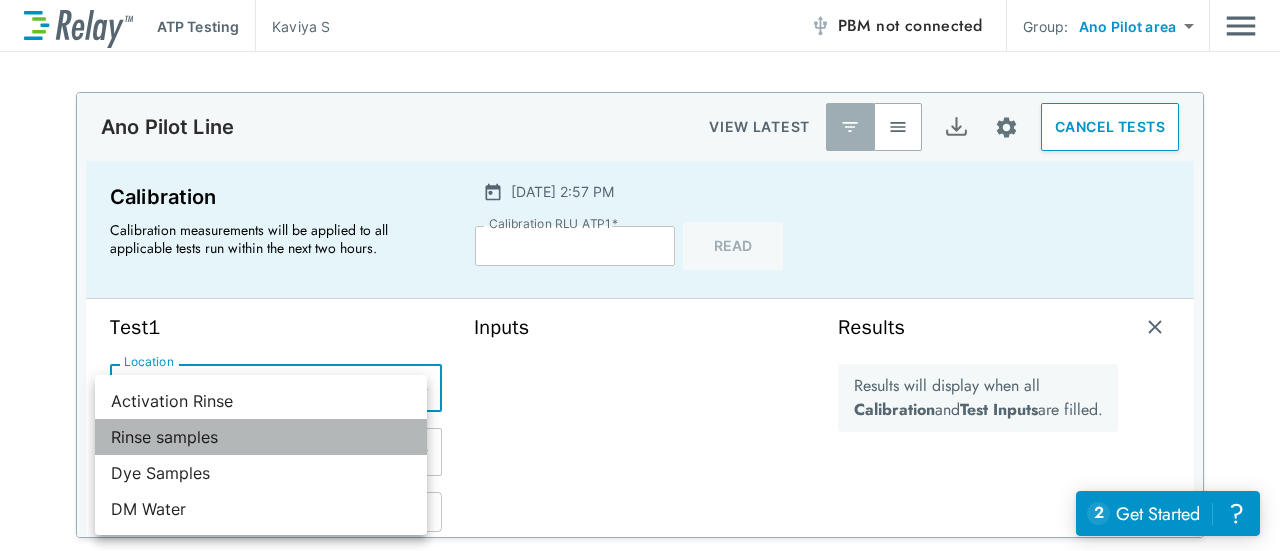 click on "Rinse samples" at bounding box center (261, 437) 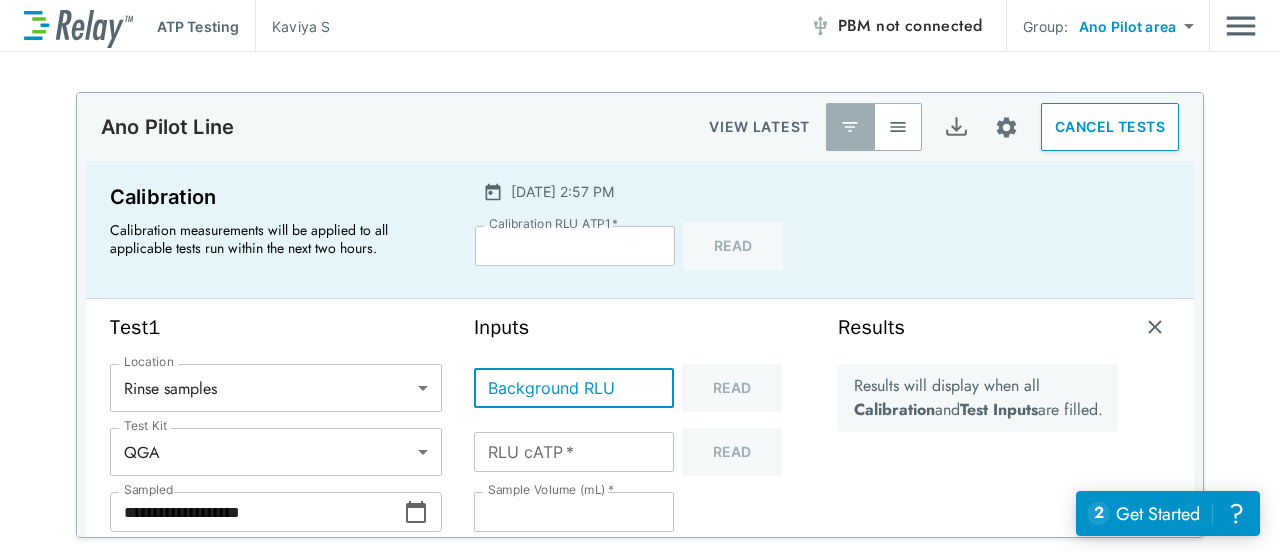 click on "Background RLU" at bounding box center [574, 388] 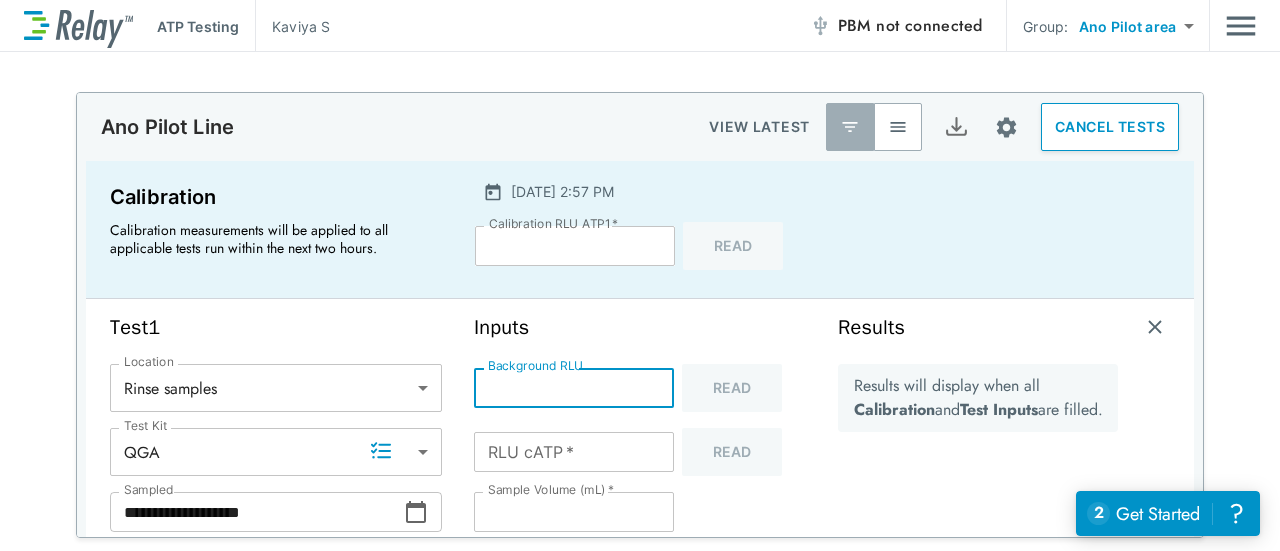click on "RLU cATP   *" at bounding box center (574, 452) 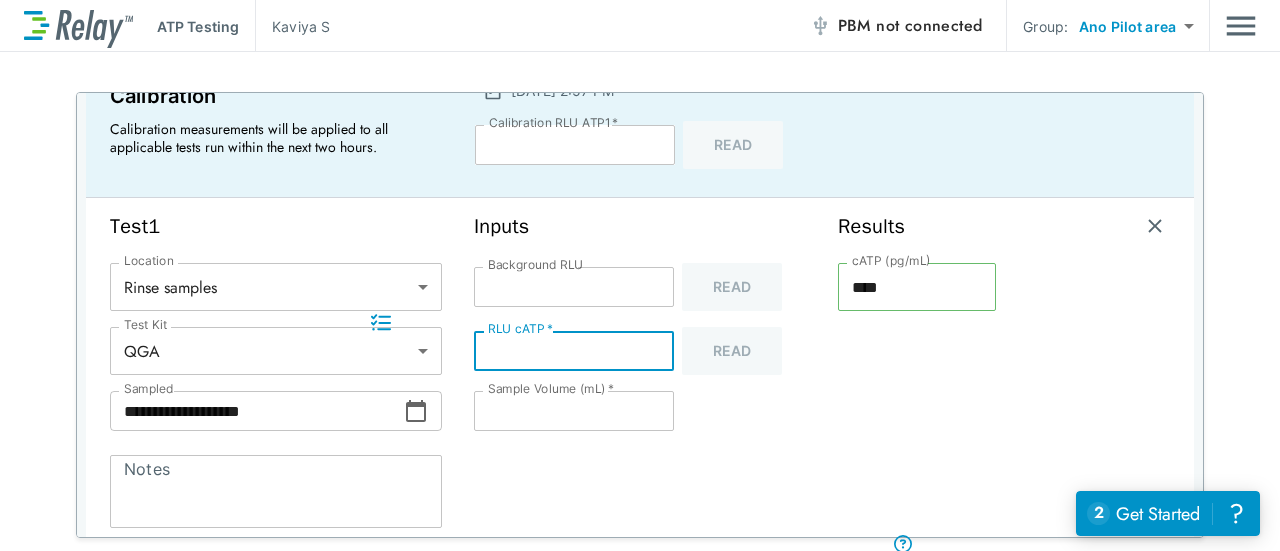 scroll, scrollTop: 128, scrollLeft: 0, axis: vertical 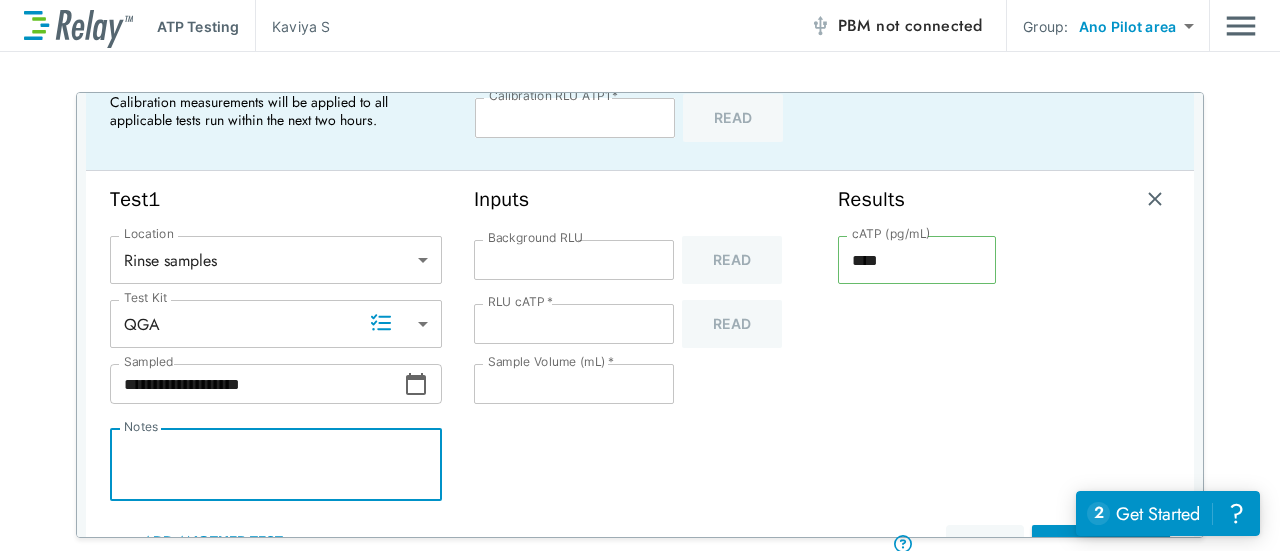 click on "Notes" at bounding box center [276, 465] 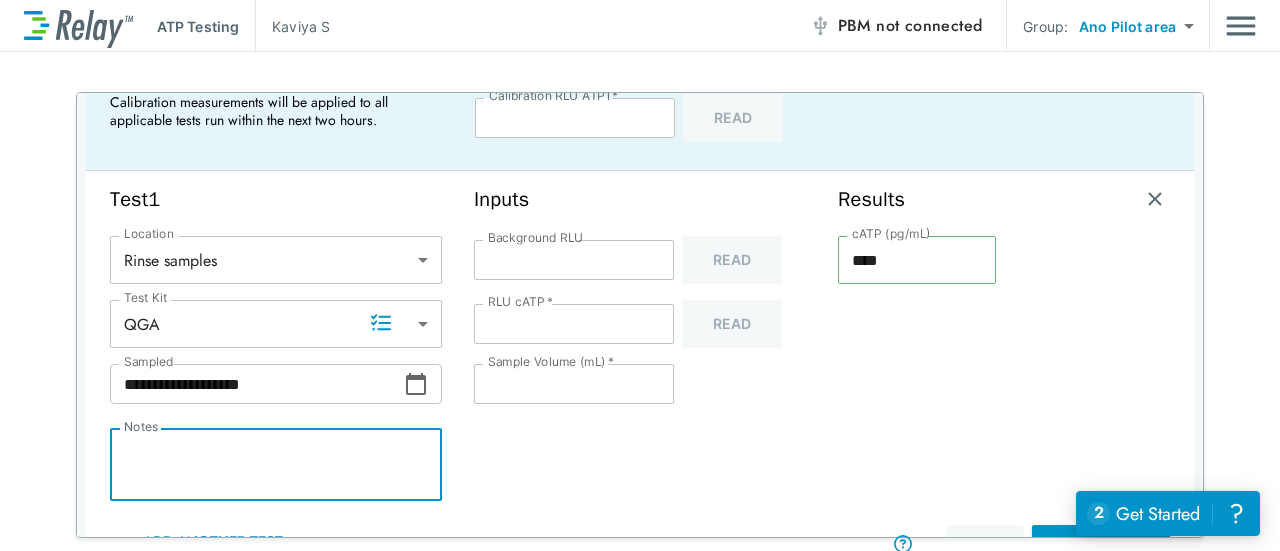 paste on "**********" 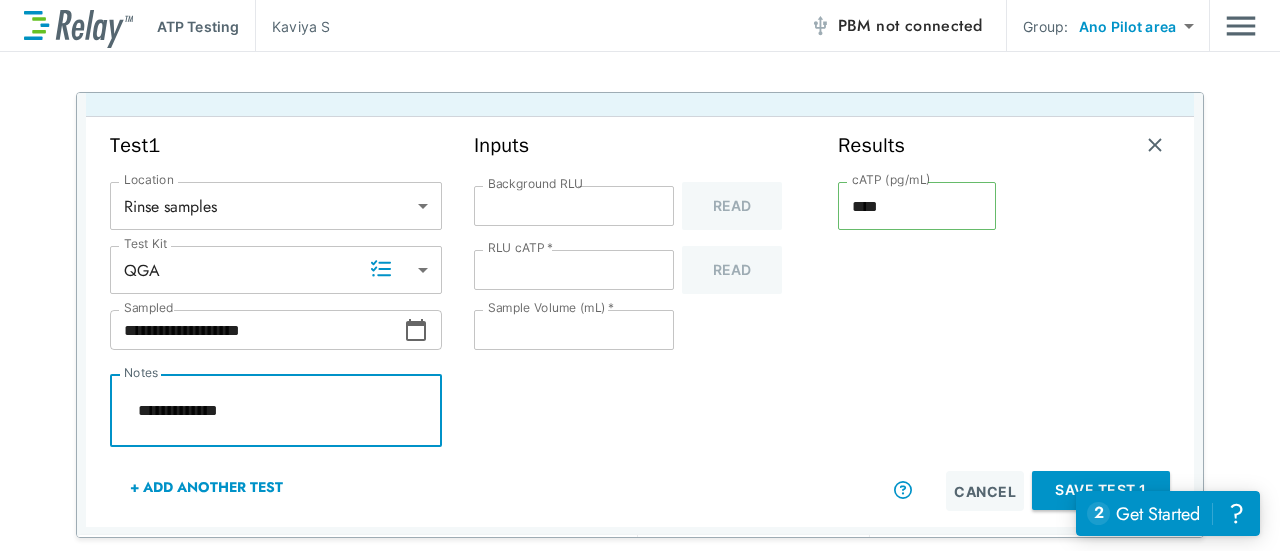 scroll, scrollTop: 184, scrollLeft: 0, axis: vertical 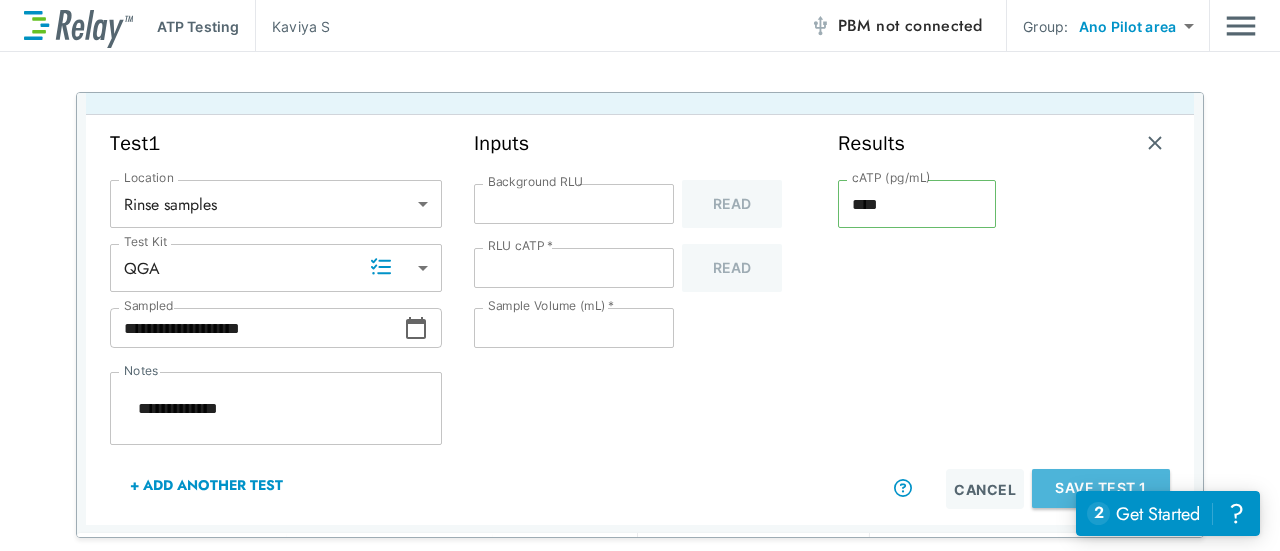 click on "Save Test 1" at bounding box center [1101, 488] 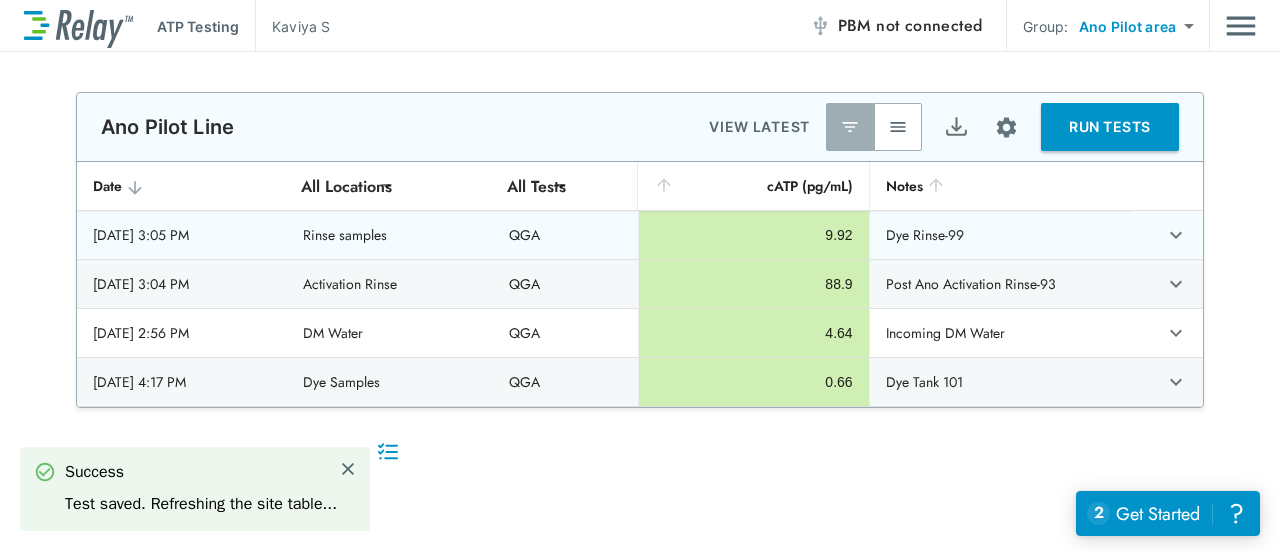 scroll, scrollTop: 0, scrollLeft: 0, axis: both 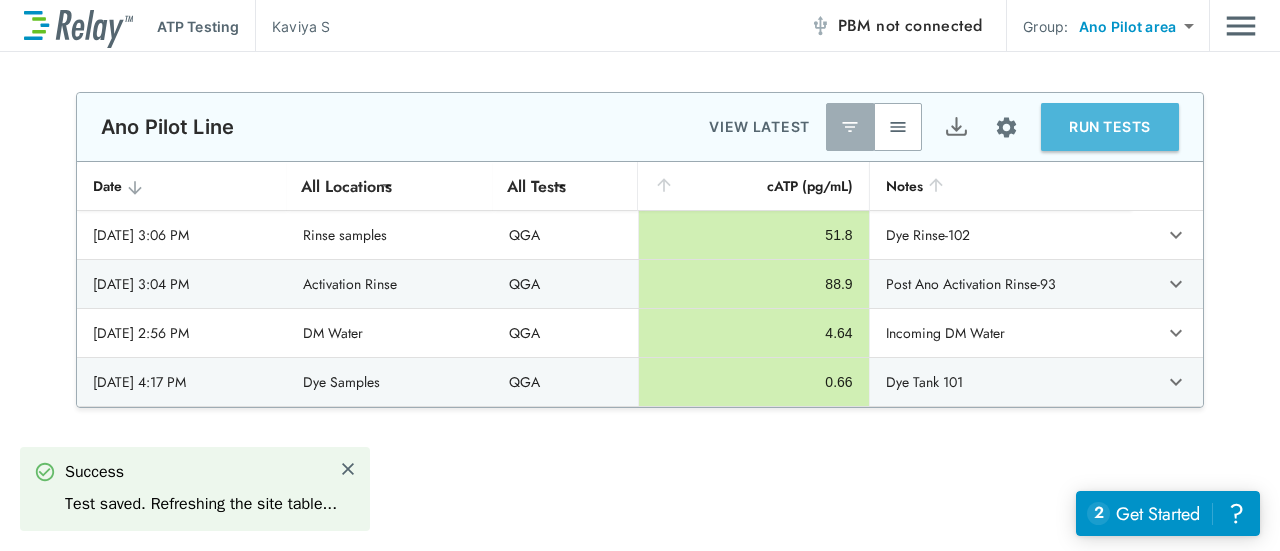 click on "RUN TESTS" at bounding box center (1110, 127) 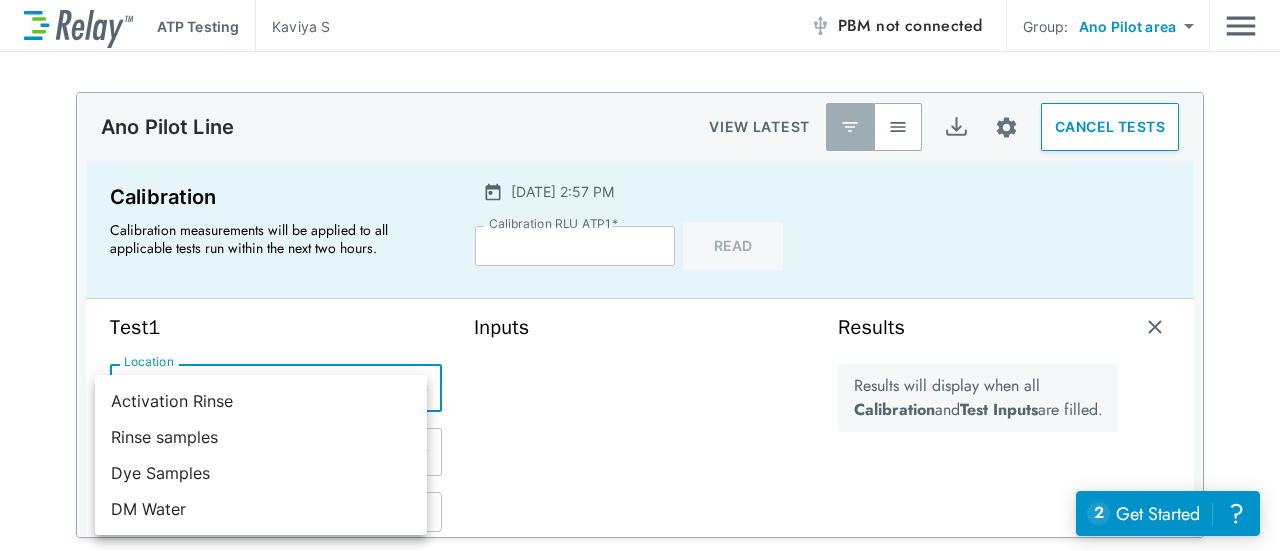 click on "**********" at bounding box center [640, 275] 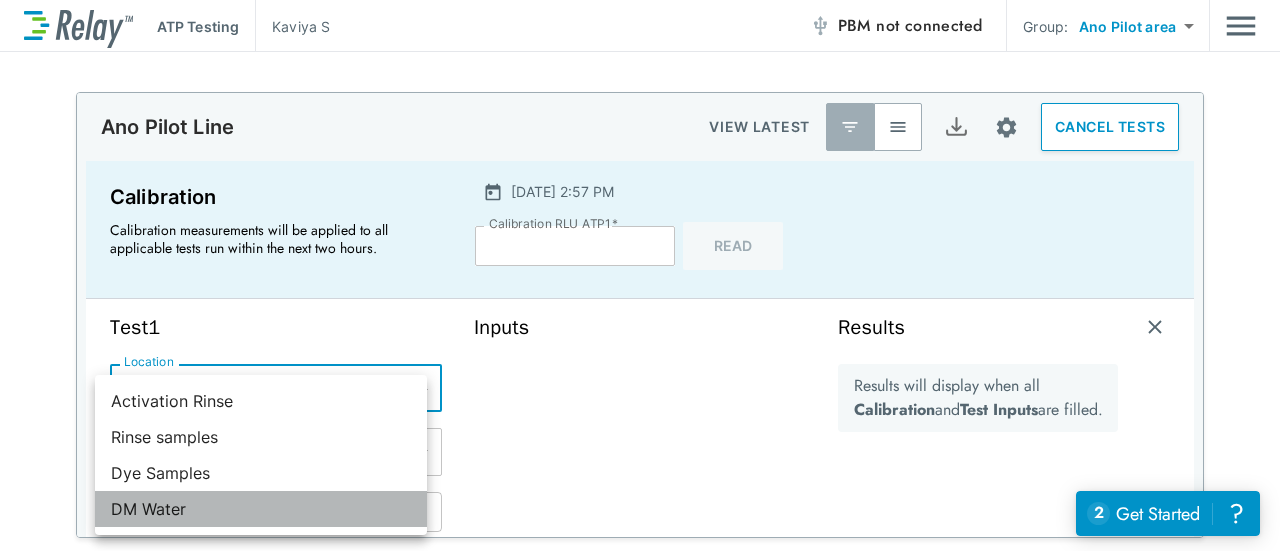 click on "DM Water" at bounding box center (261, 509) 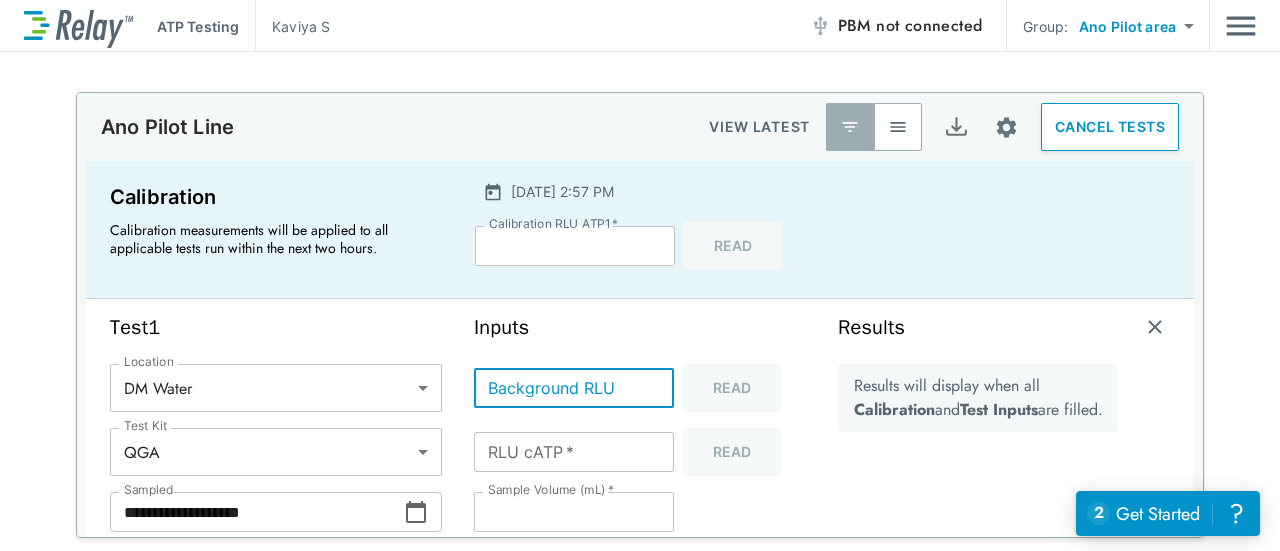 click on "Background RLU" at bounding box center (574, 388) 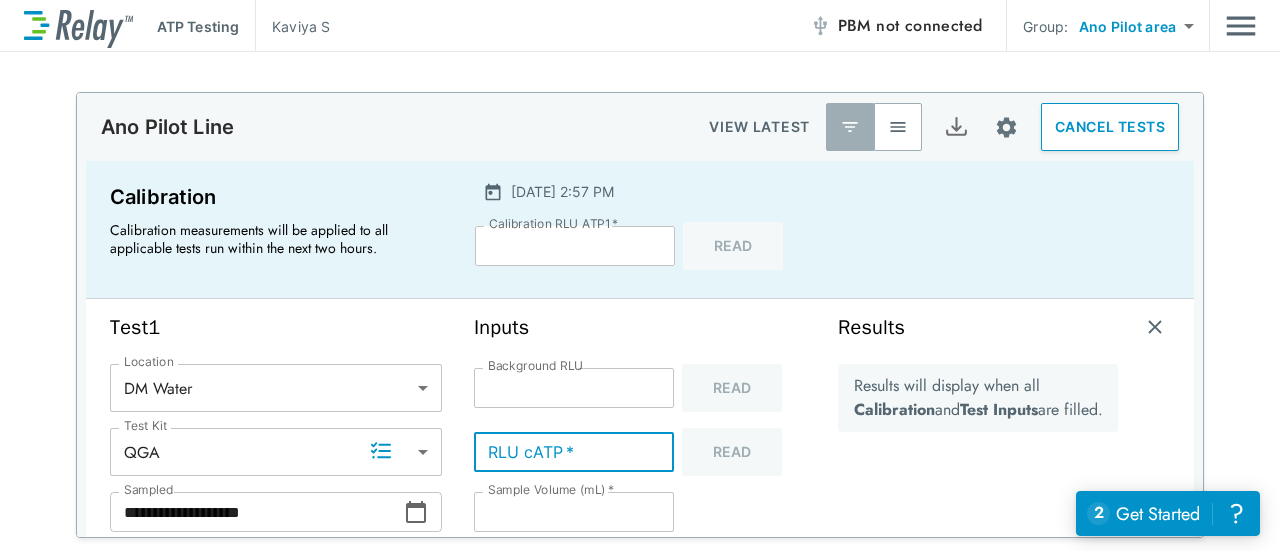 click on "RLU cATP   *" at bounding box center (574, 452) 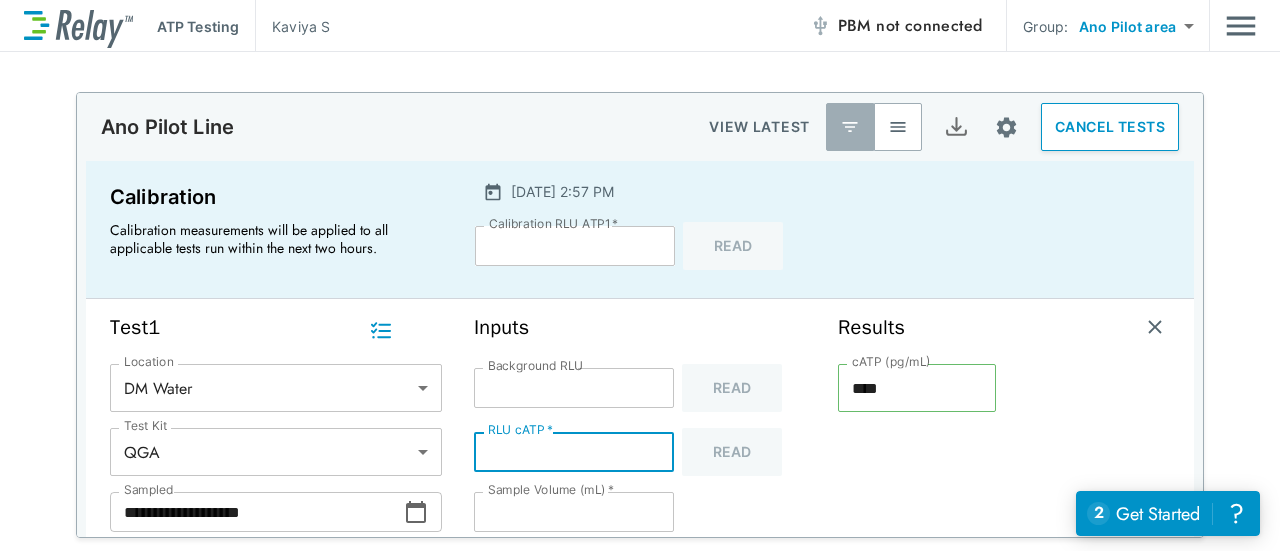 scroll, scrollTop: 128, scrollLeft: 0, axis: vertical 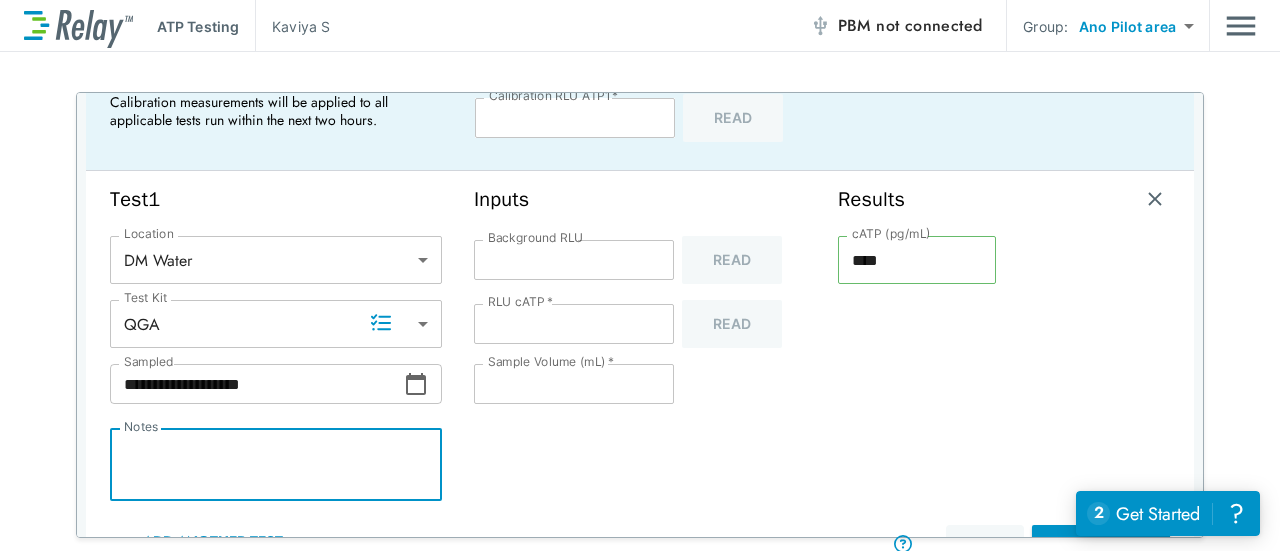 click on "Notes" at bounding box center (276, 465) 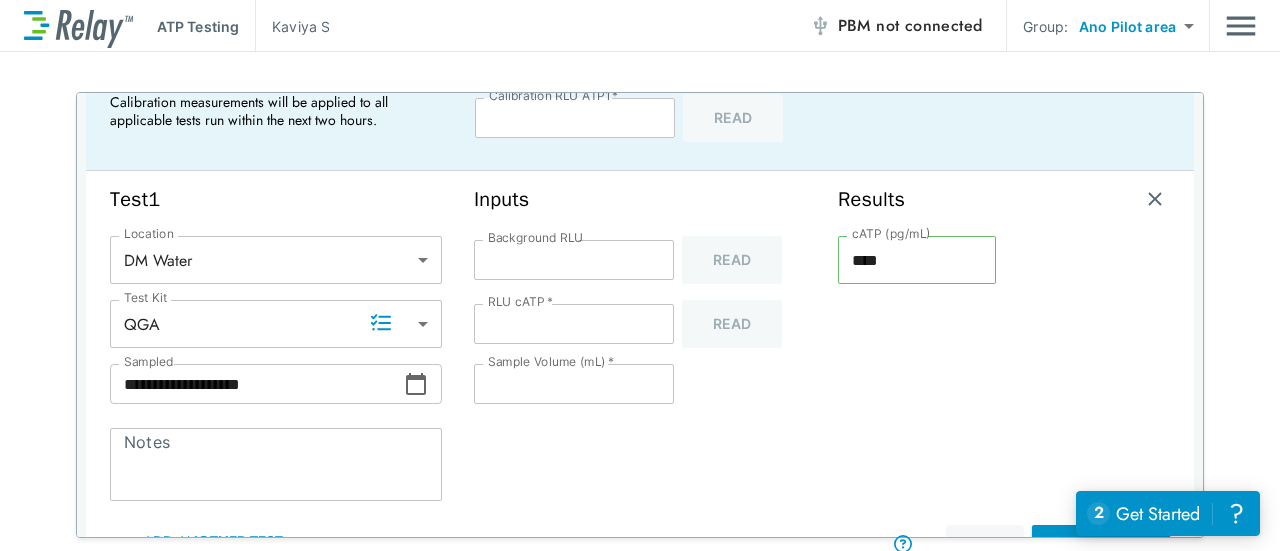 click on "RLU cATP   *" at bounding box center (520, 302) 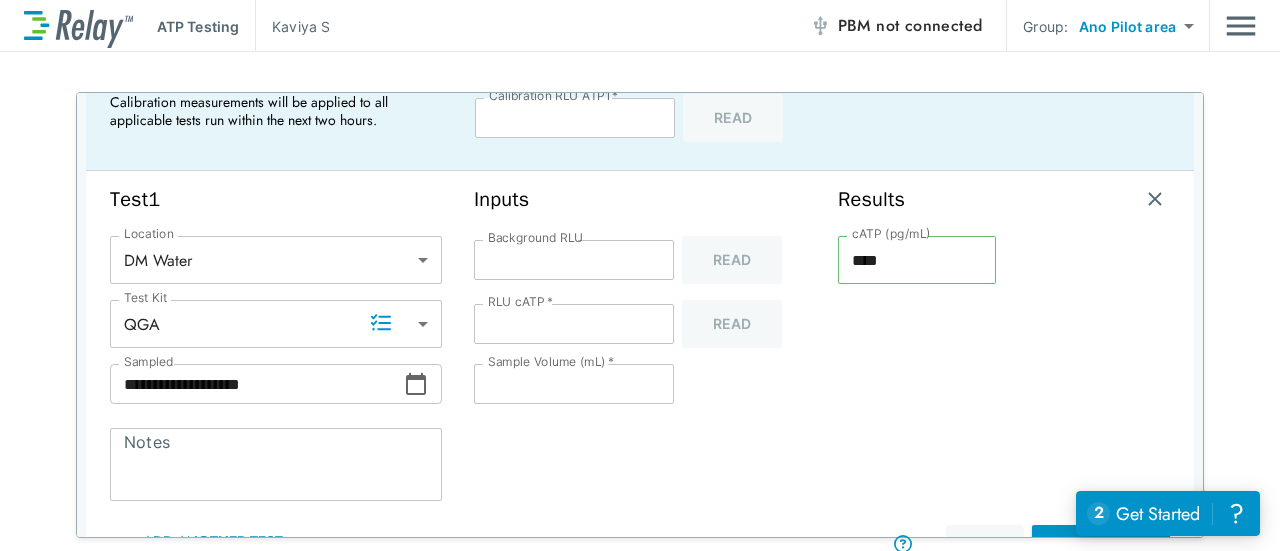 click on "* Notes" at bounding box center (276, 464) 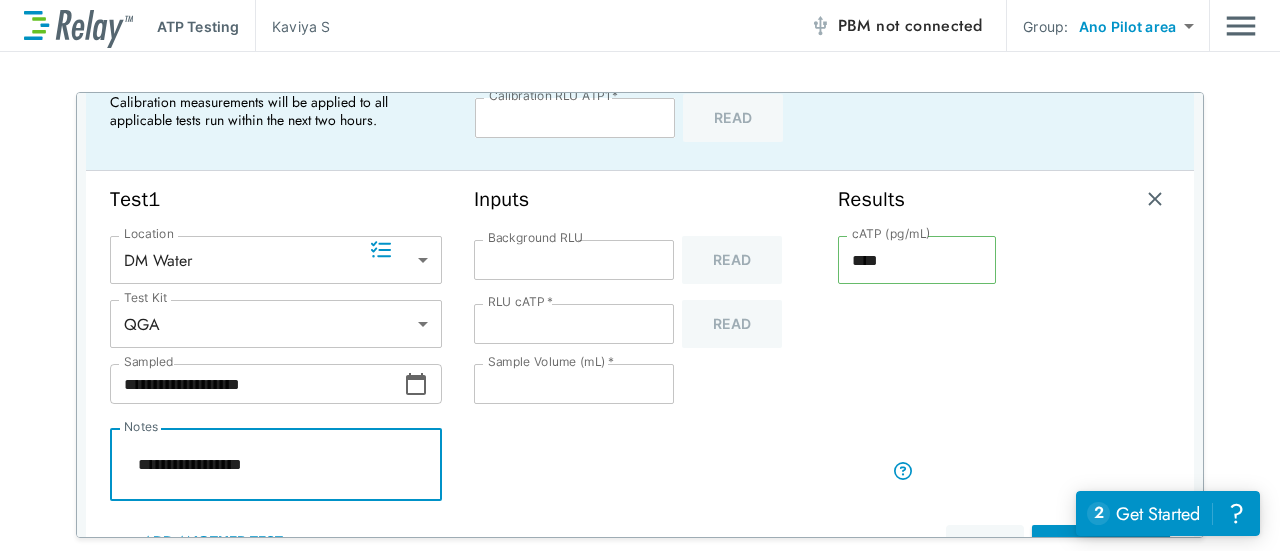 scroll, scrollTop: 211, scrollLeft: 0, axis: vertical 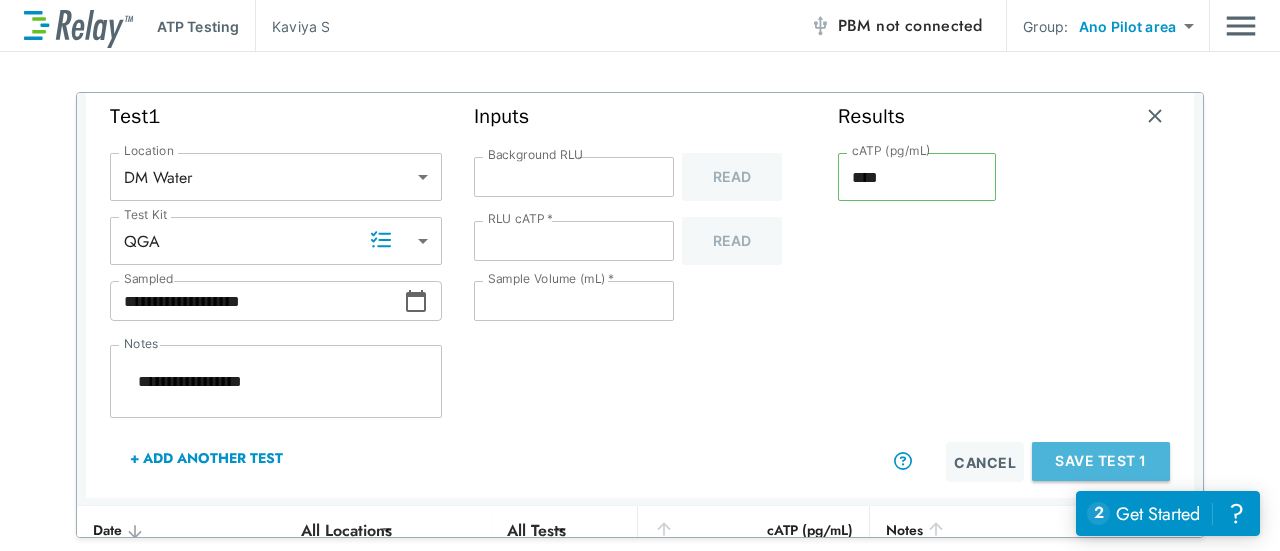click on "Save Test 1" at bounding box center (1101, 461) 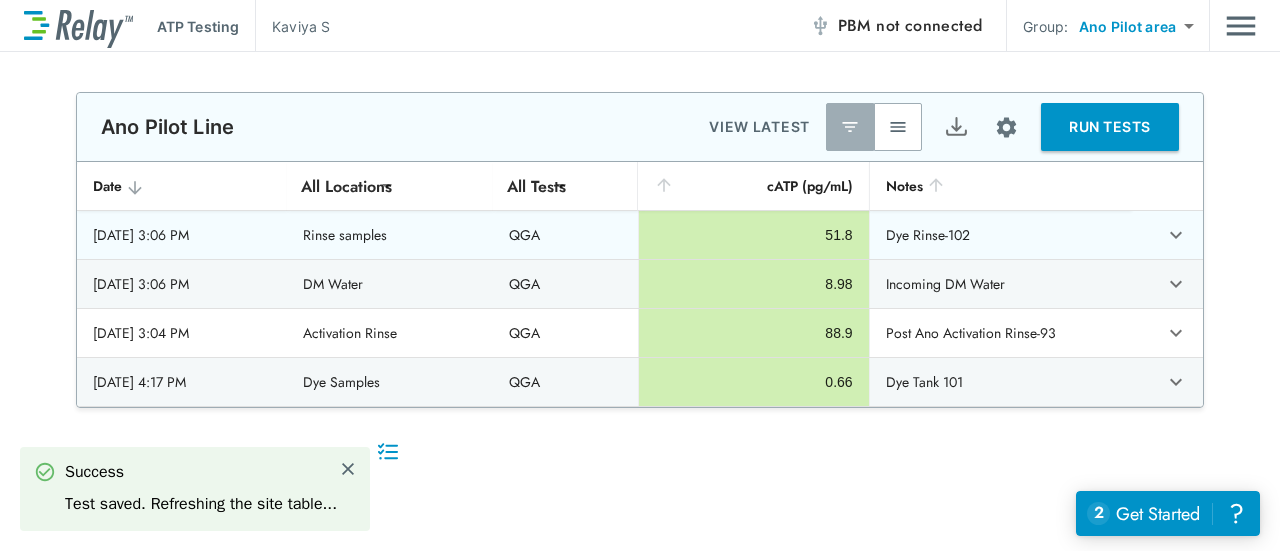 scroll, scrollTop: 0, scrollLeft: 0, axis: both 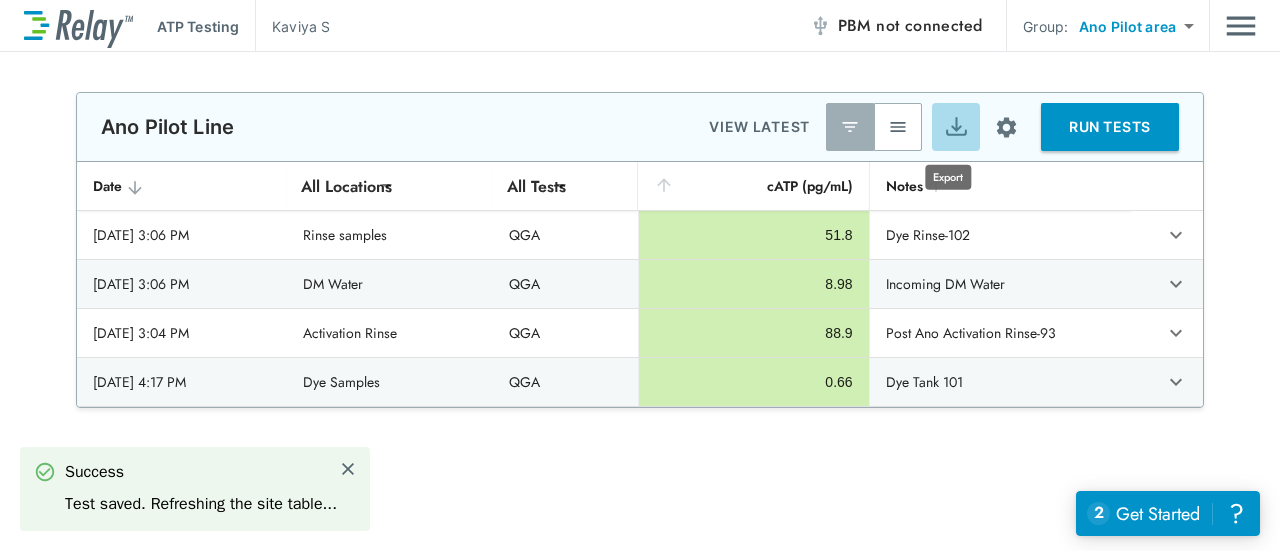 click at bounding box center (956, 127) 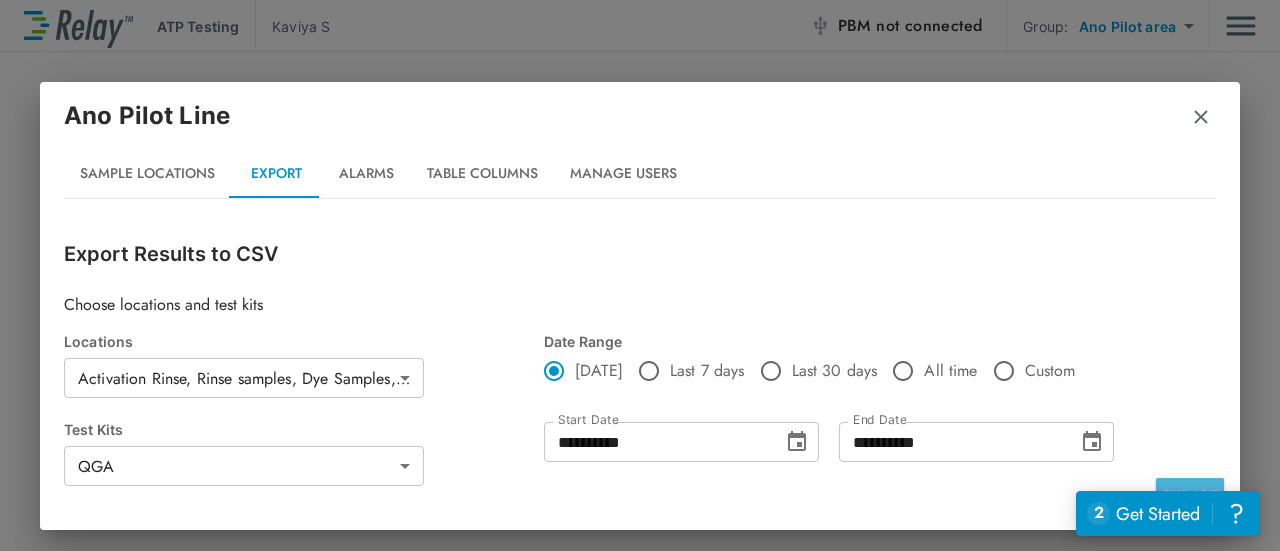 click on "EXPORT" at bounding box center (1190, 496) 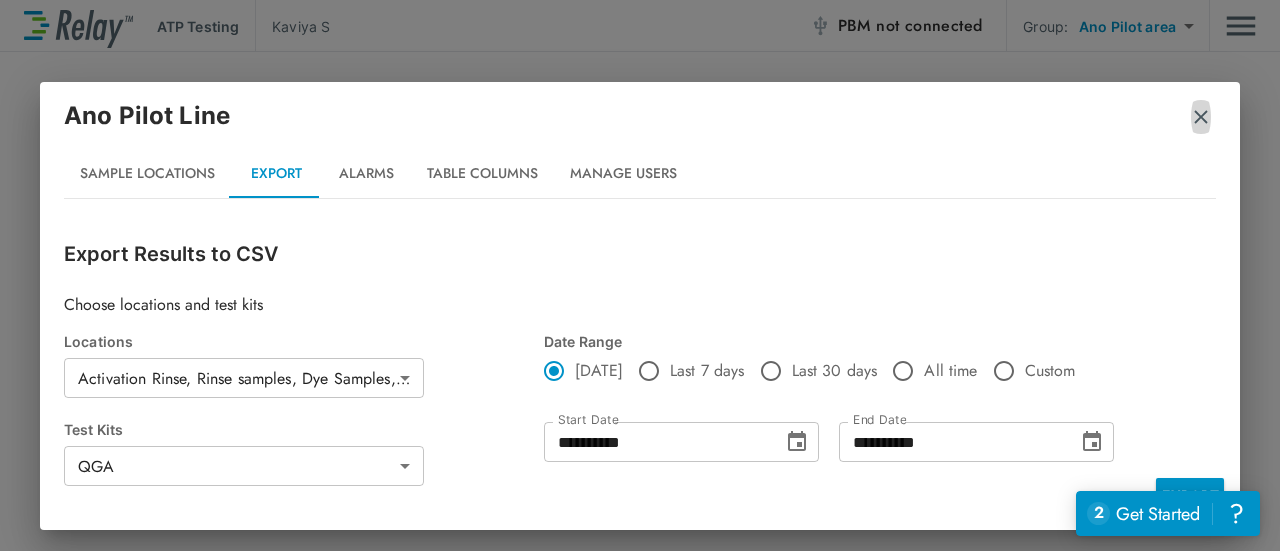 click at bounding box center [1201, 117] 